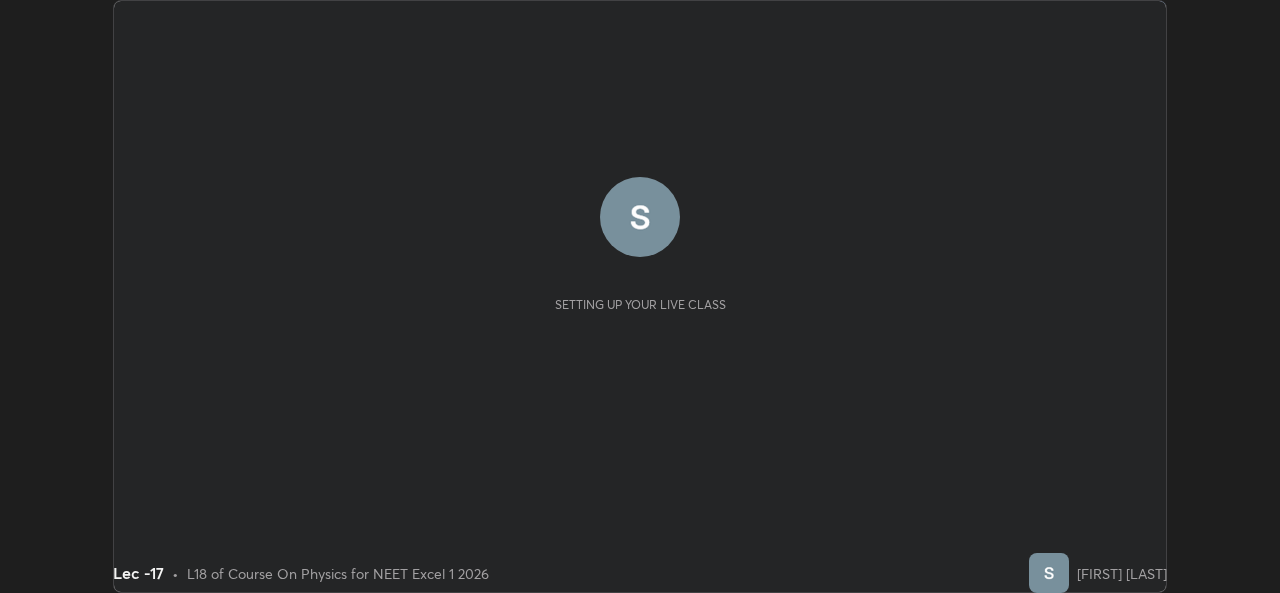 scroll, scrollTop: 0, scrollLeft: 0, axis: both 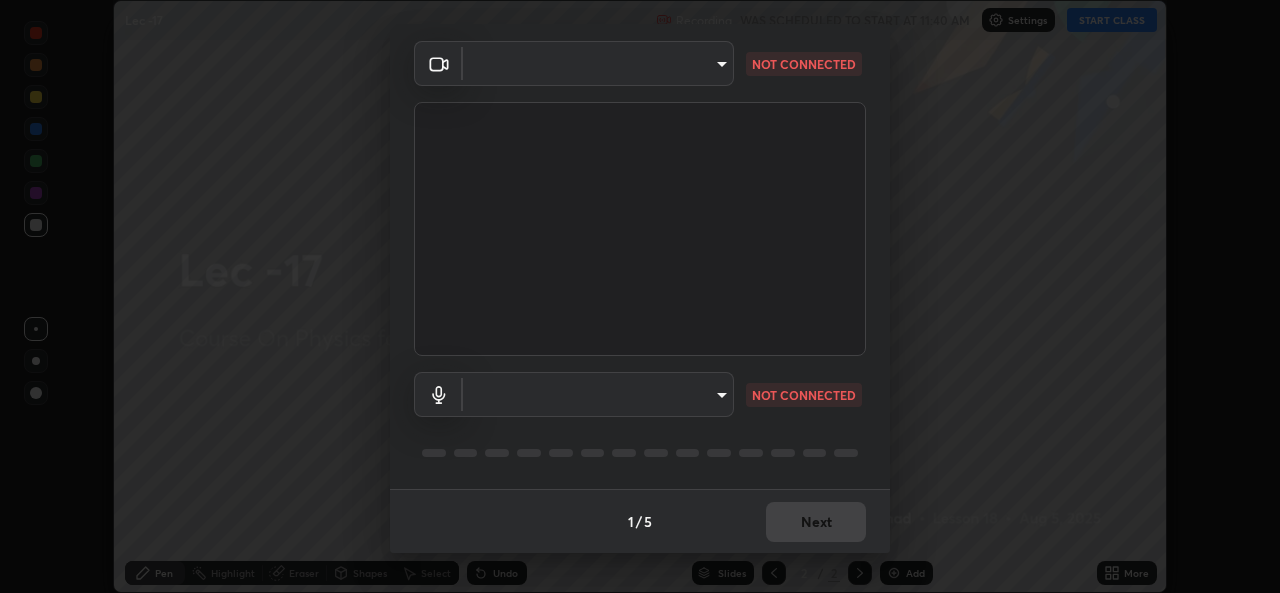 type on "78e73baf3d63bceb4c45423e3c658d9595c8caa1ee6d34b79bc6d5c79dc82097" 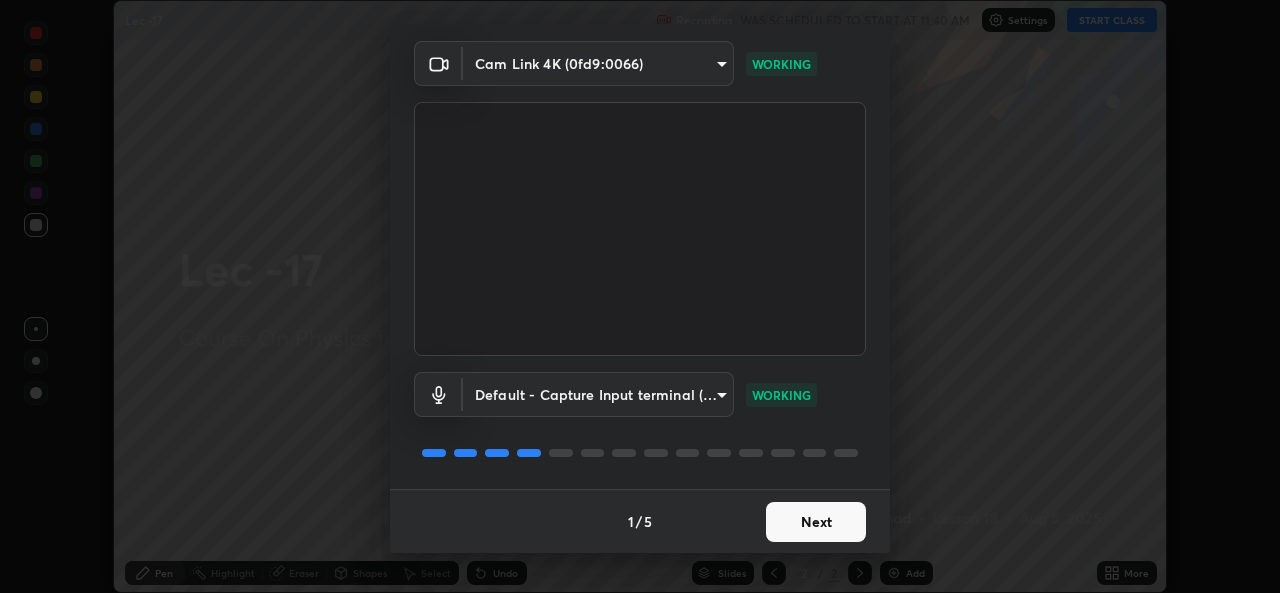 click on "Next" at bounding box center (816, 522) 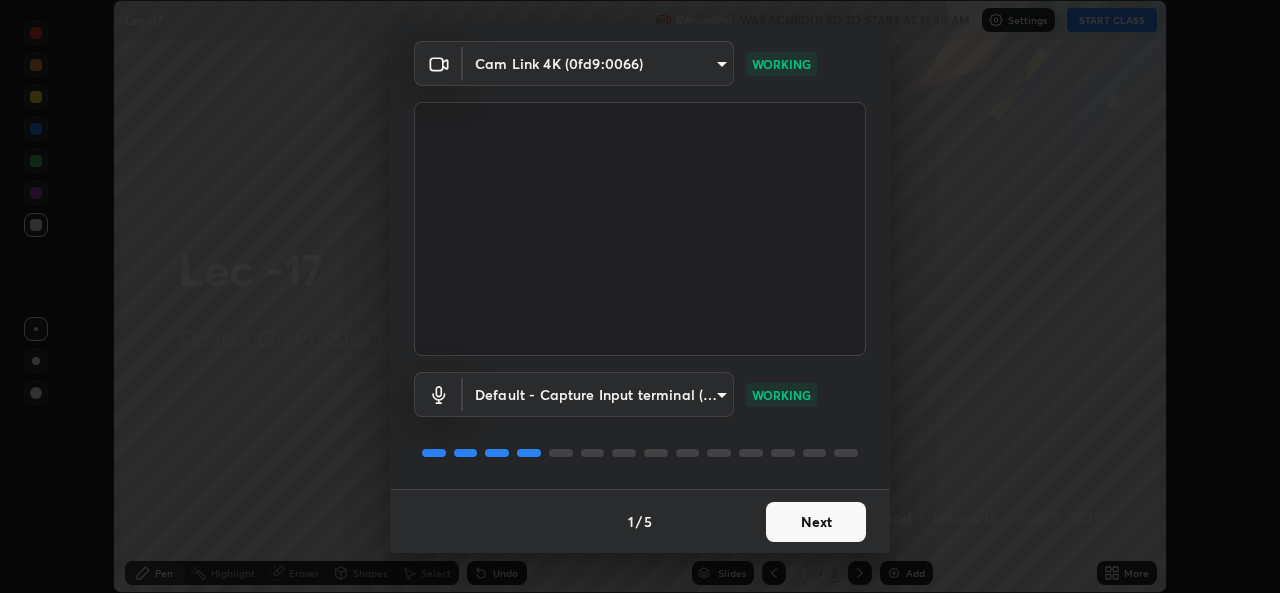 scroll, scrollTop: 0, scrollLeft: 0, axis: both 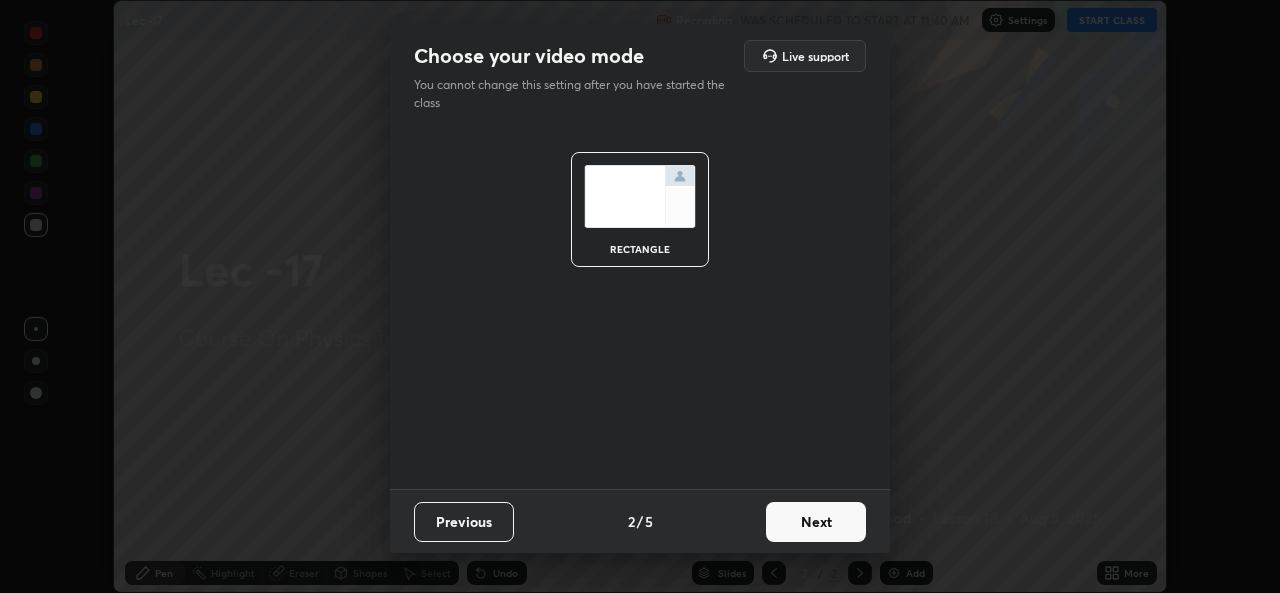click on "Next" at bounding box center (816, 522) 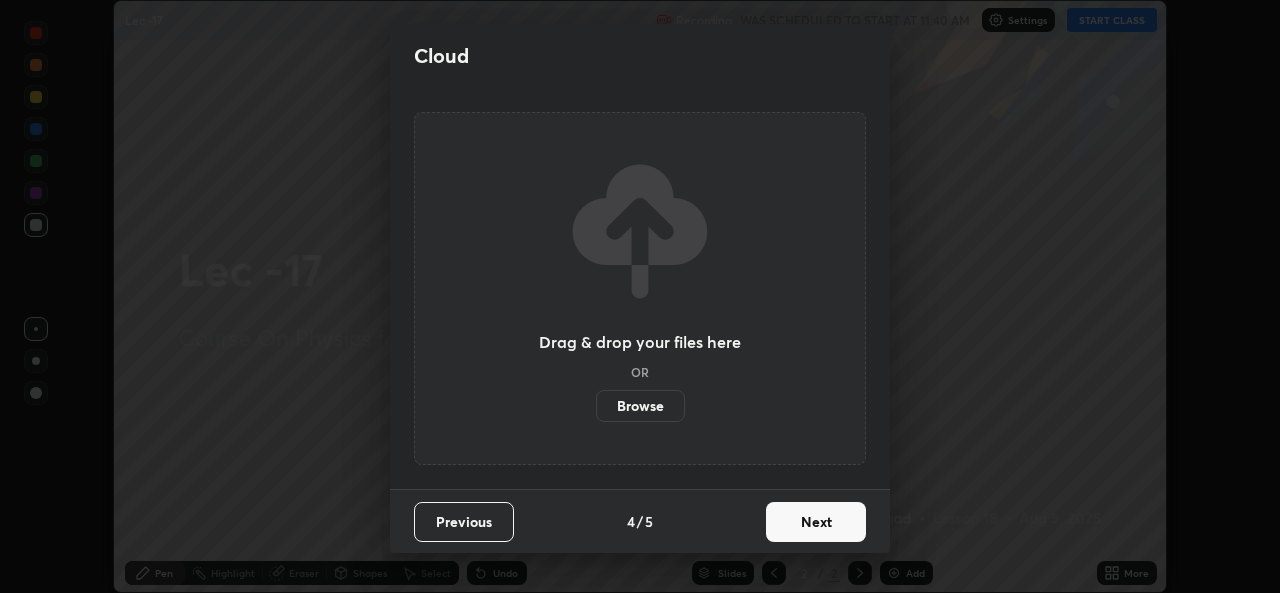 click on "Next" at bounding box center [816, 522] 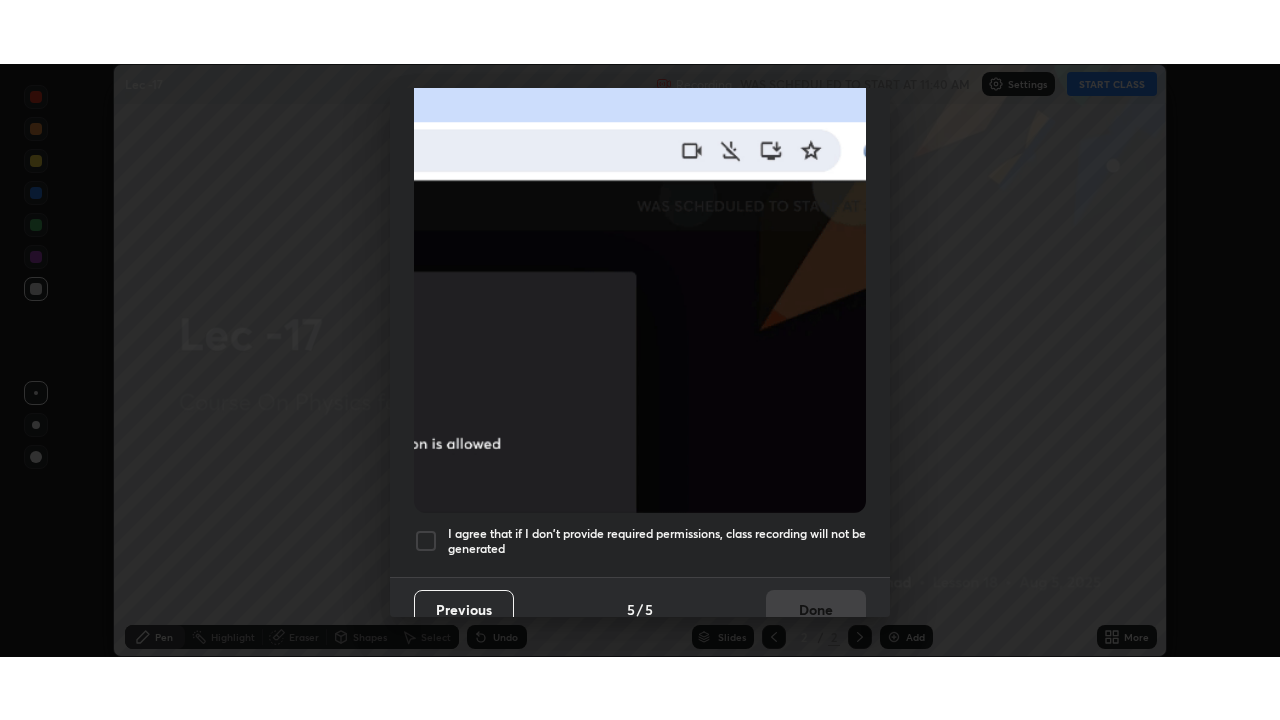 scroll, scrollTop: 471, scrollLeft: 0, axis: vertical 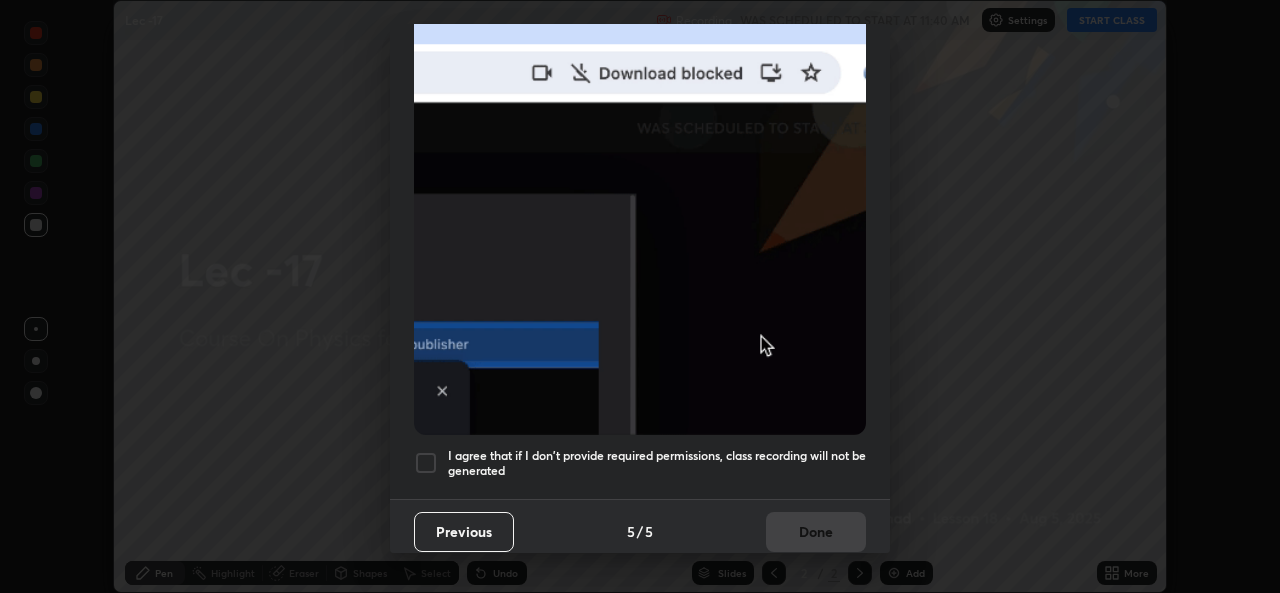 click at bounding box center [426, 463] 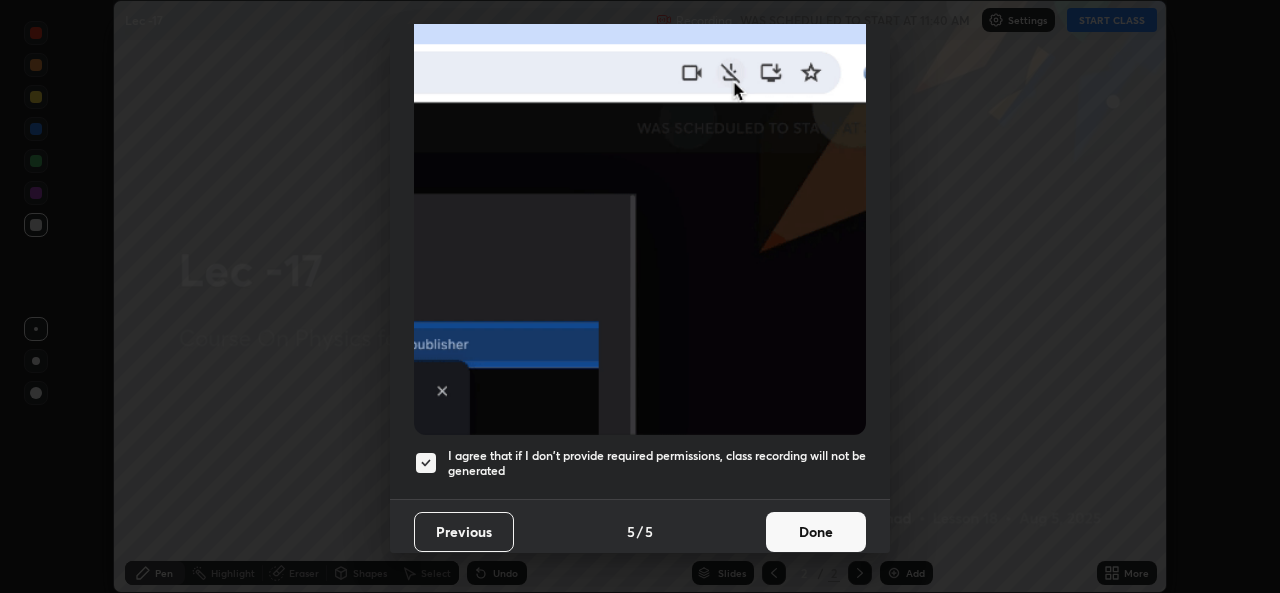 click on "Done" at bounding box center [816, 532] 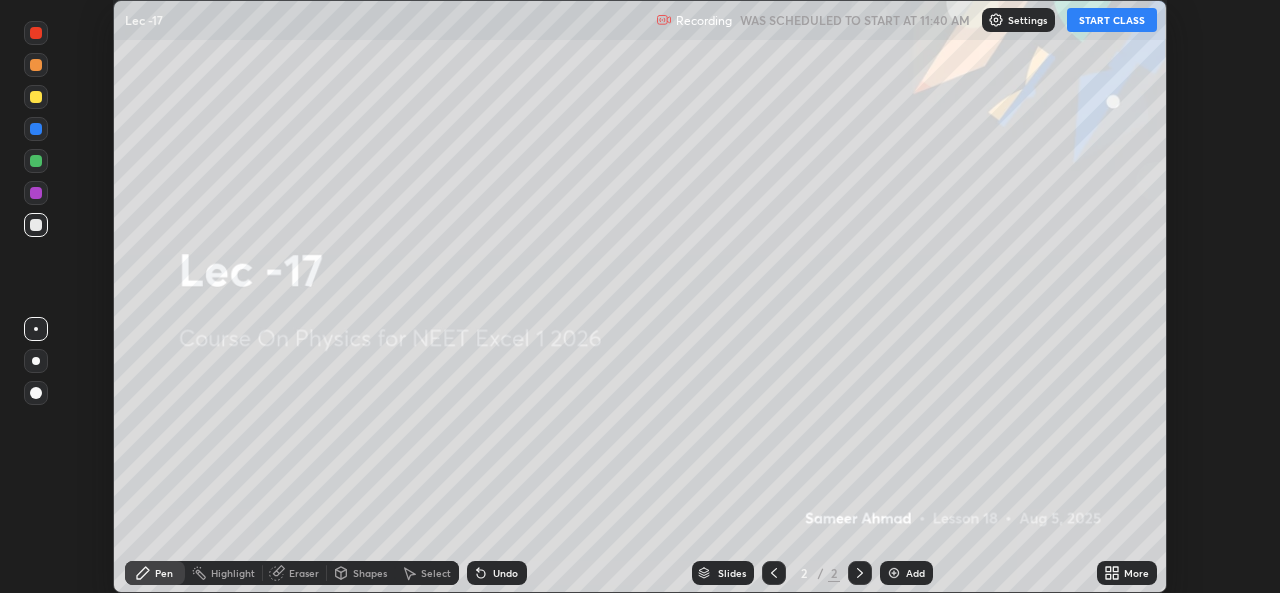 click on "START CLASS" at bounding box center [1112, 20] 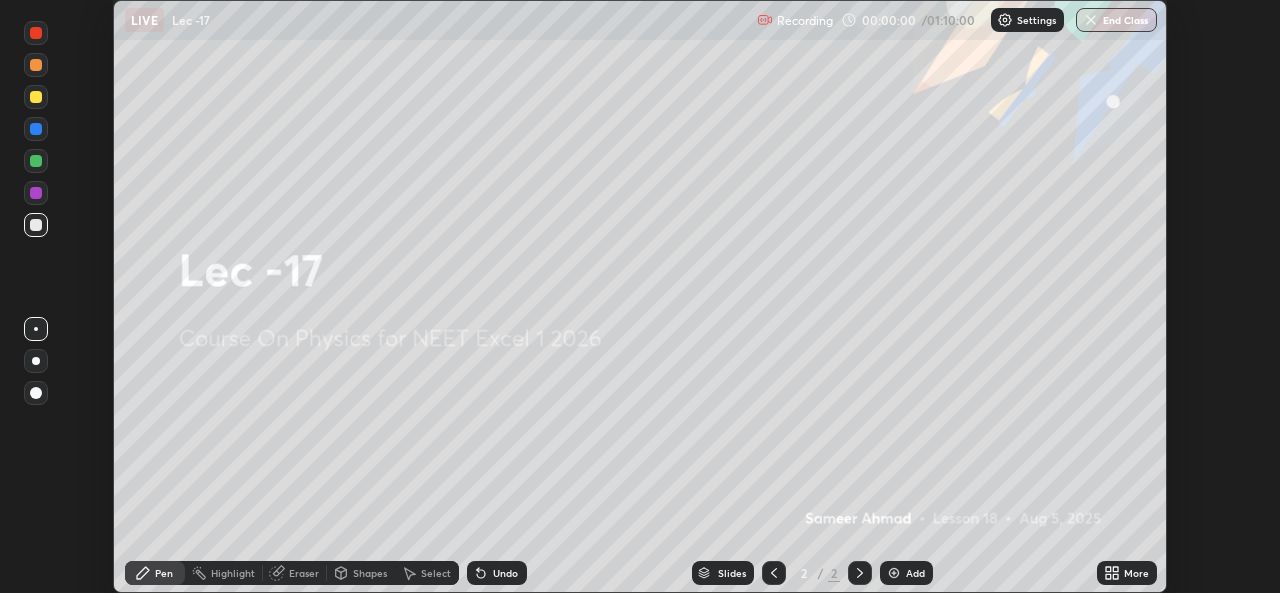 click on "More" at bounding box center [1127, 573] 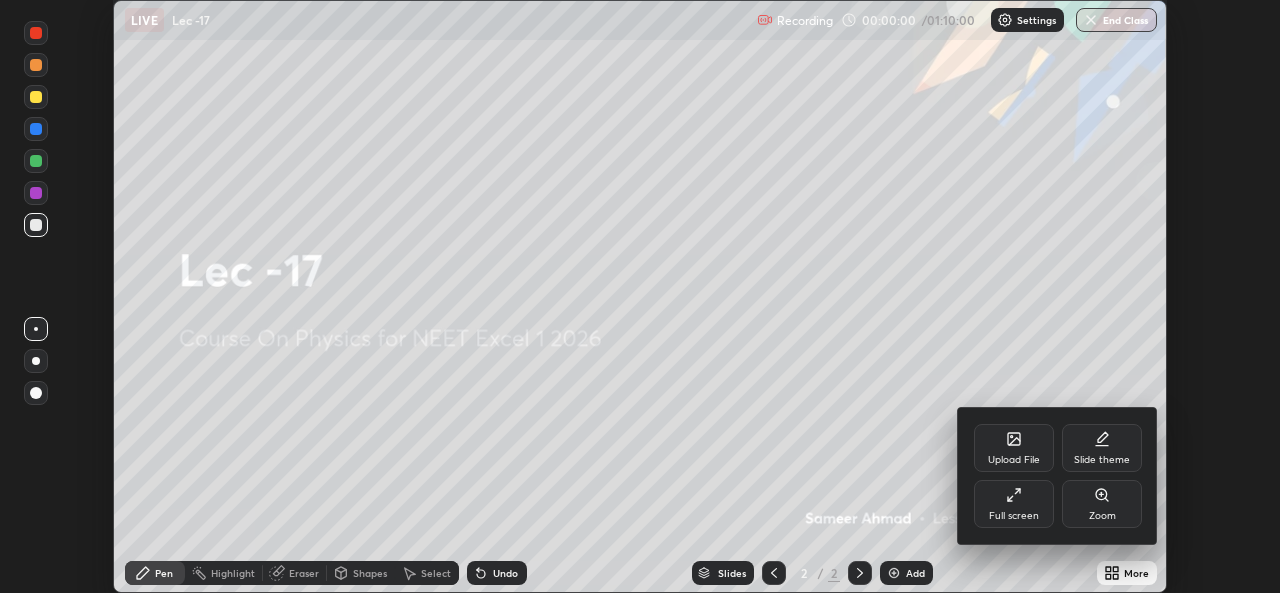 click on "Full screen" at bounding box center [1014, 504] 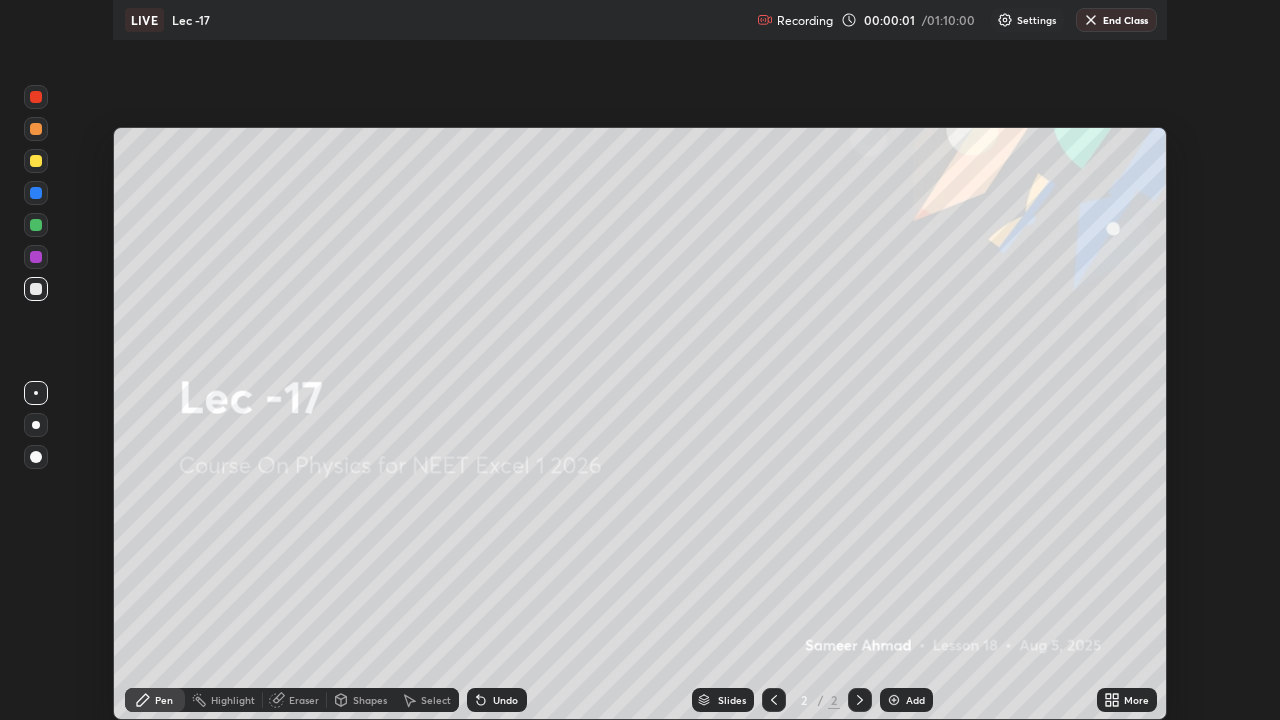 scroll, scrollTop: 99280, scrollLeft: 98720, axis: both 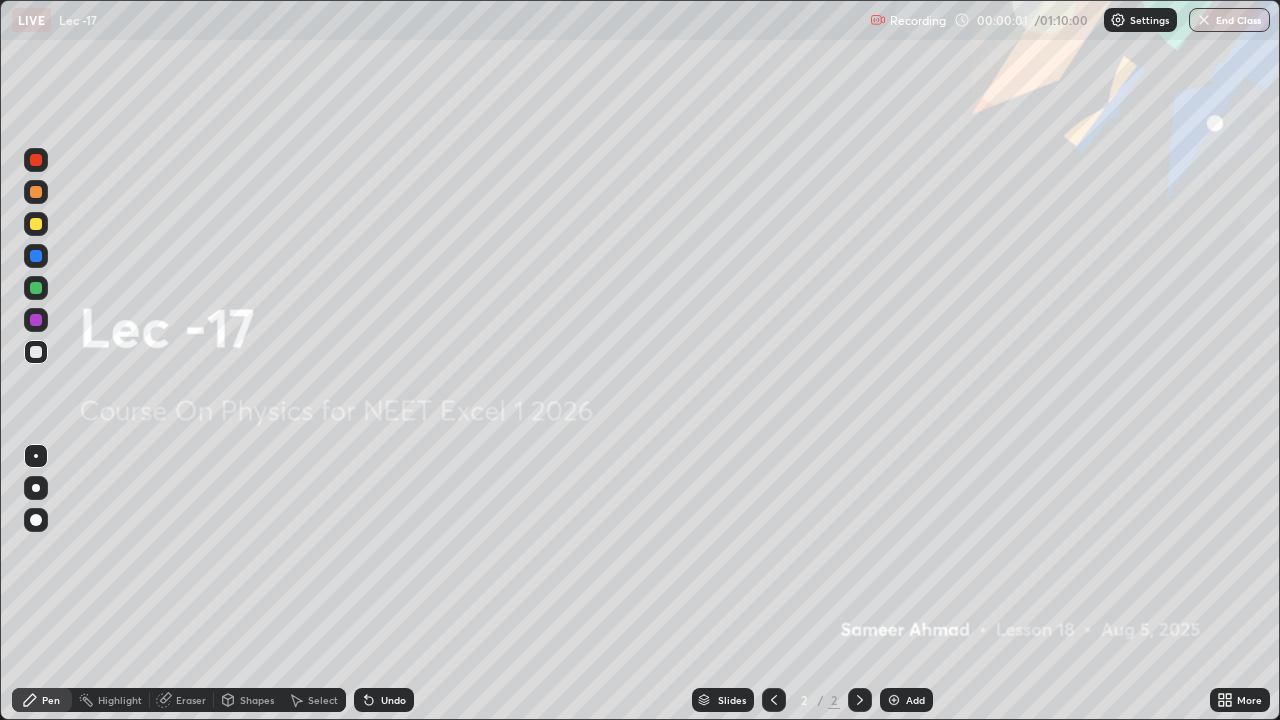 click on "Add" at bounding box center [915, 700] 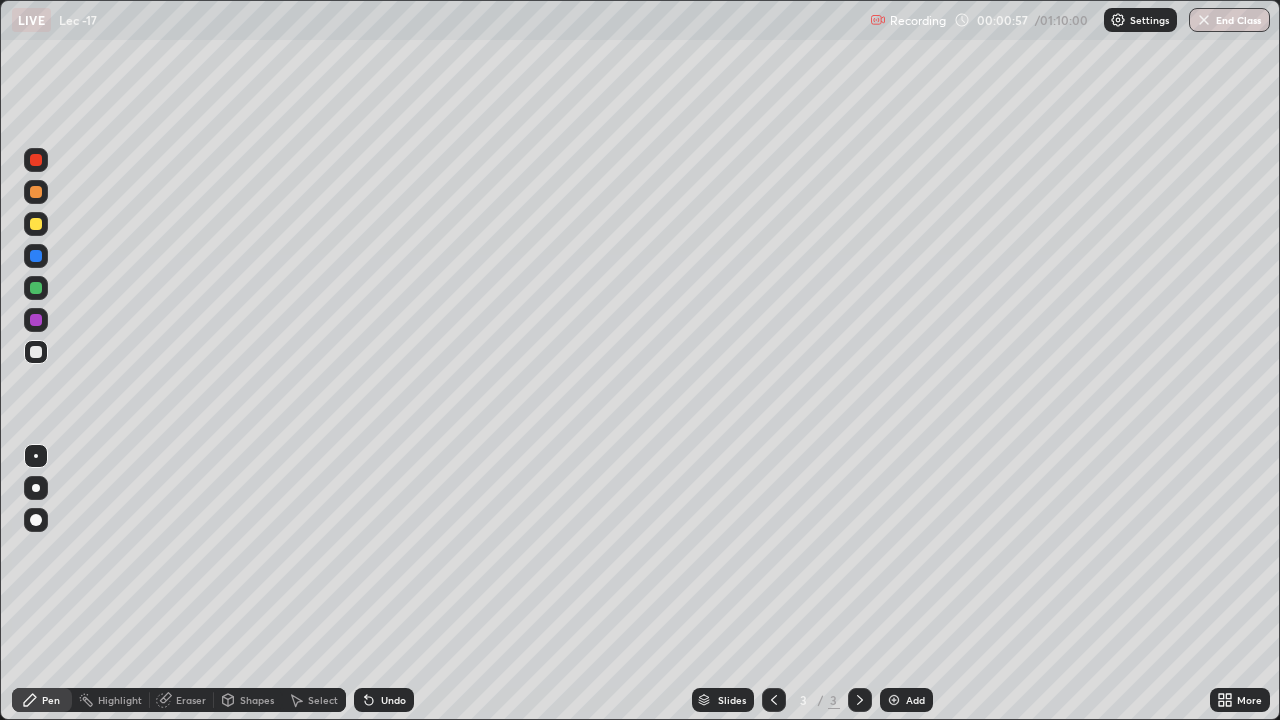 click 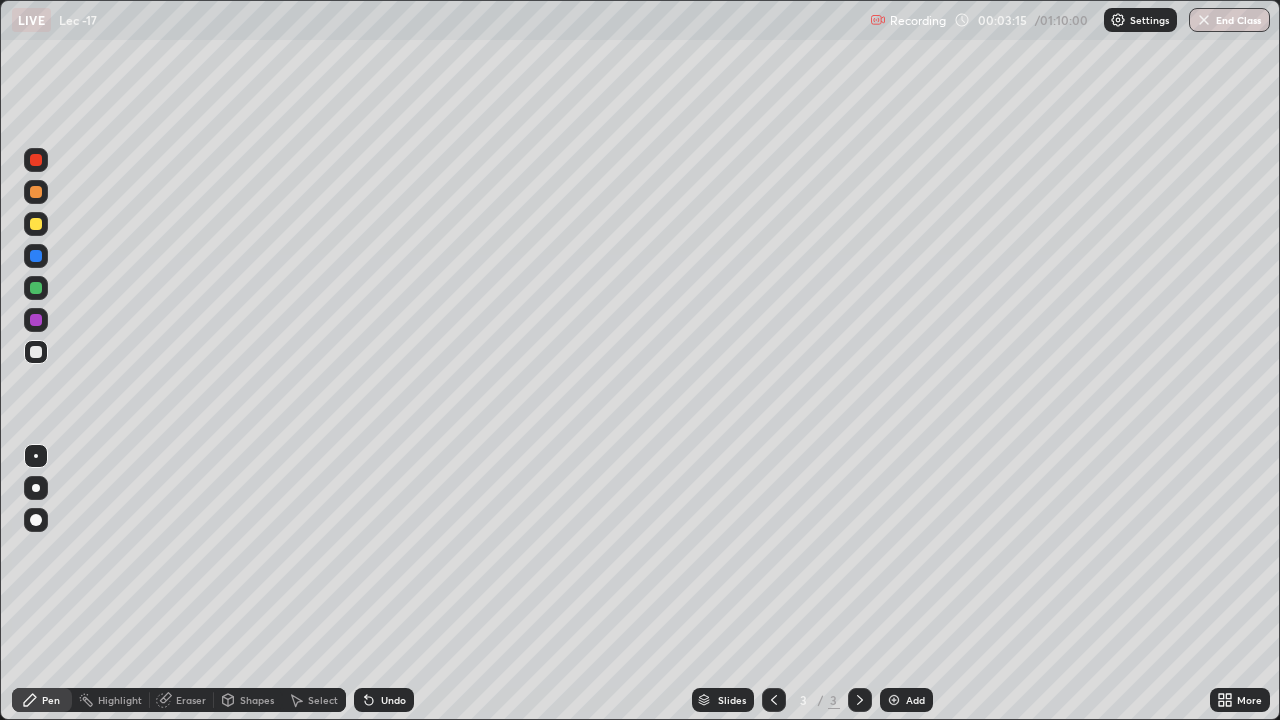 click on "Select" at bounding box center [323, 700] 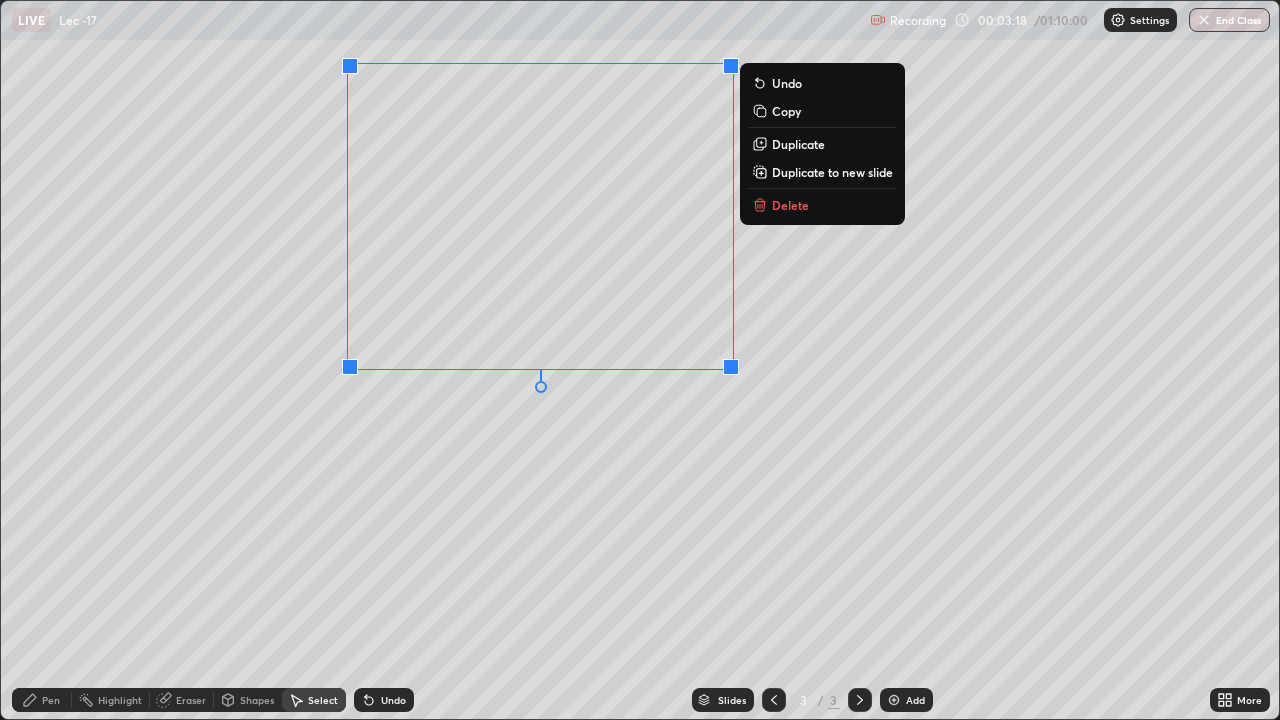 click on "Delete" at bounding box center (790, 205) 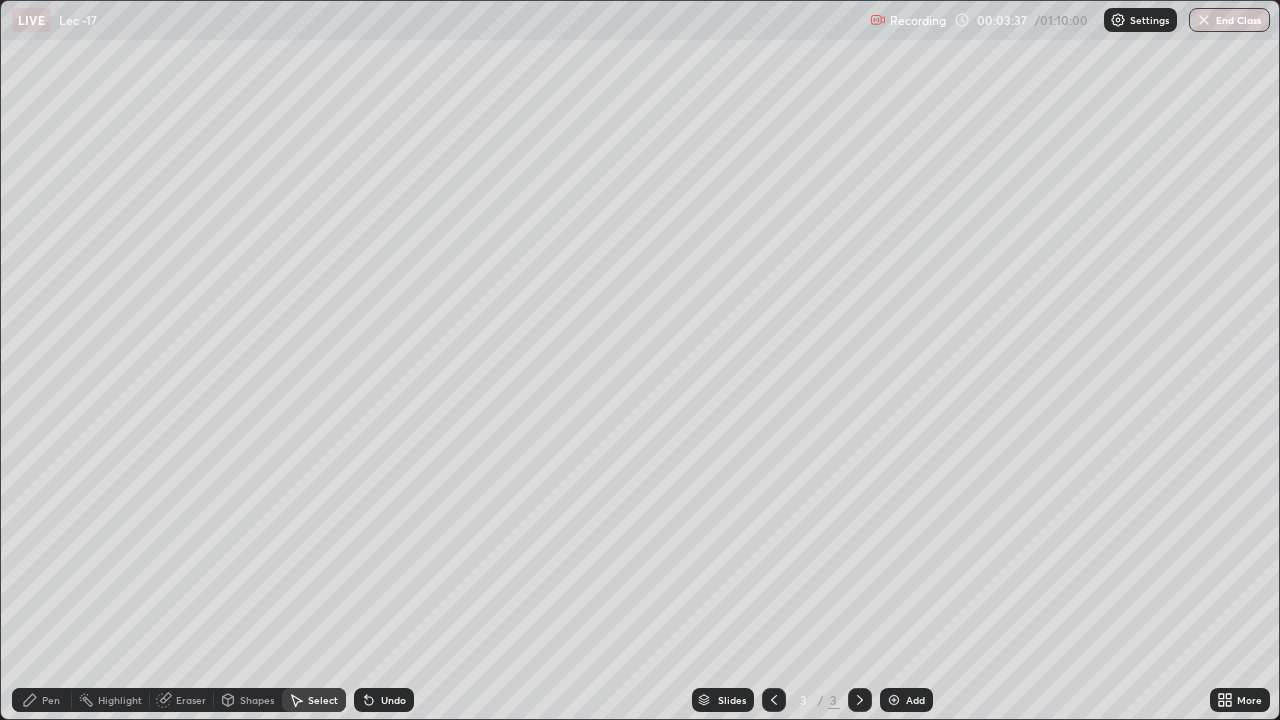 click on "Pen" at bounding box center [51, 700] 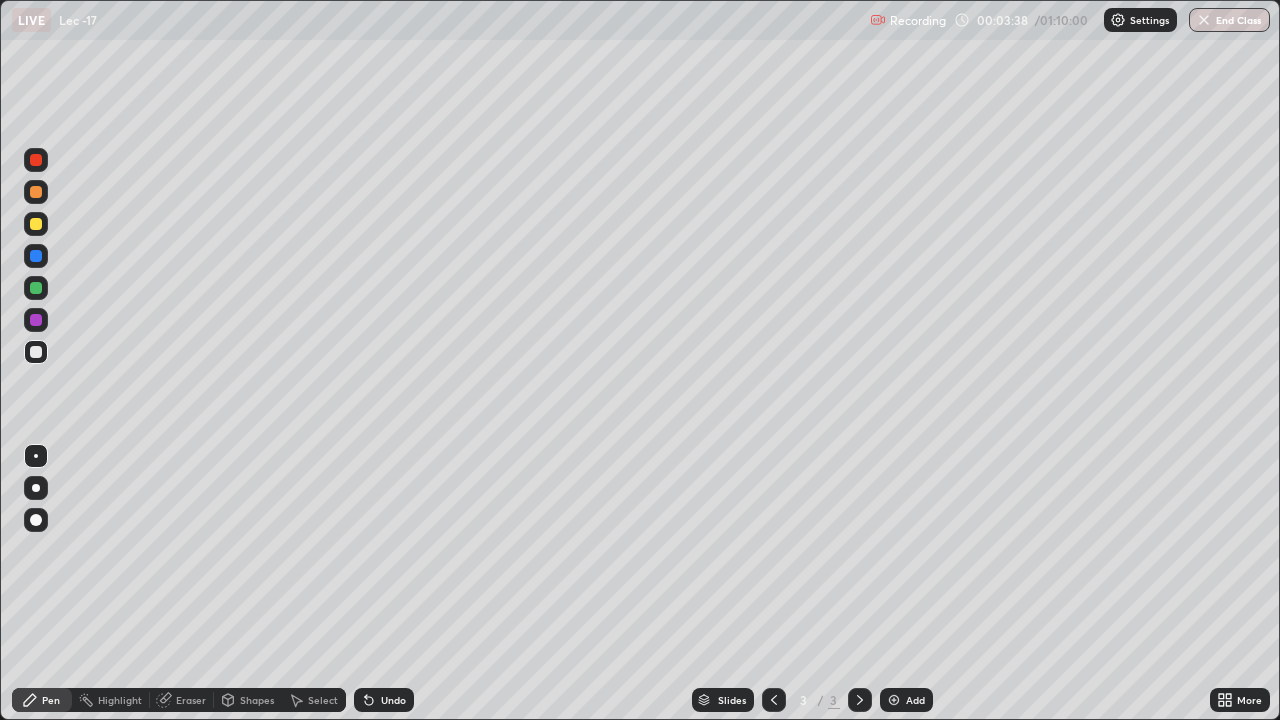 click at bounding box center (36, 352) 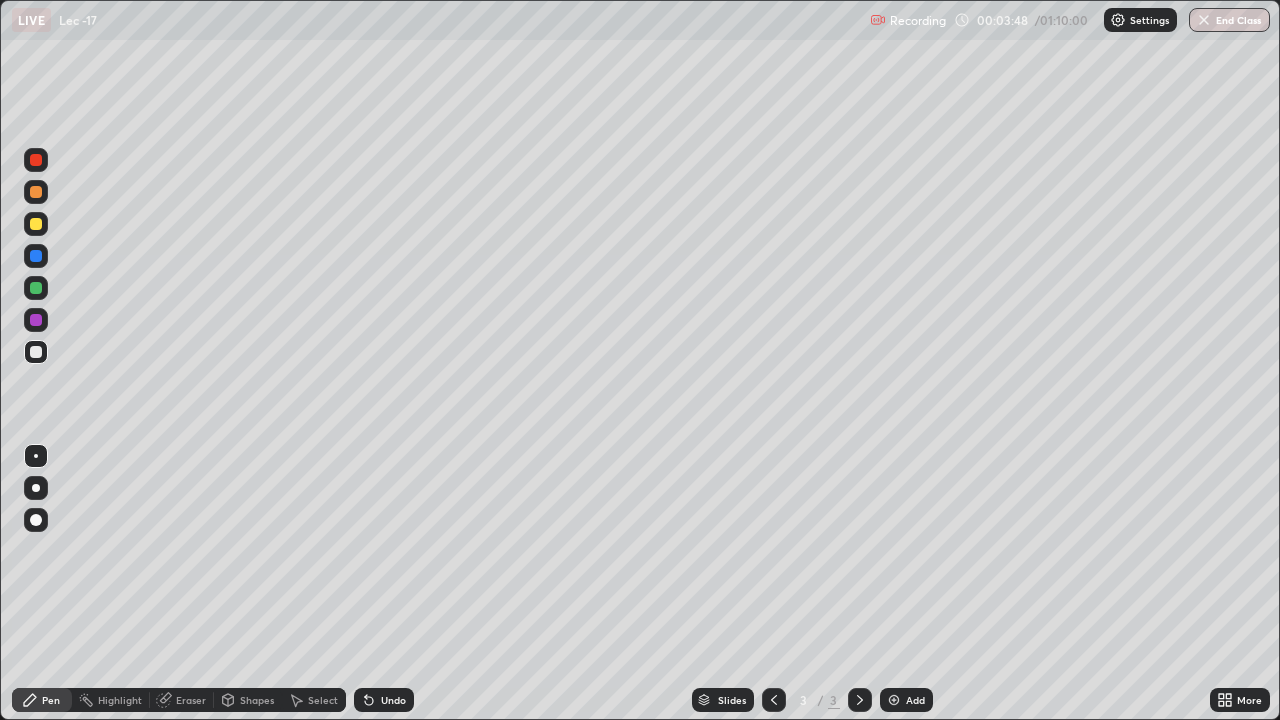 click on "Select" at bounding box center (323, 700) 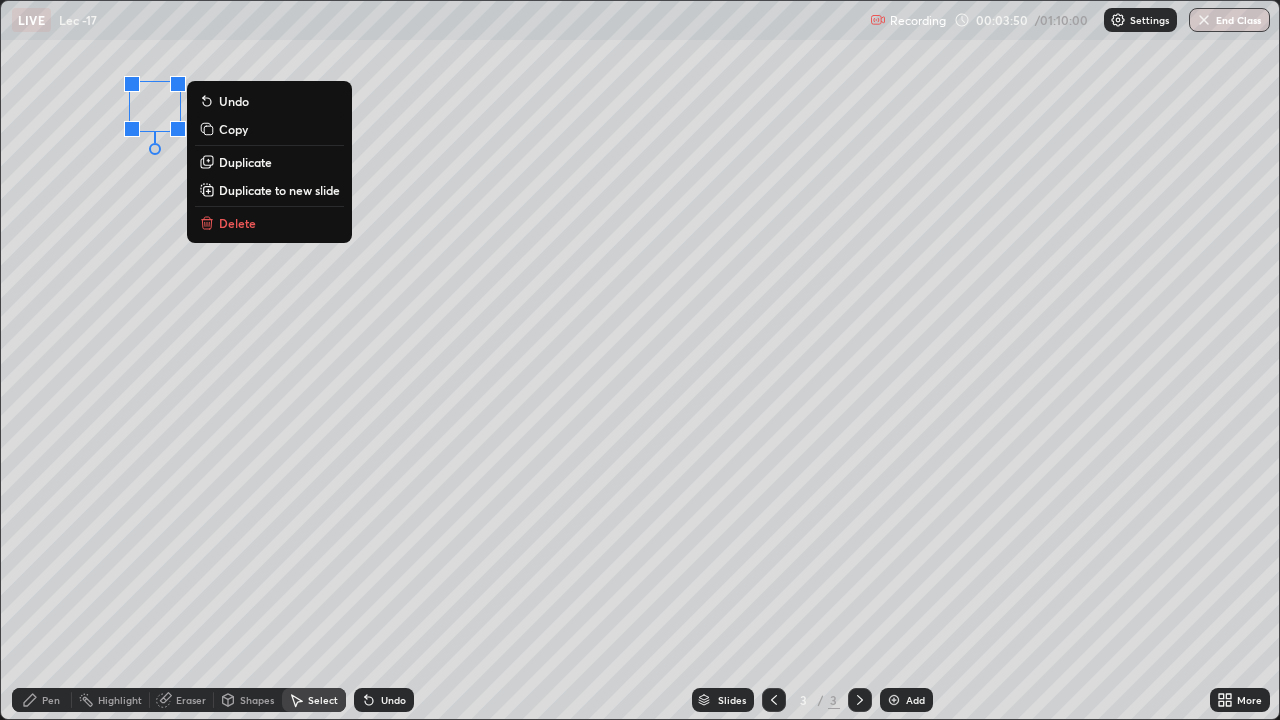 click on "Delete" at bounding box center (237, 223) 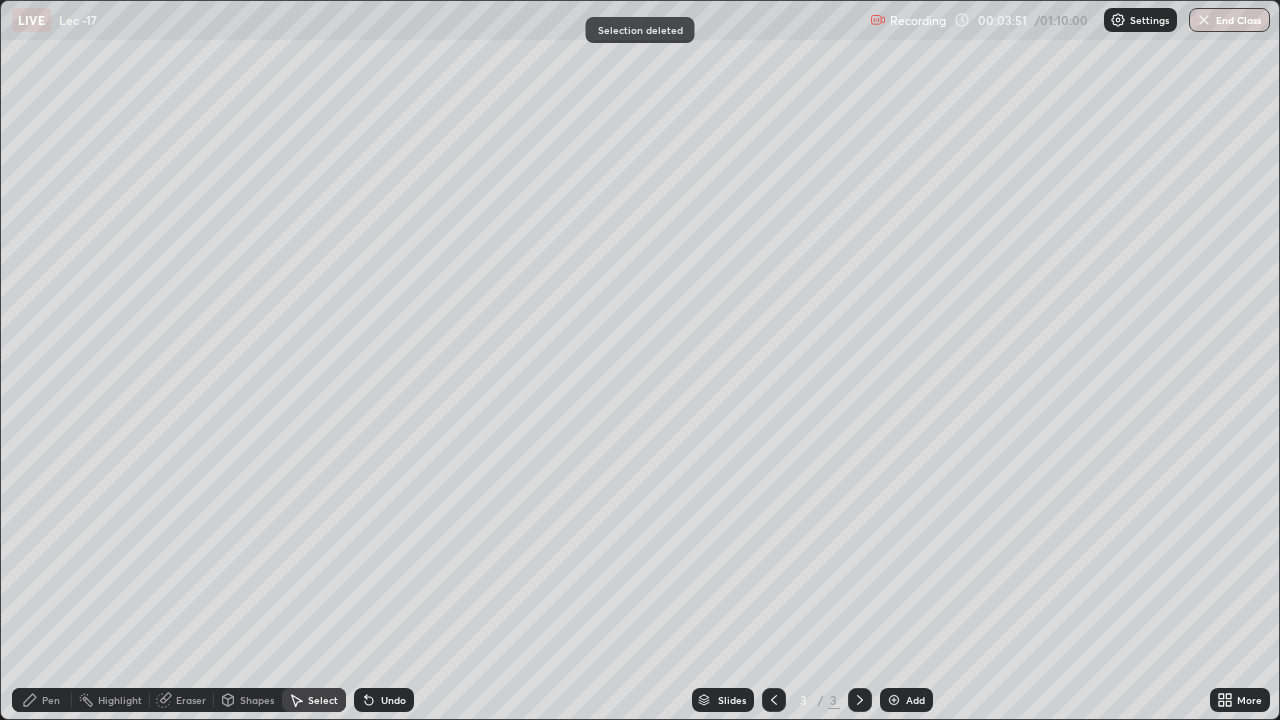click on "Pen" at bounding box center [42, 700] 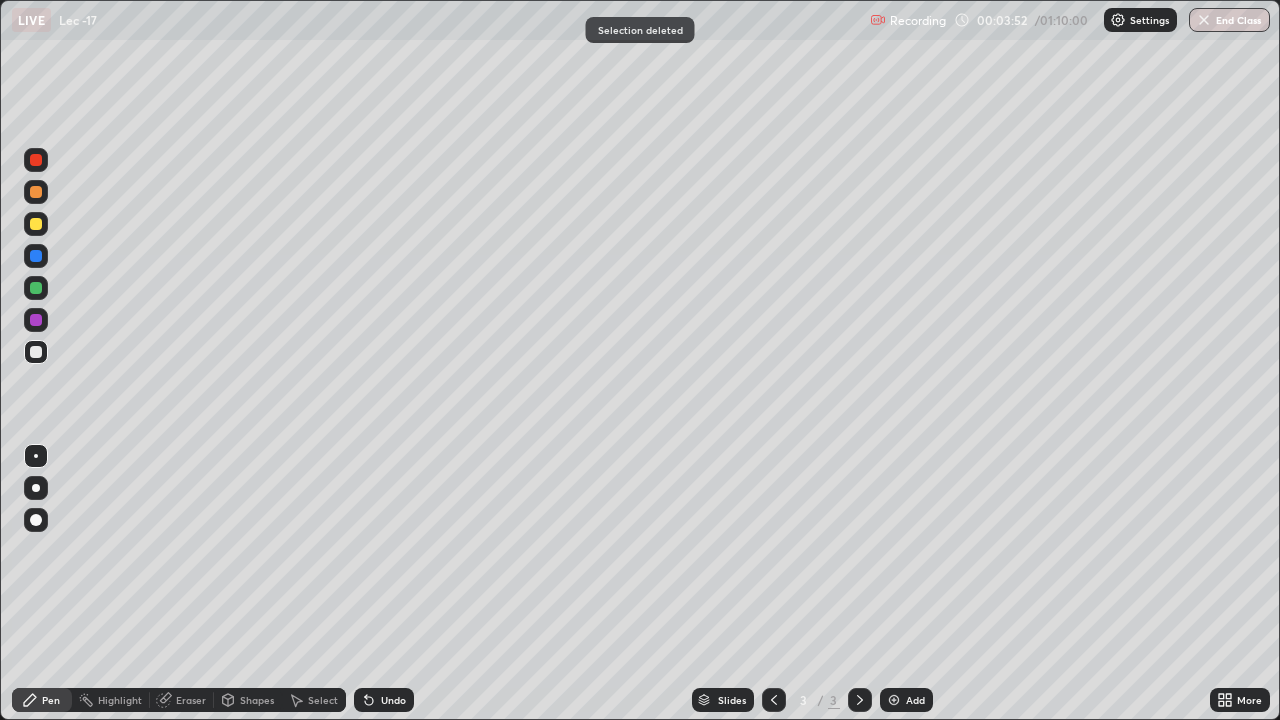 click at bounding box center [36, 352] 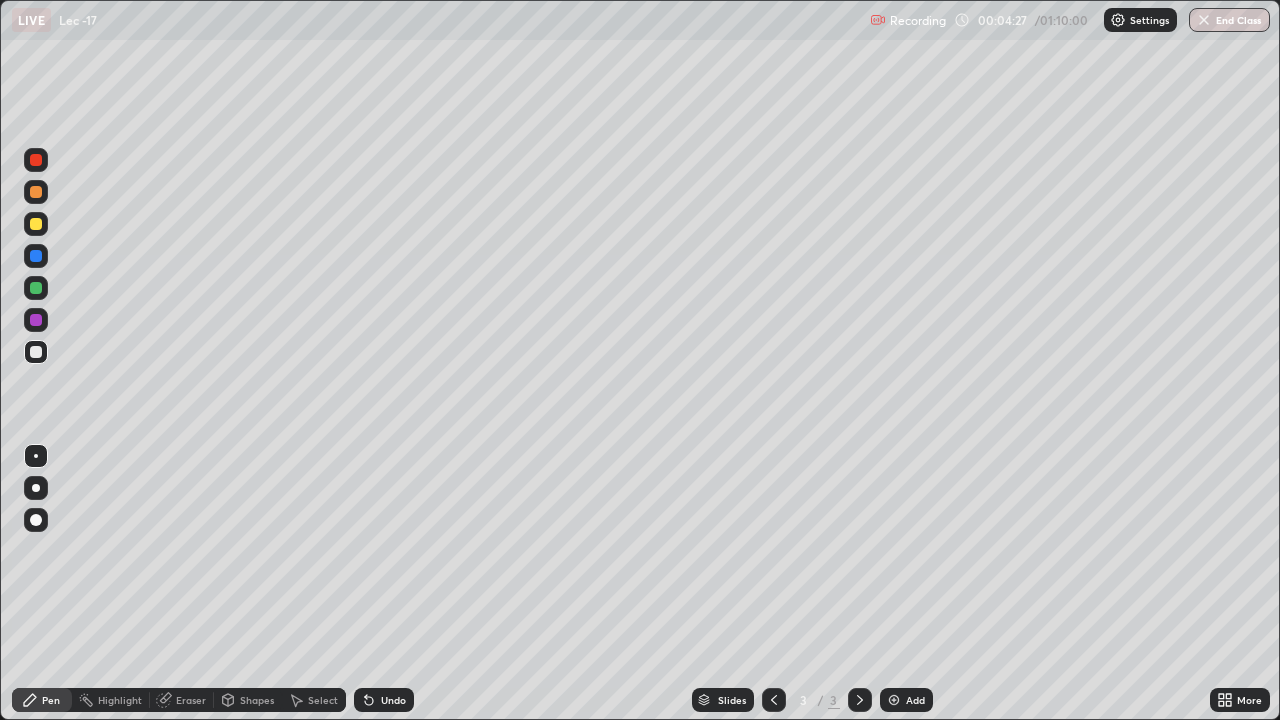 click on "Undo" at bounding box center [384, 700] 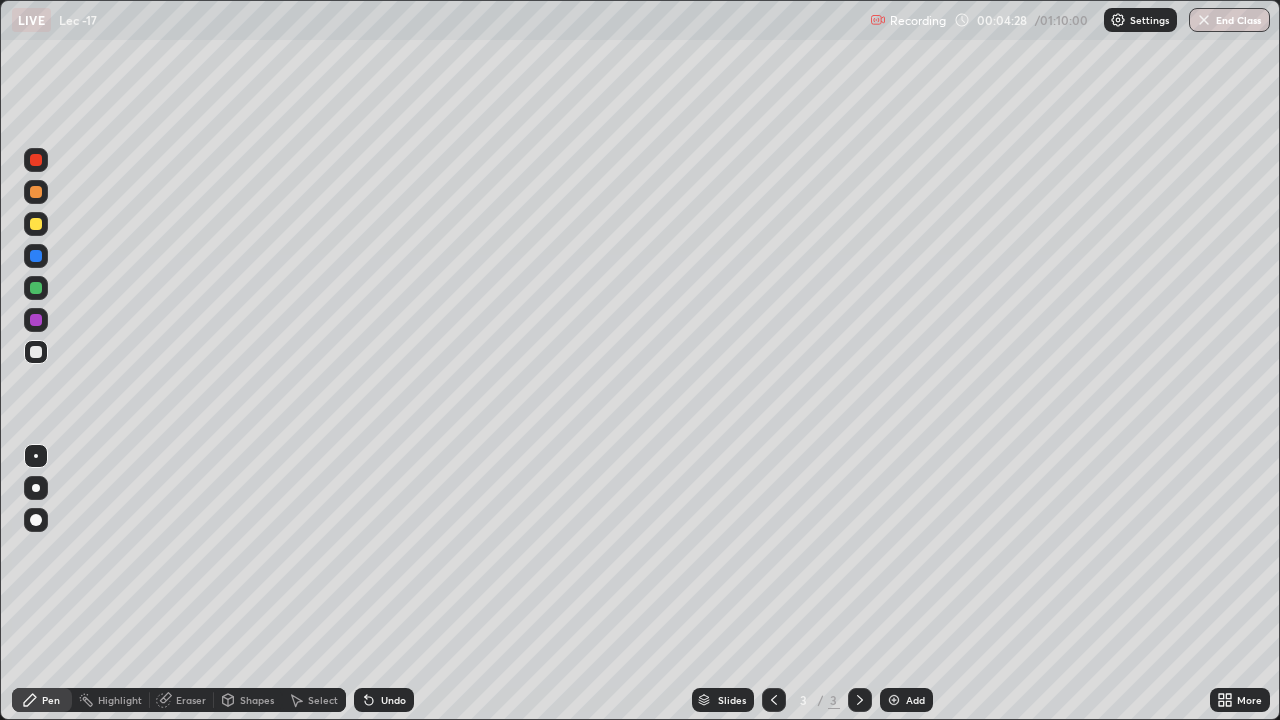 click 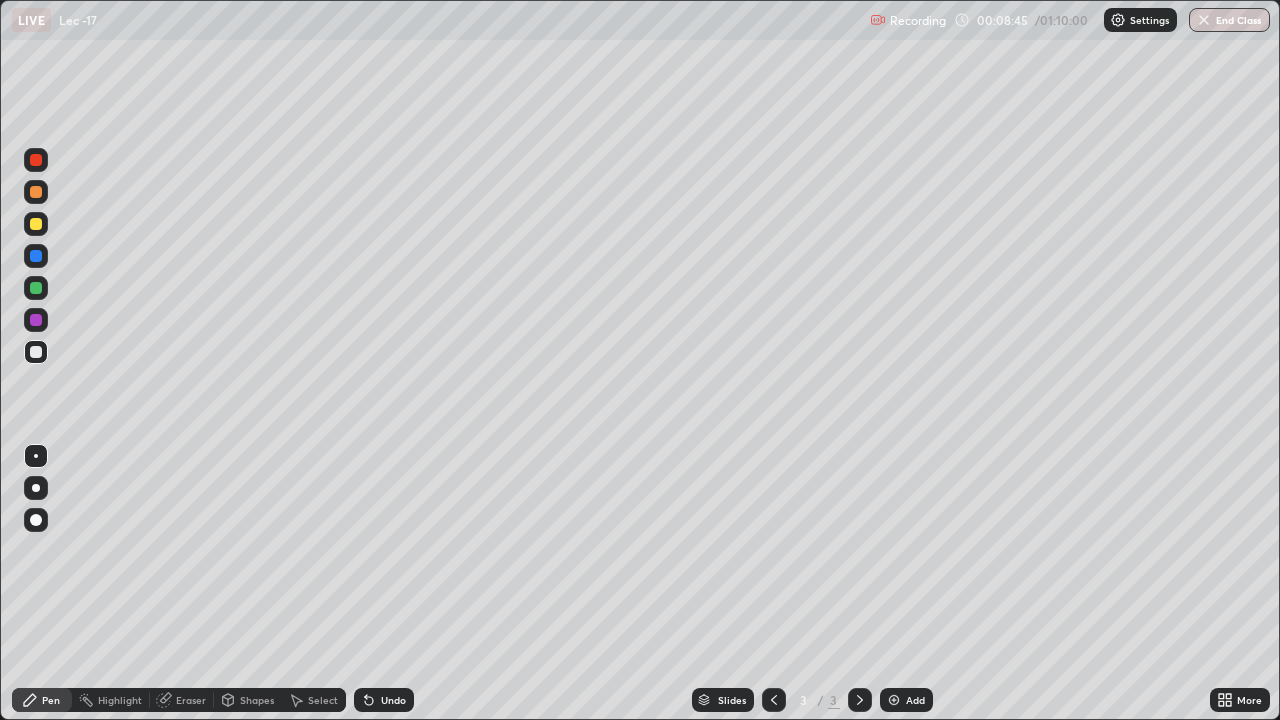 click at bounding box center [36, 288] 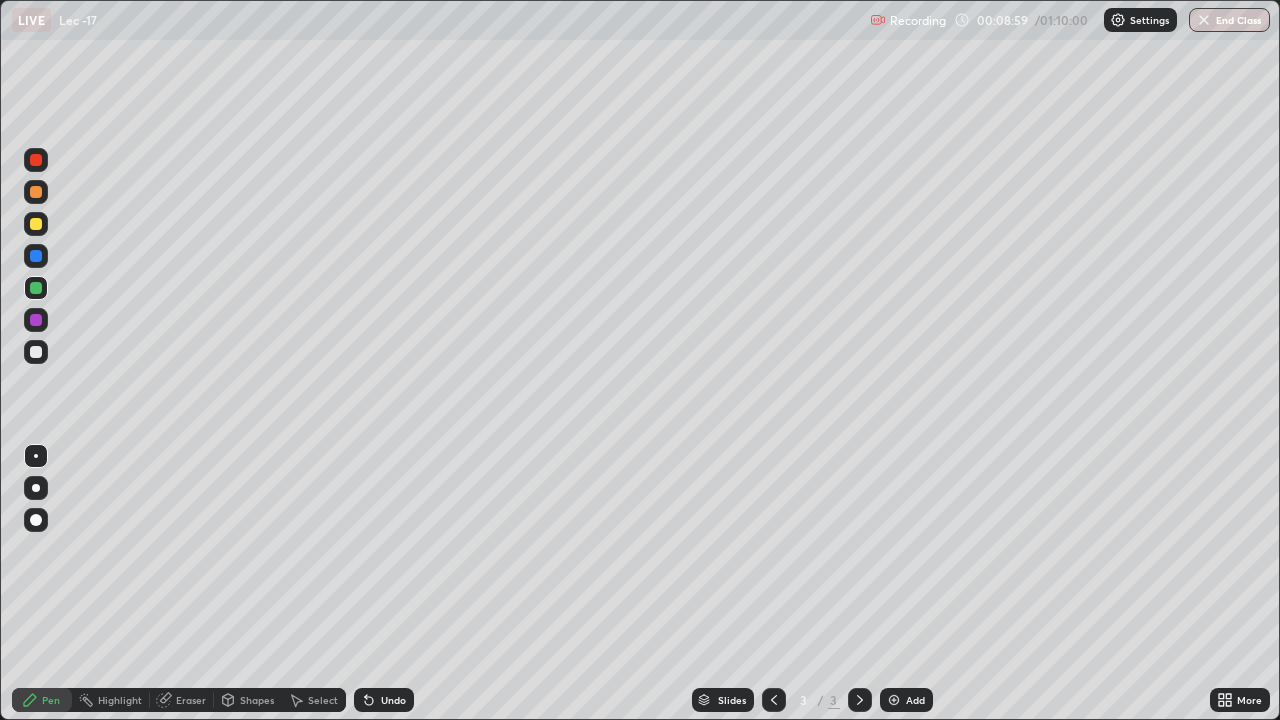 click on "Undo" at bounding box center [393, 700] 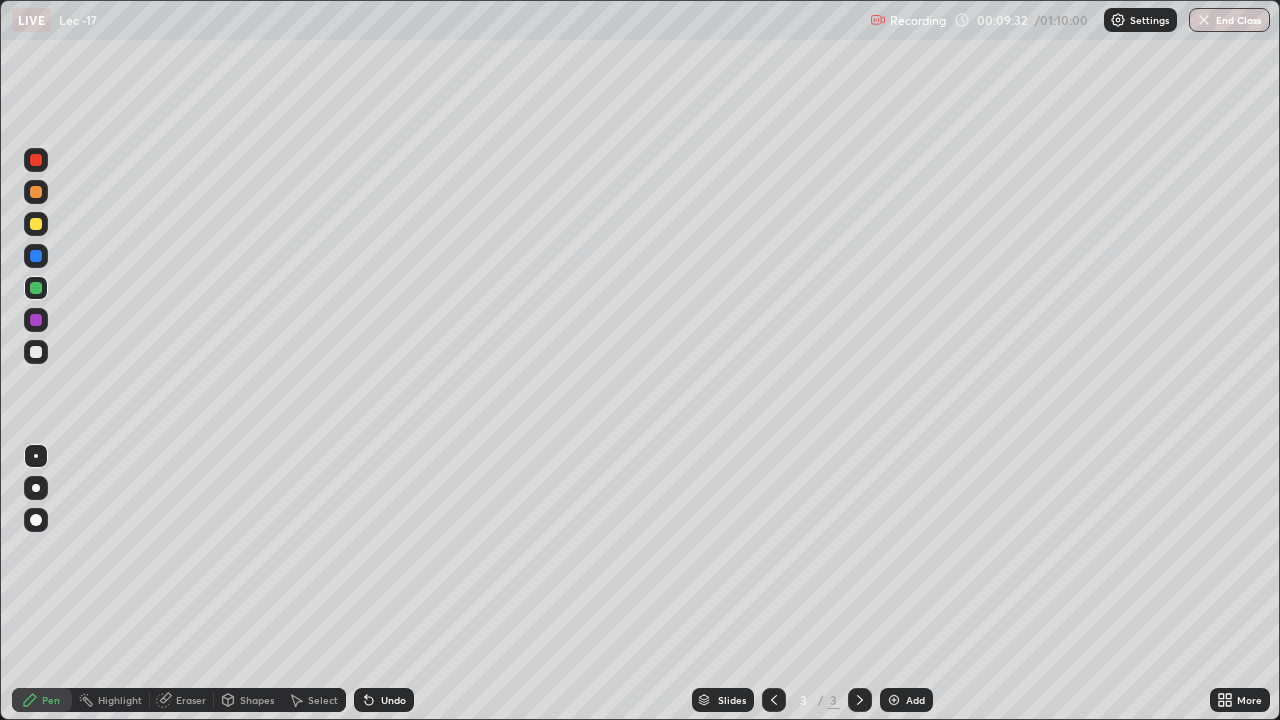 click on "Undo" at bounding box center (393, 700) 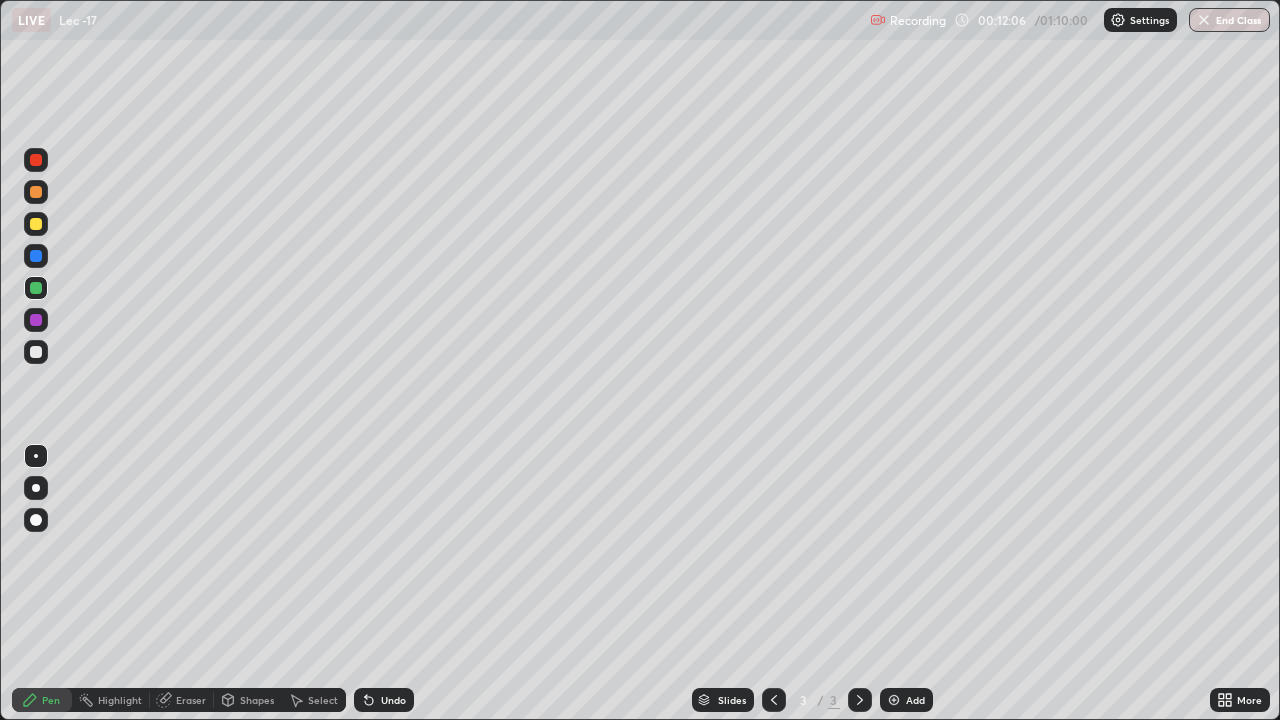 click on "Add" at bounding box center (915, 700) 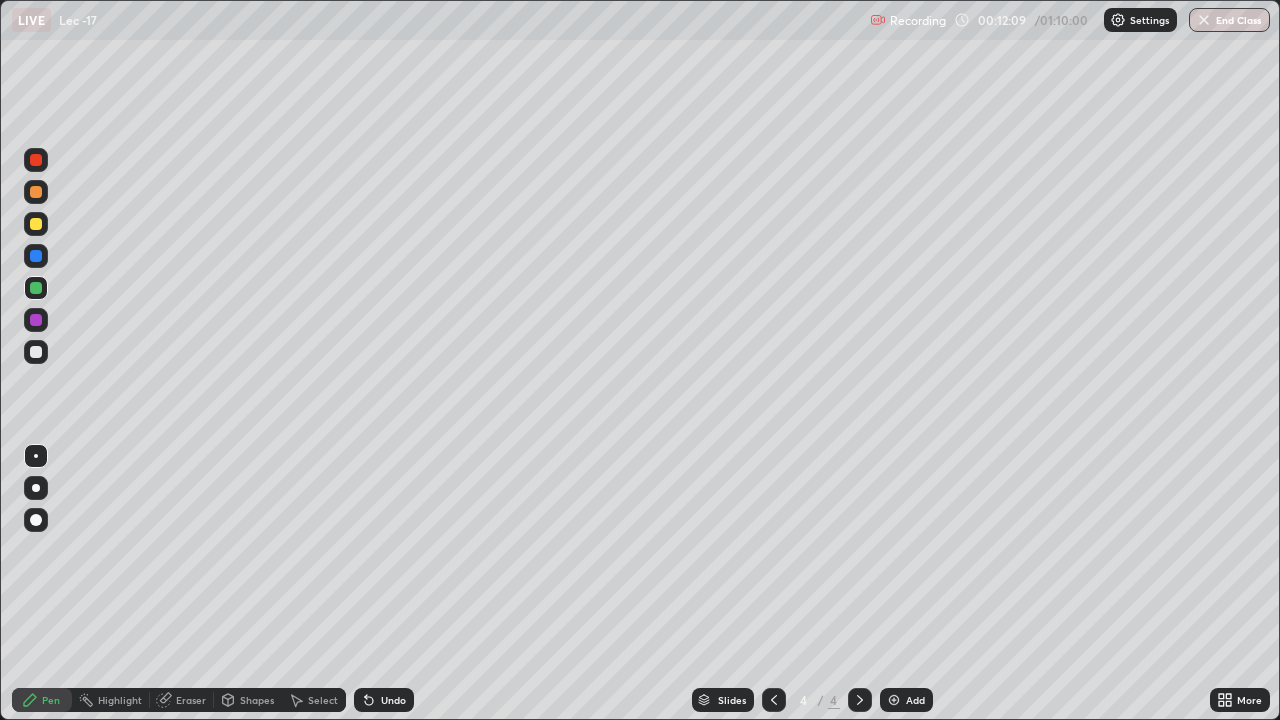 click at bounding box center (36, 352) 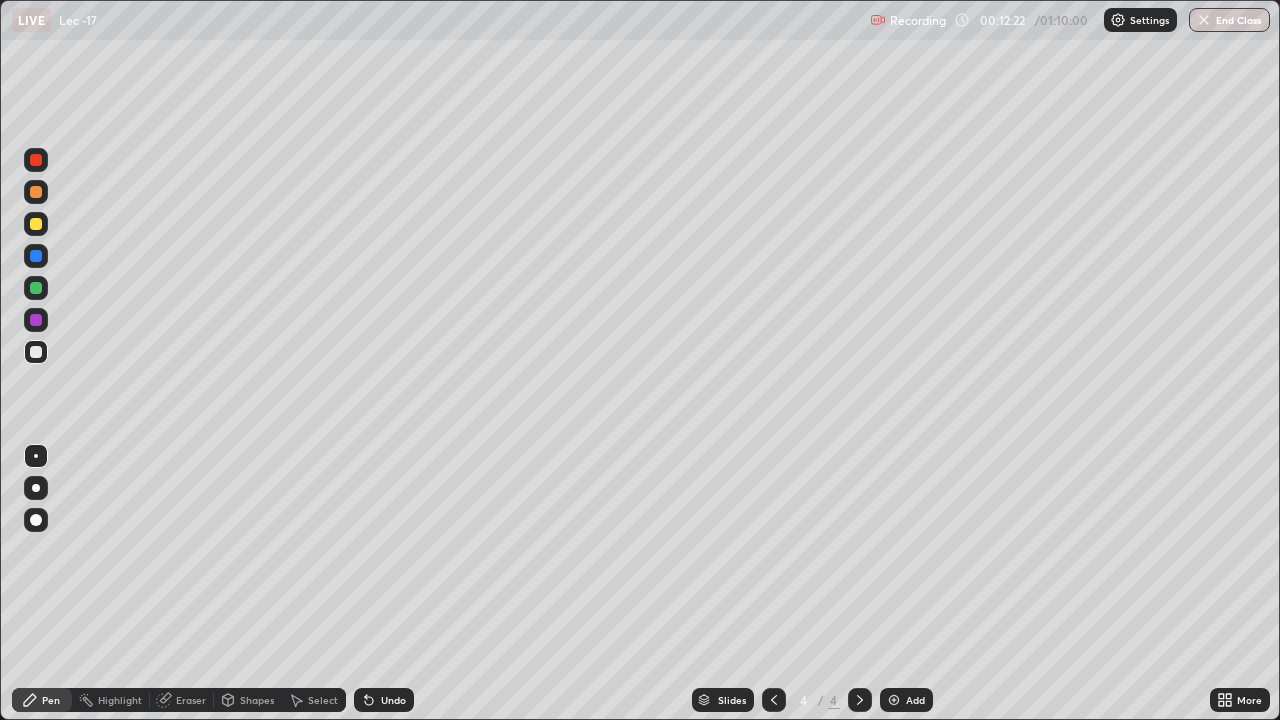 click at bounding box center (36, 352) 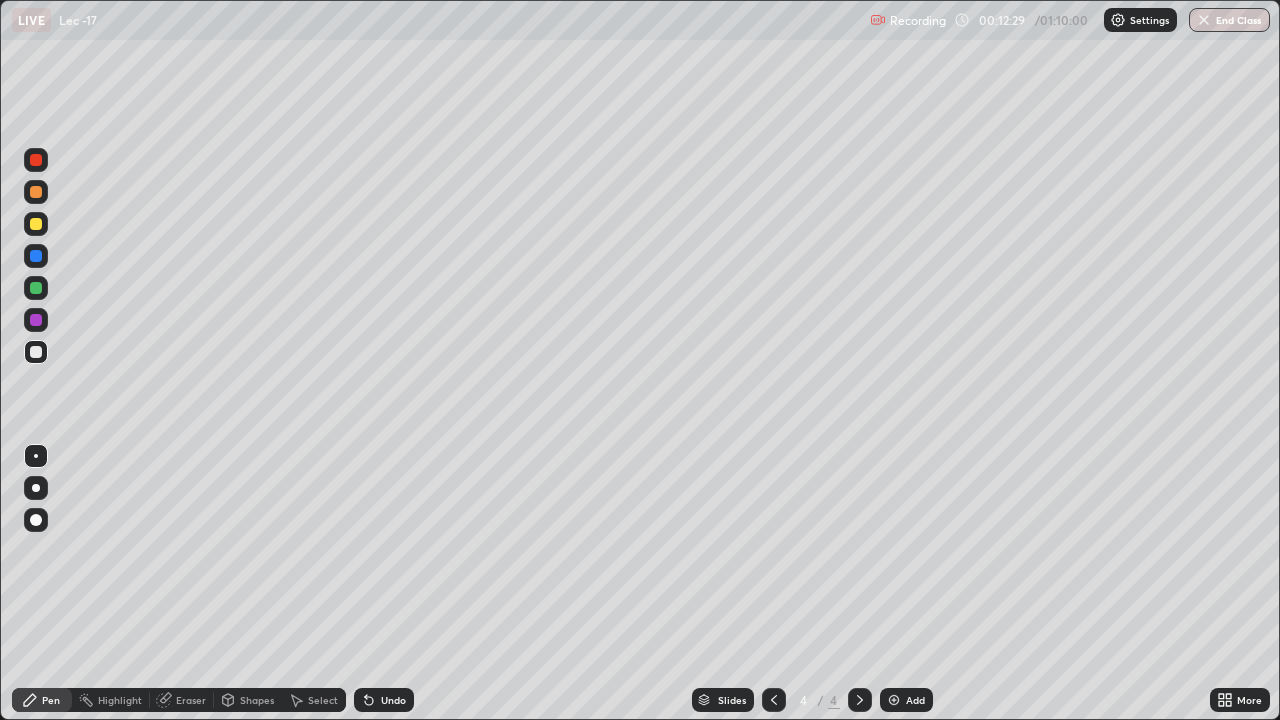 click on "Undo" at bounding box center (384, 700) 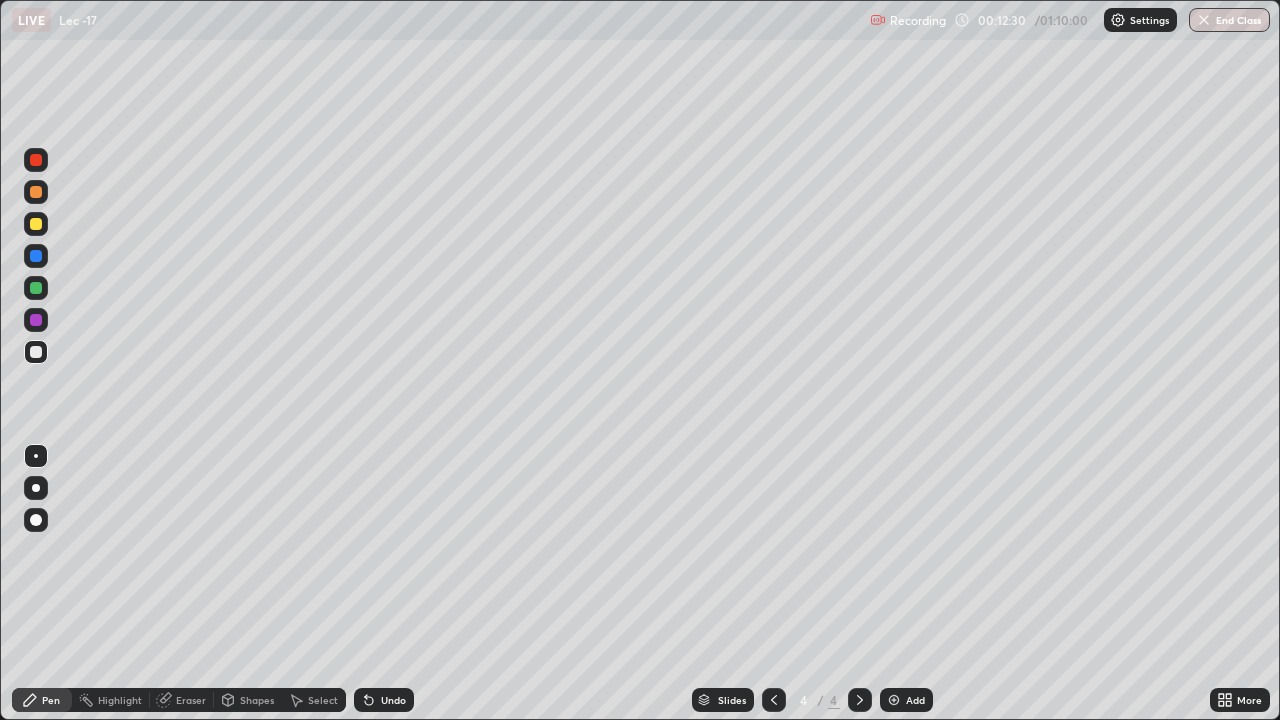 click on "Undo" at bounding box center [384, 700] 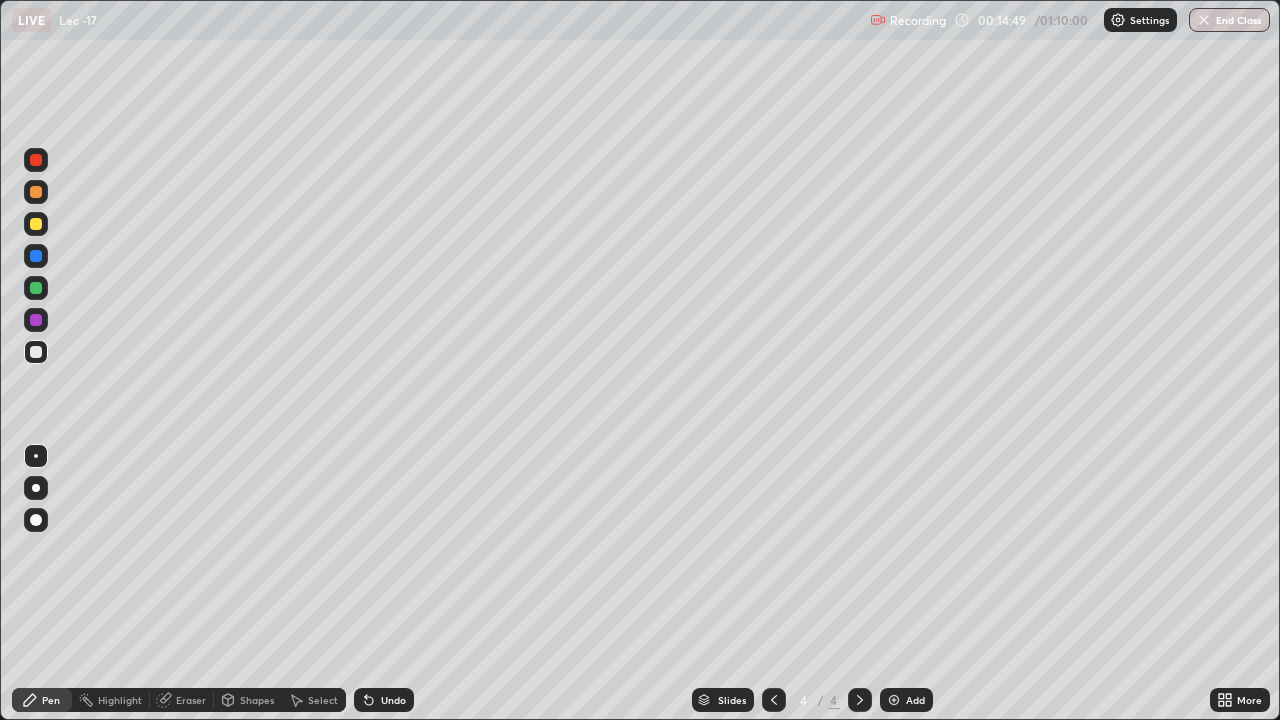 click on "Add" at bounding box center [915, 700] 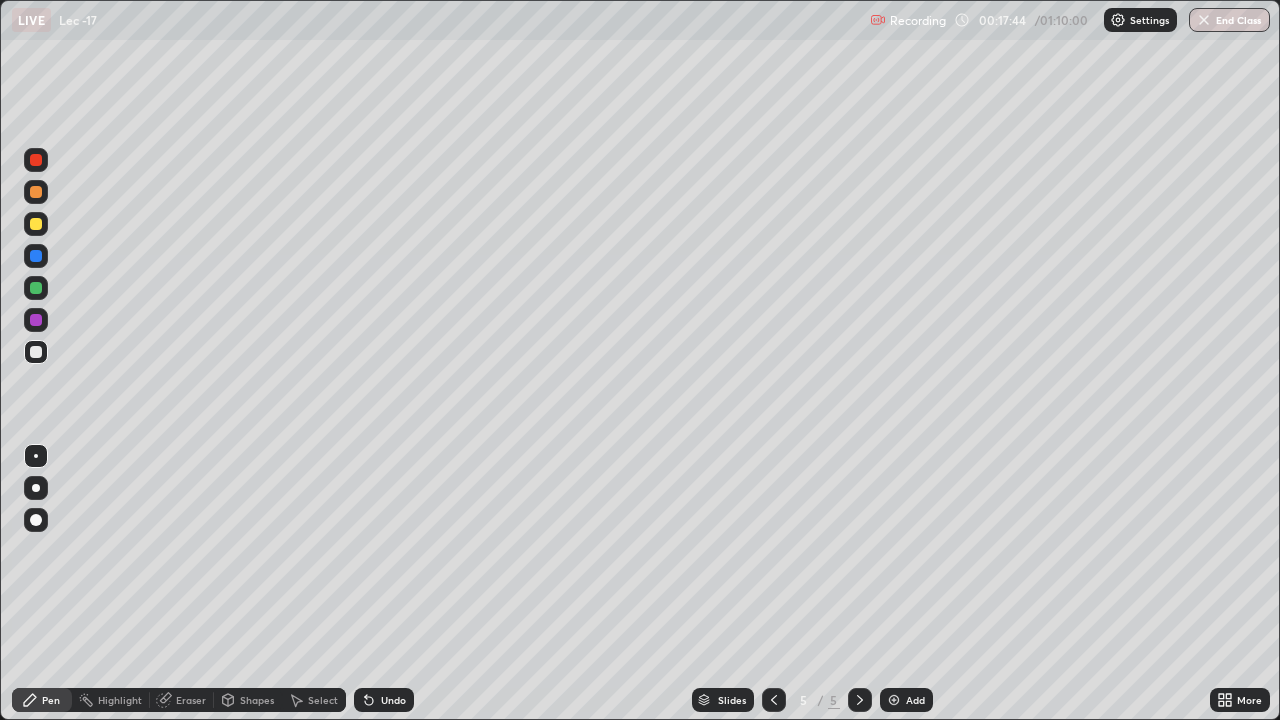 click on "Eraser" at bounding box center [191, 700] 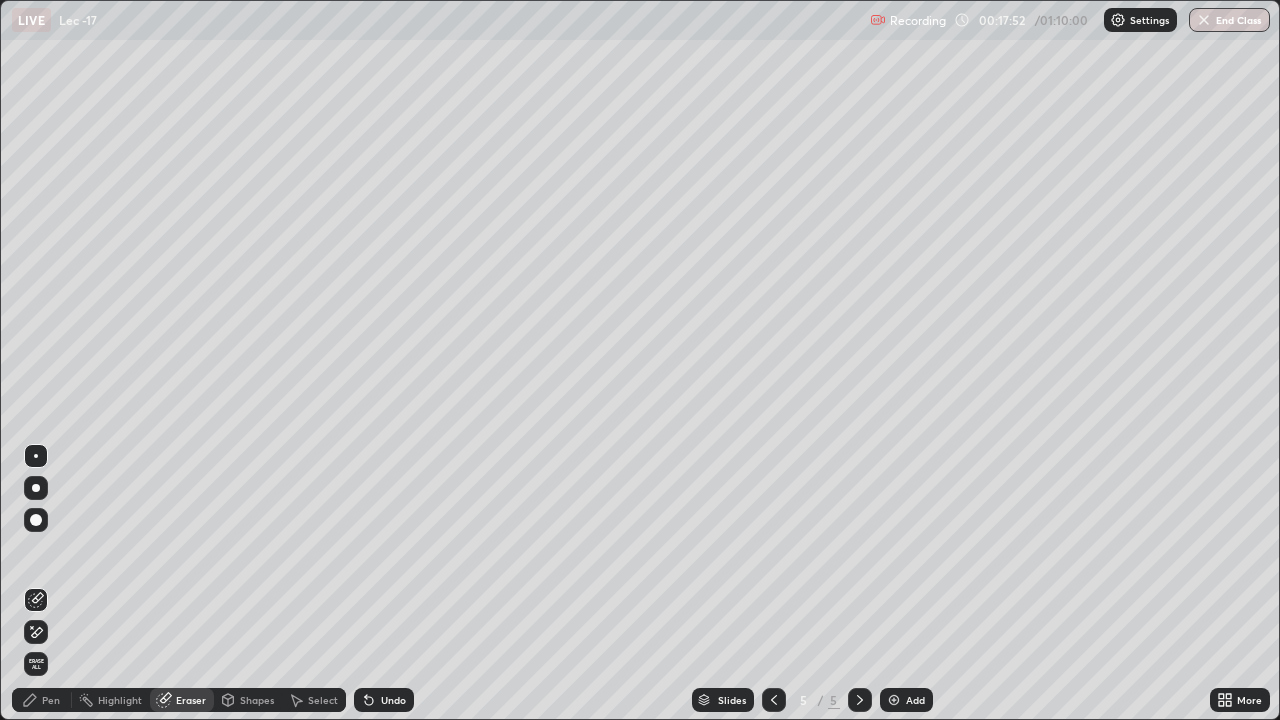 click on "Pen" at bounding box center [51, 700] 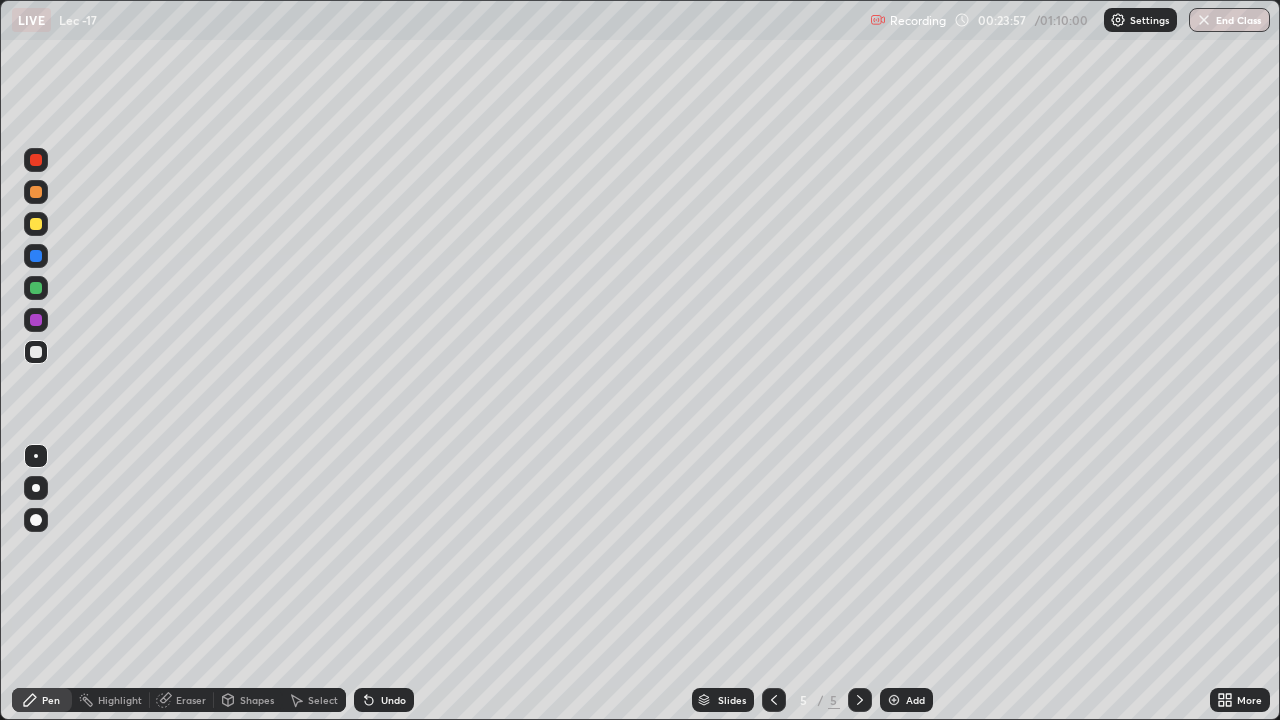 click on "Undo" at bounding box center (393, 700) 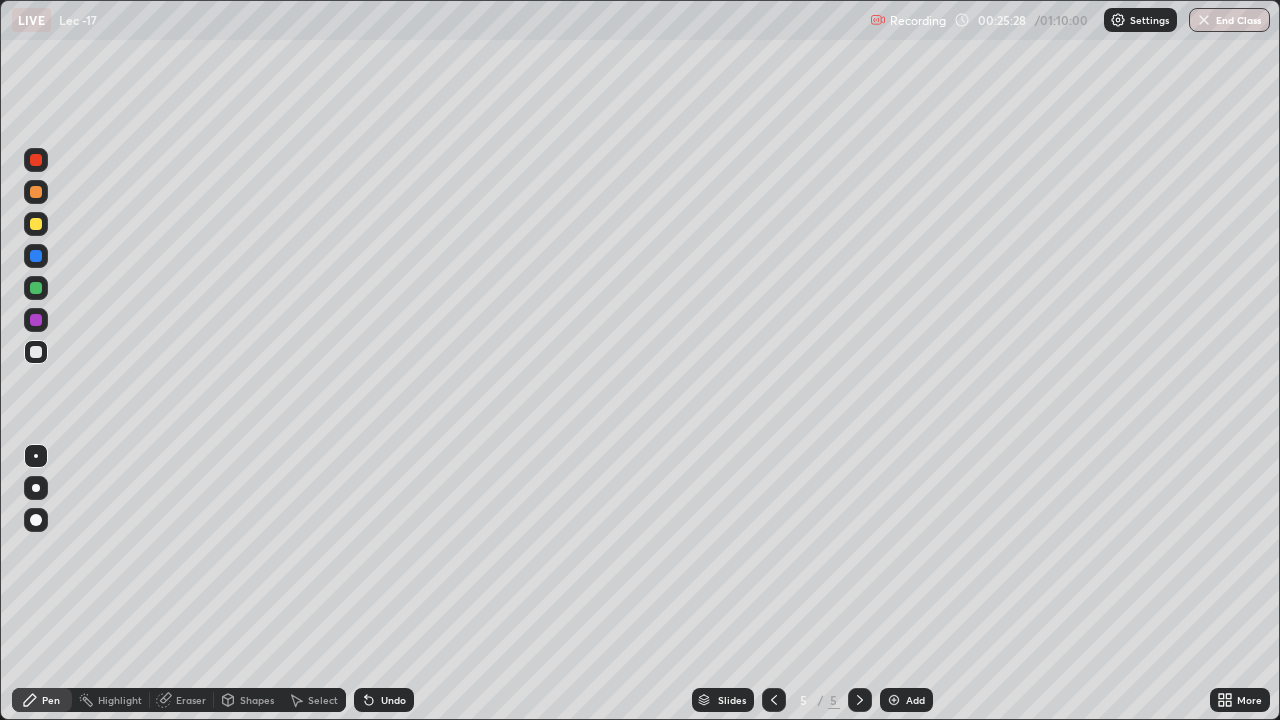 click on "Add" at bounding box center (915, 700) 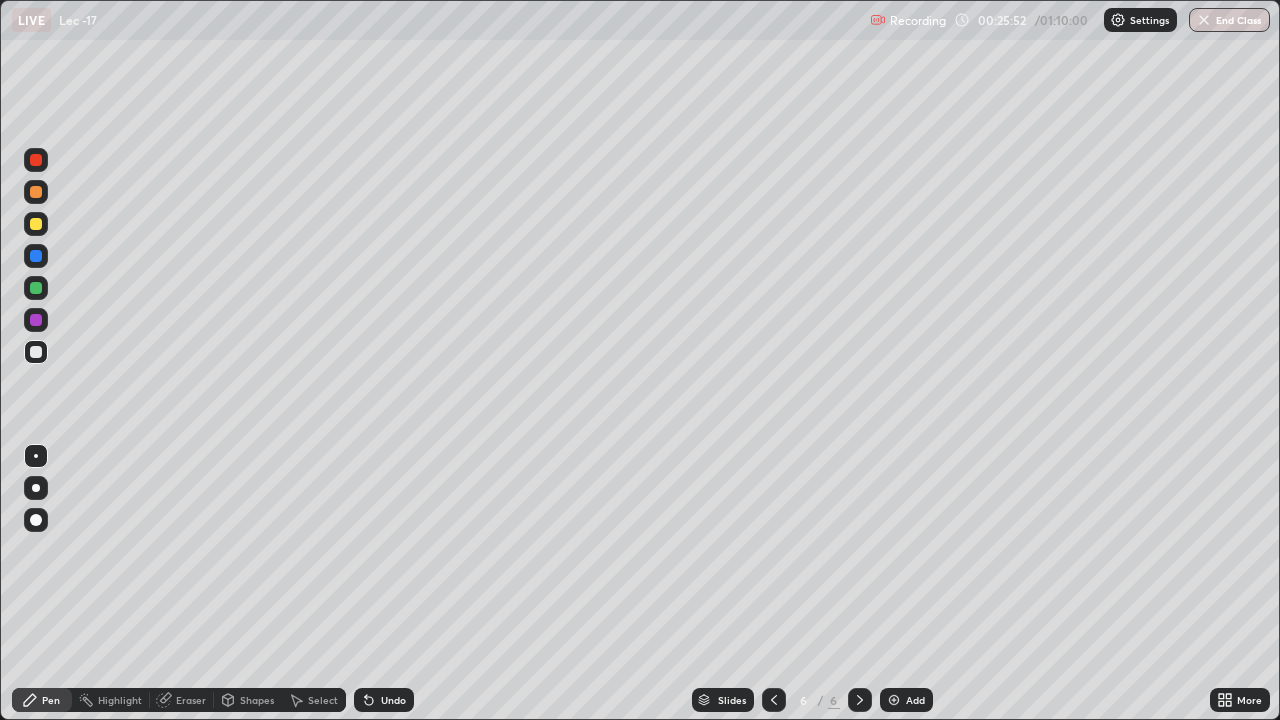 click at bounding box center [36, 352] 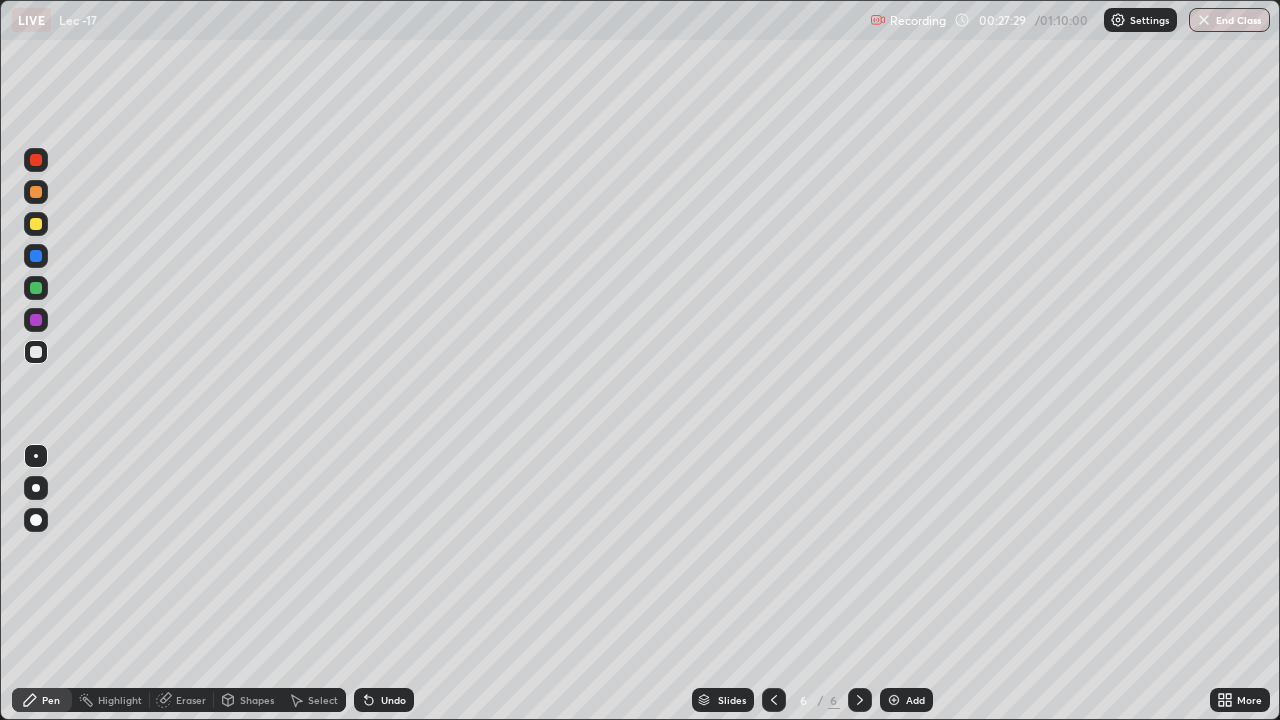 click on "Undo" at bounding box center (393, 700) 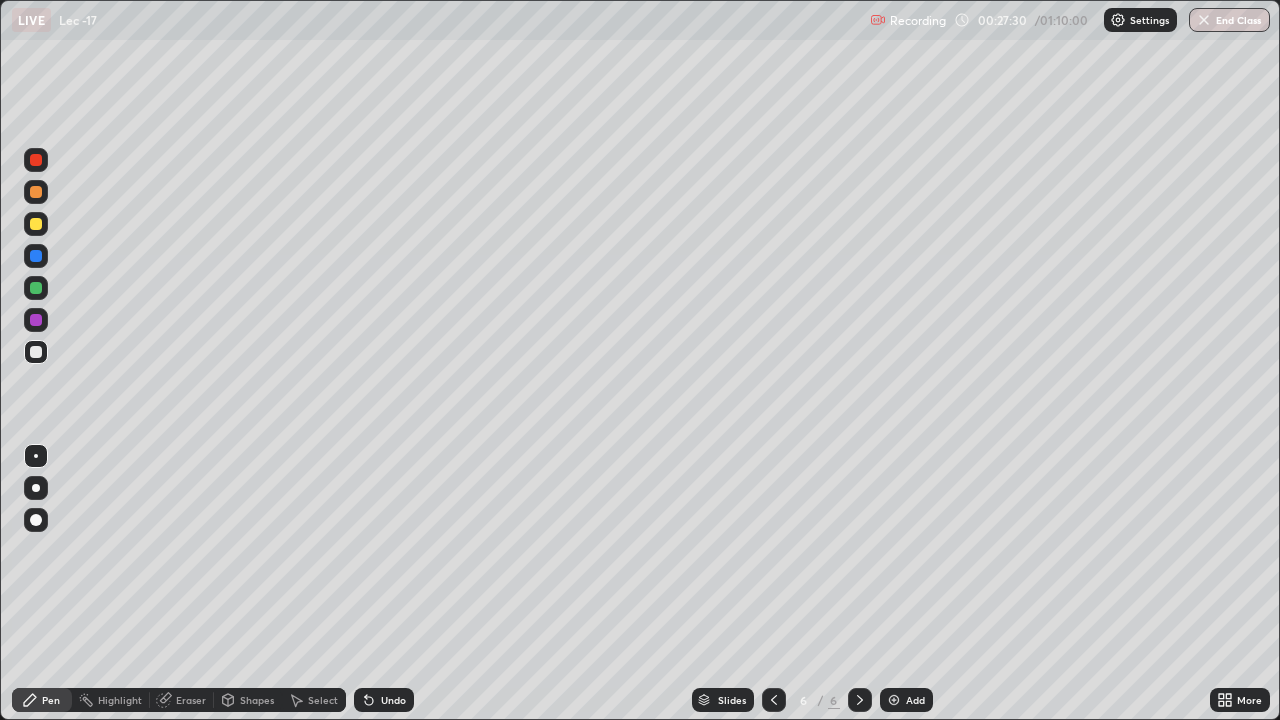 click on "Undo" at bounding box center [384, 700] 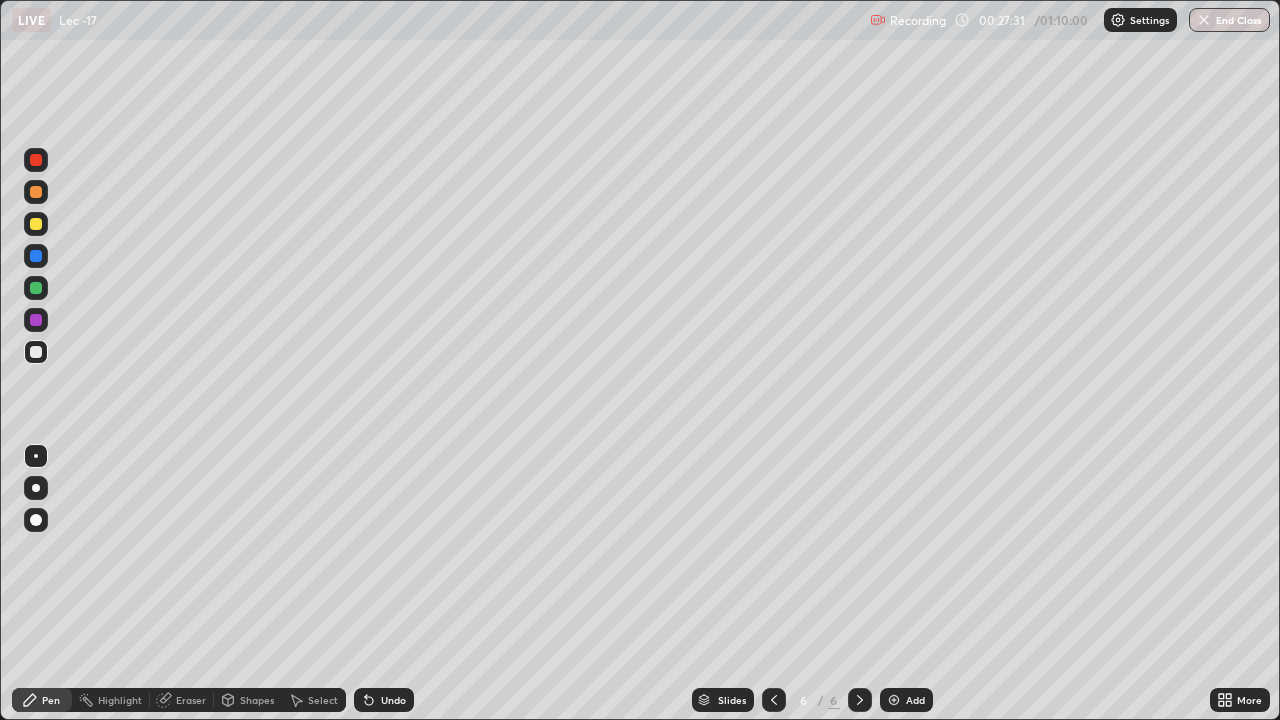 click on "Undo" at bounding box center (393, 700) 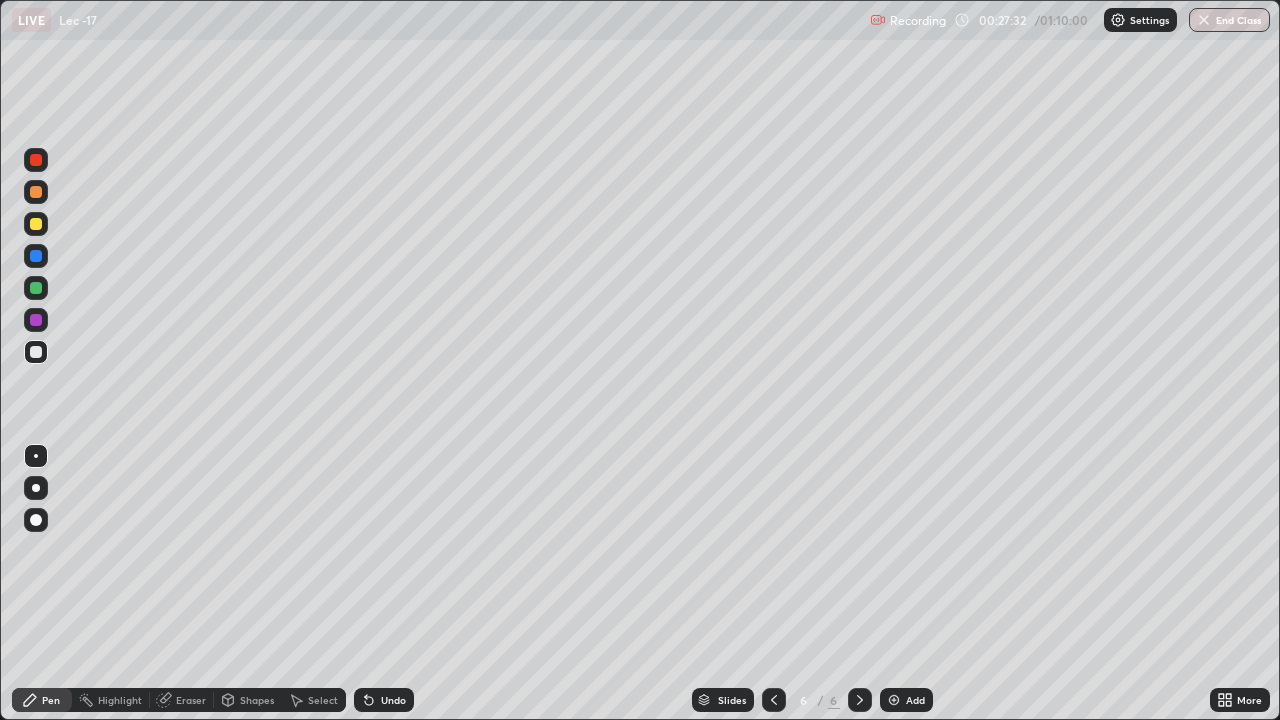 click on "Undo" at bounding box center (384, 700) 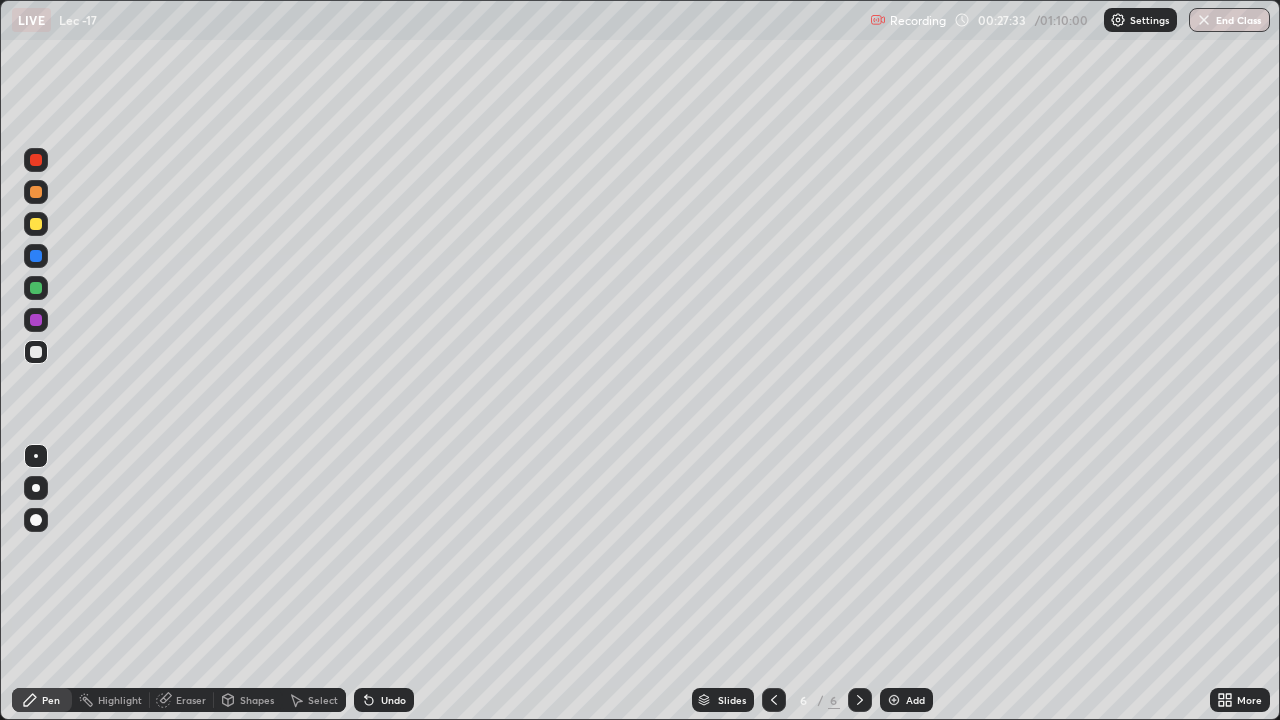 click on "Undo" at bounding box center [384, 700] 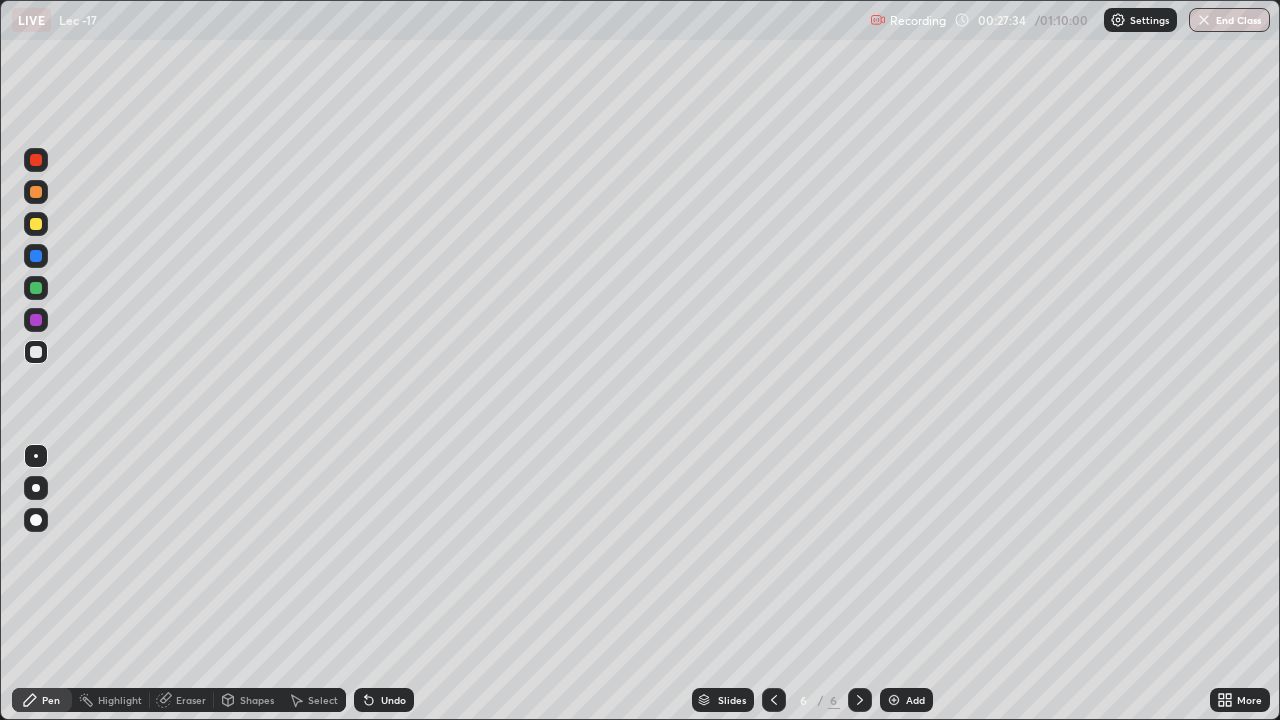 click on "Undo" at bounding box center [384, 700] 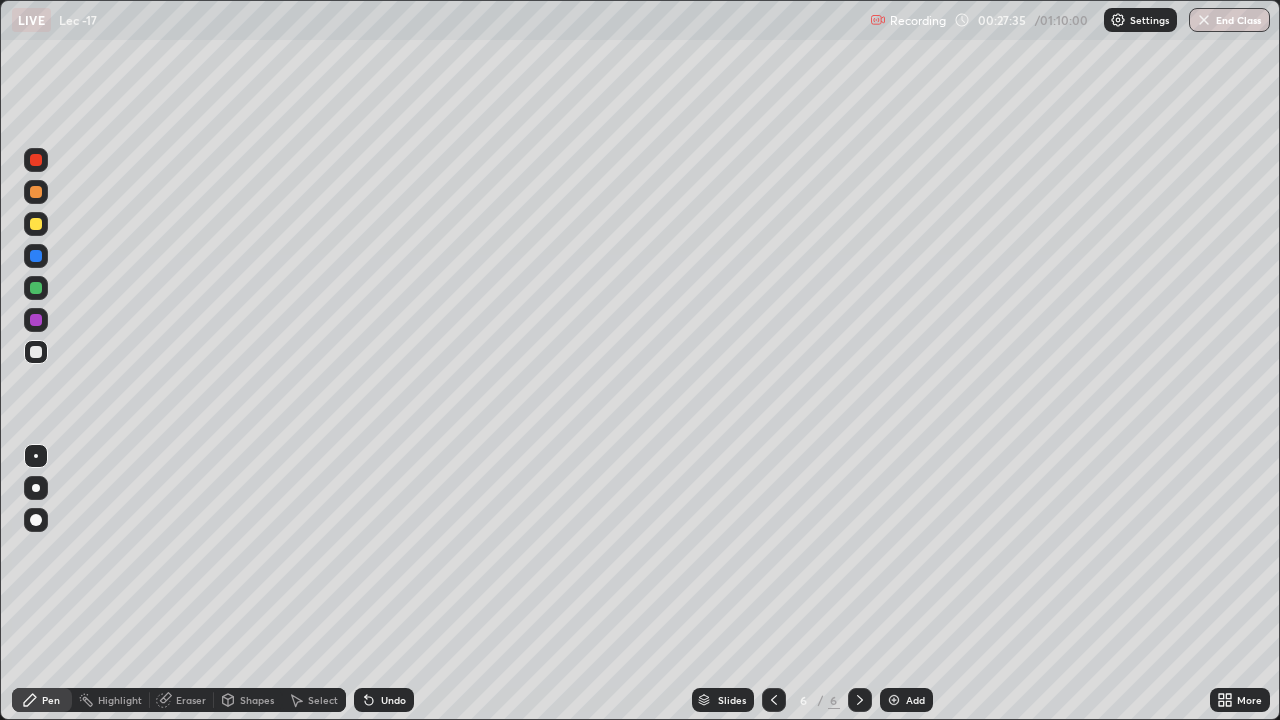 click on "Undo" at bounding box center (393, 700) 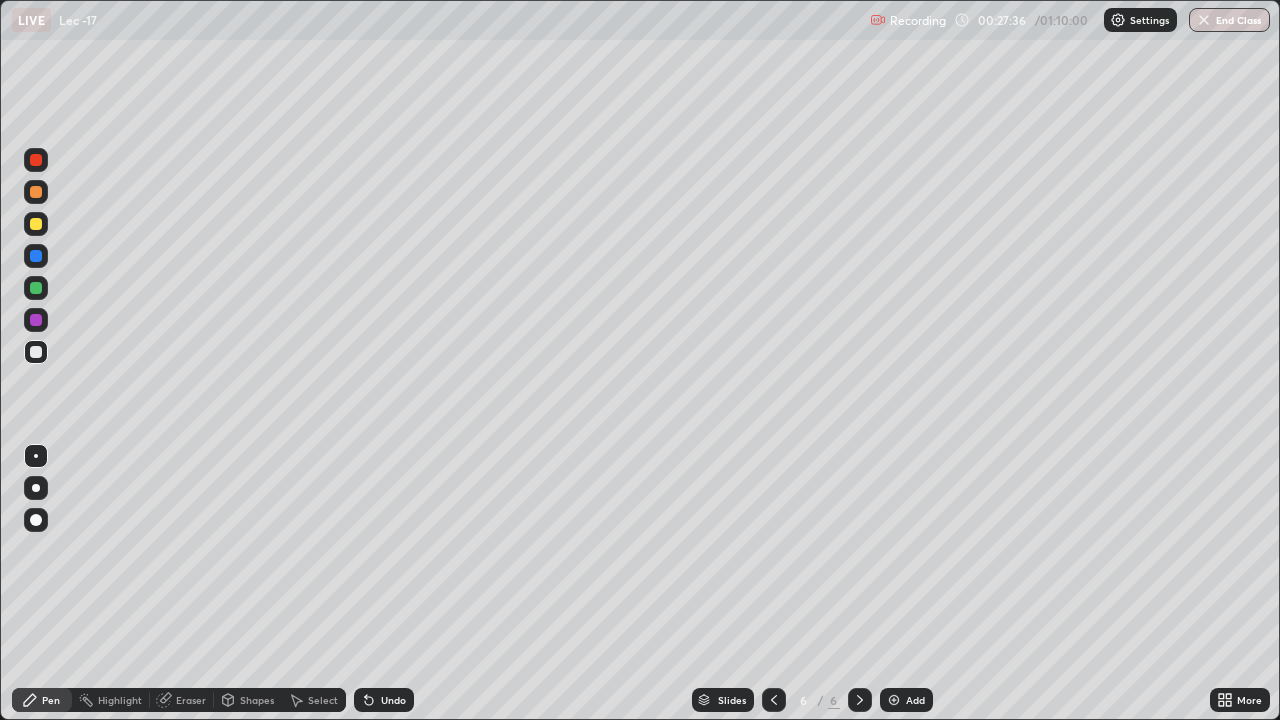 click on "Undo" at bounding box center (393, 700) 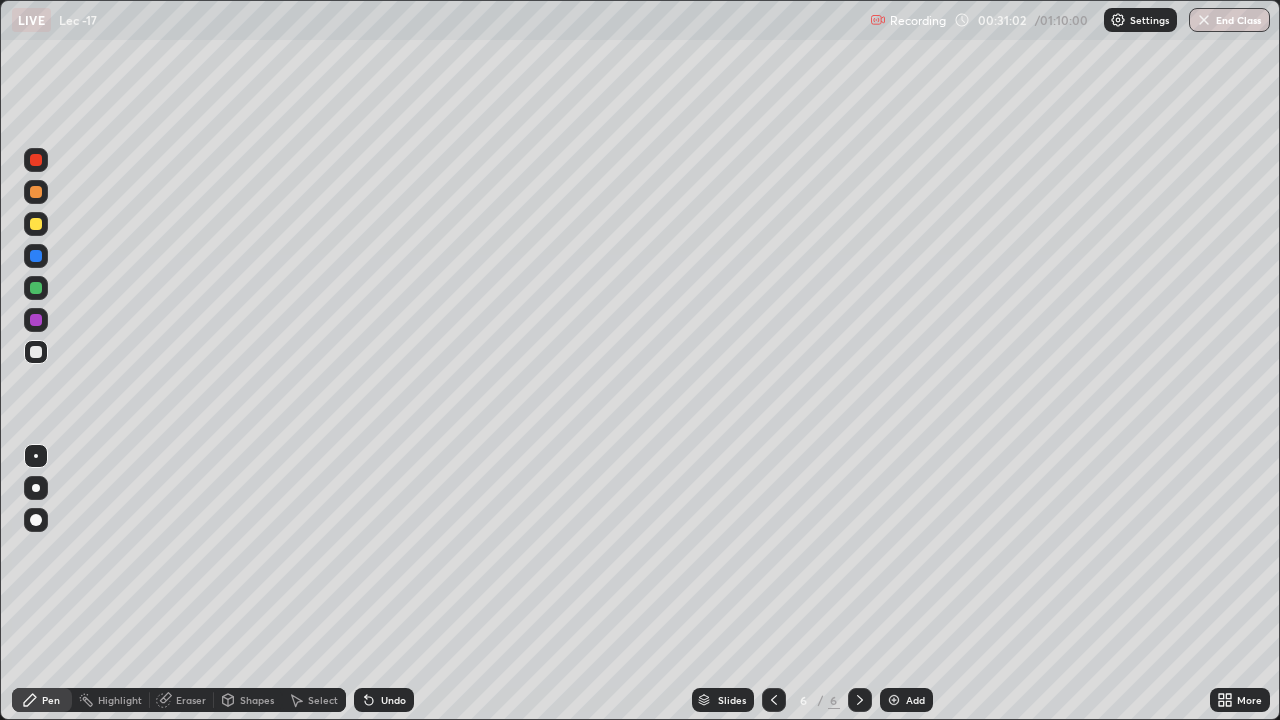 click on "Add" at bounding box center (915, 700) 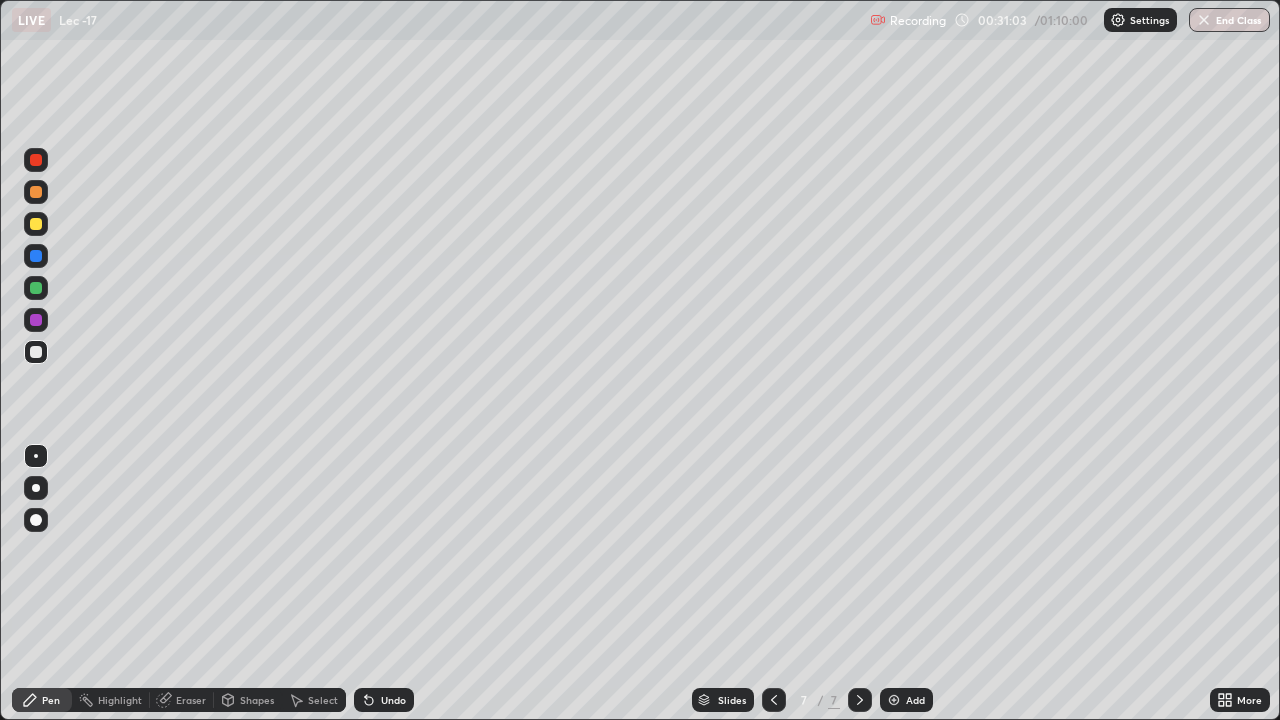 click at bounding box center (36, 352) 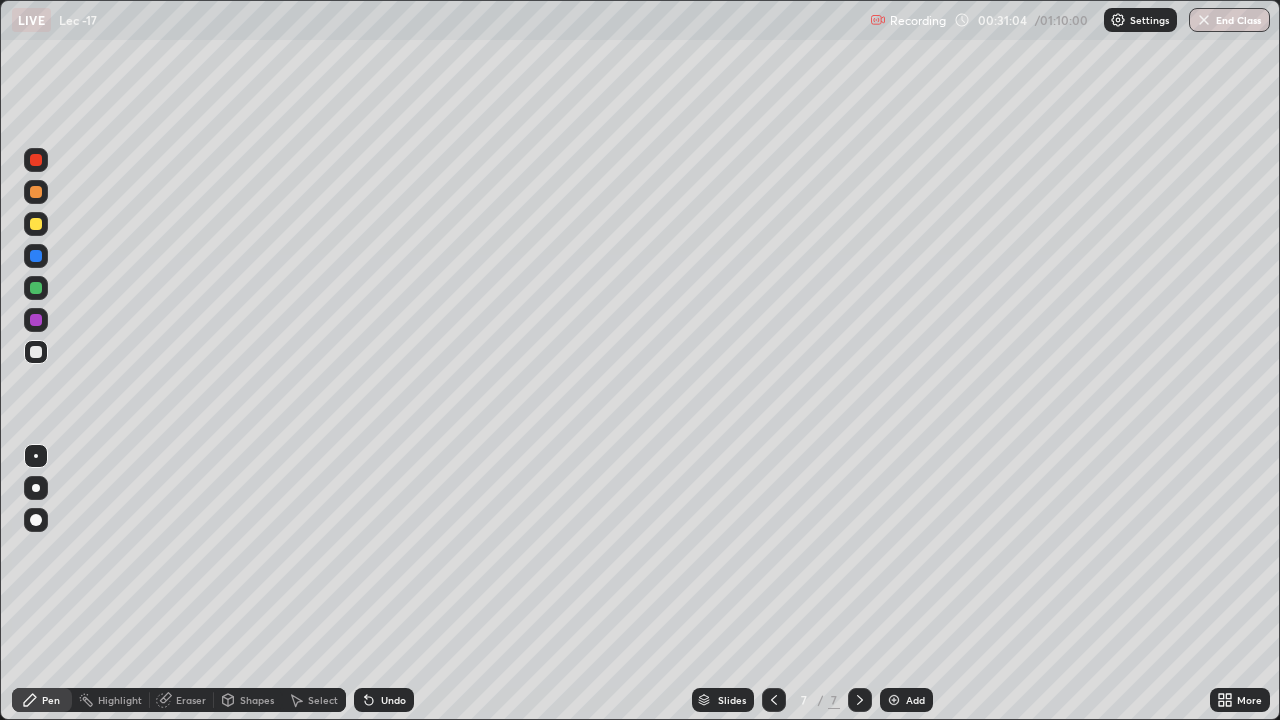 click at bounding box center (36, 352) 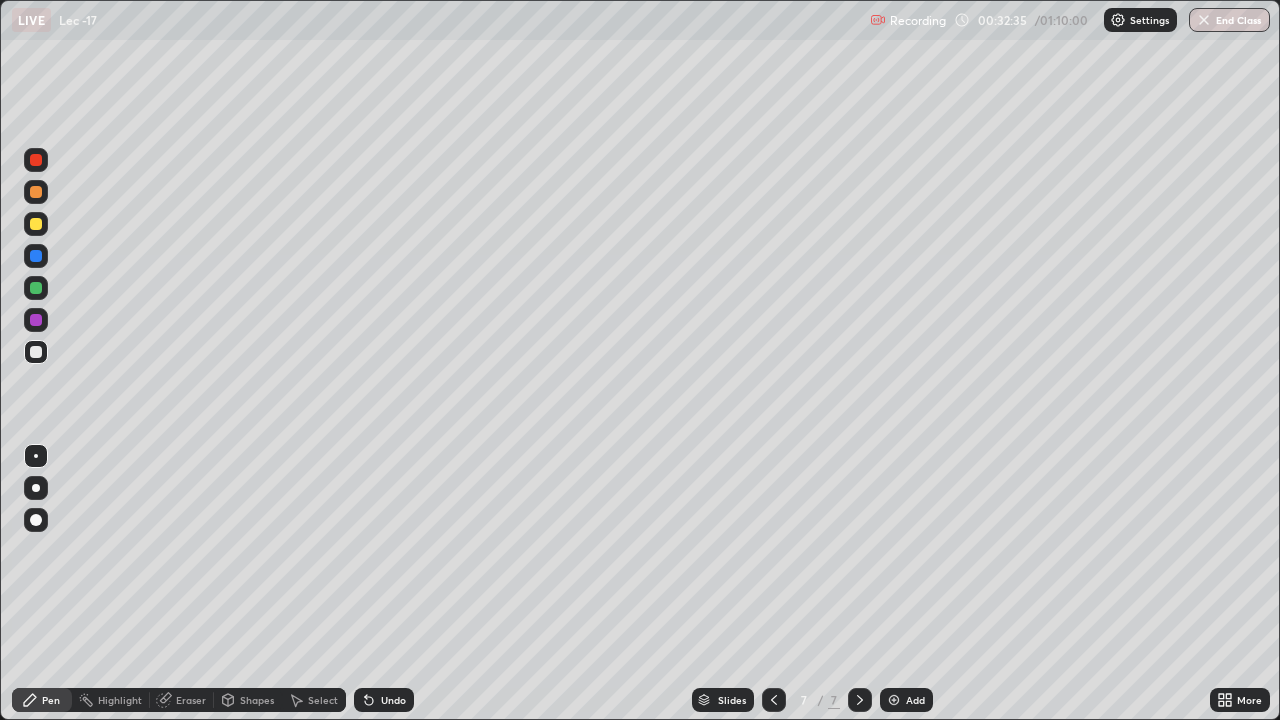 click on "Select" at bounding box center [323, 700] 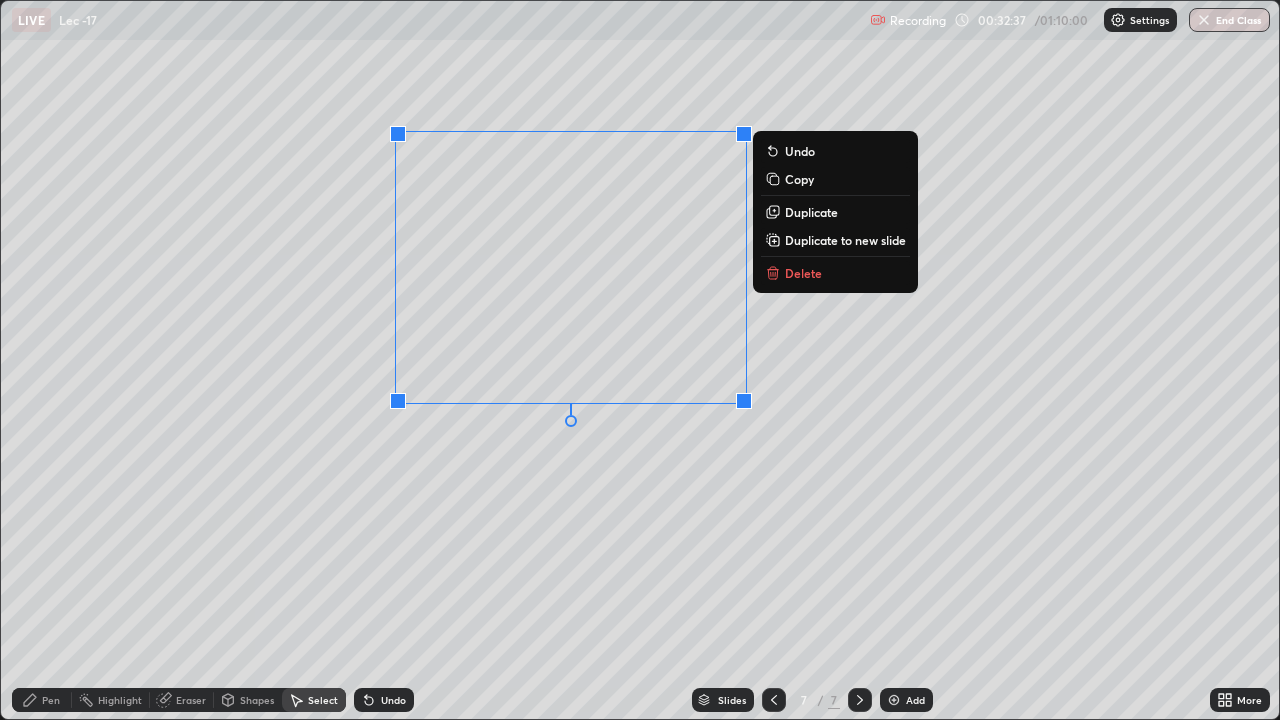 click on "Duplicate to new slide" at bounding box center [845, 240] 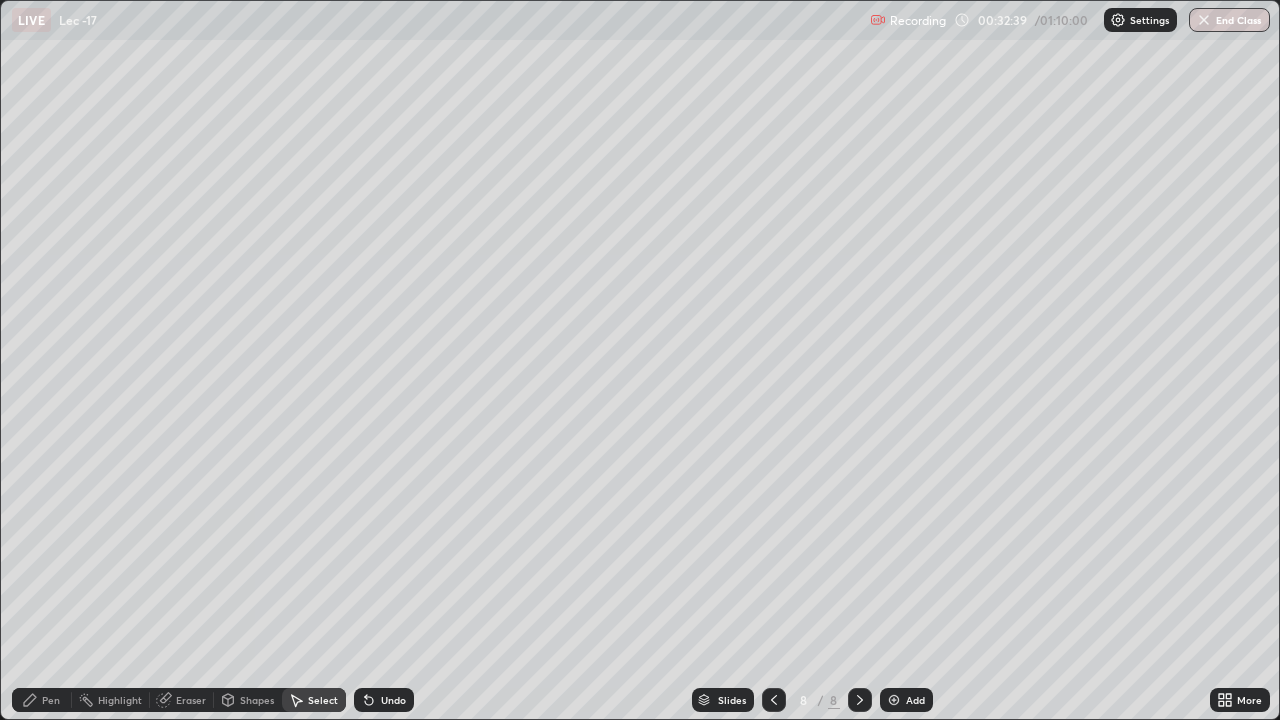 click on "Pen" at bounding box center (51, 700) 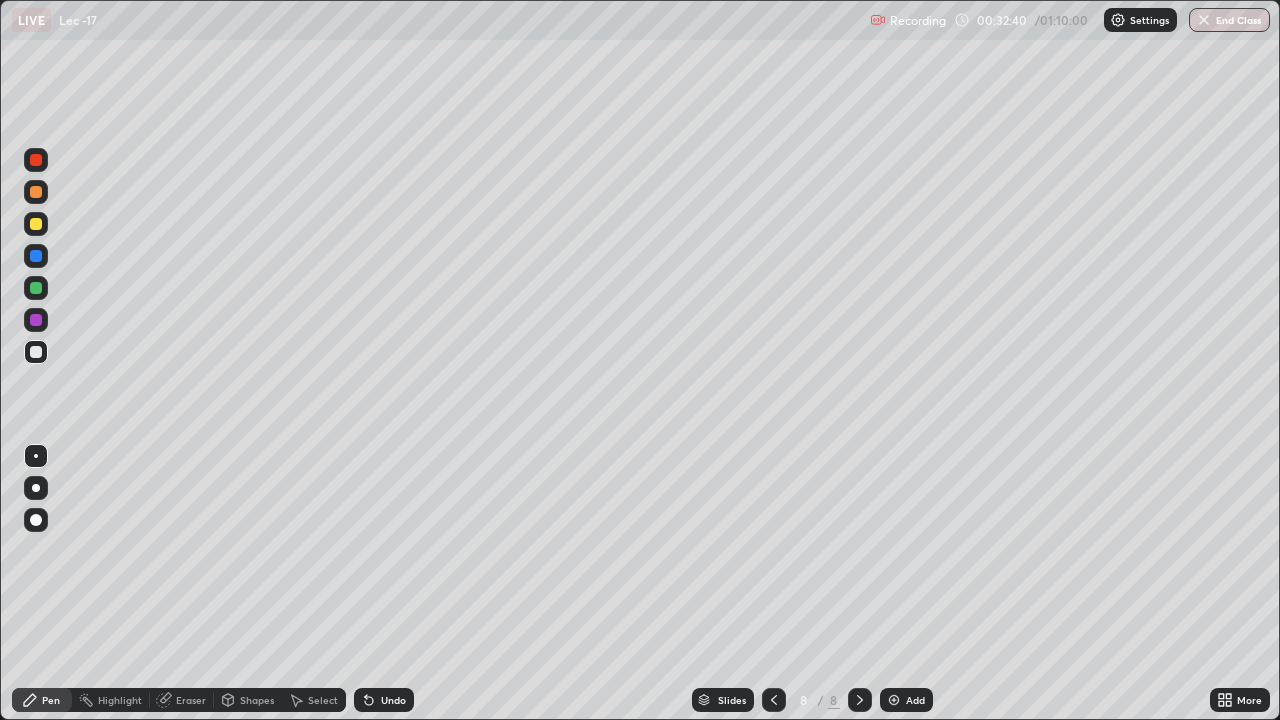 click at bounding box center [36, 288] 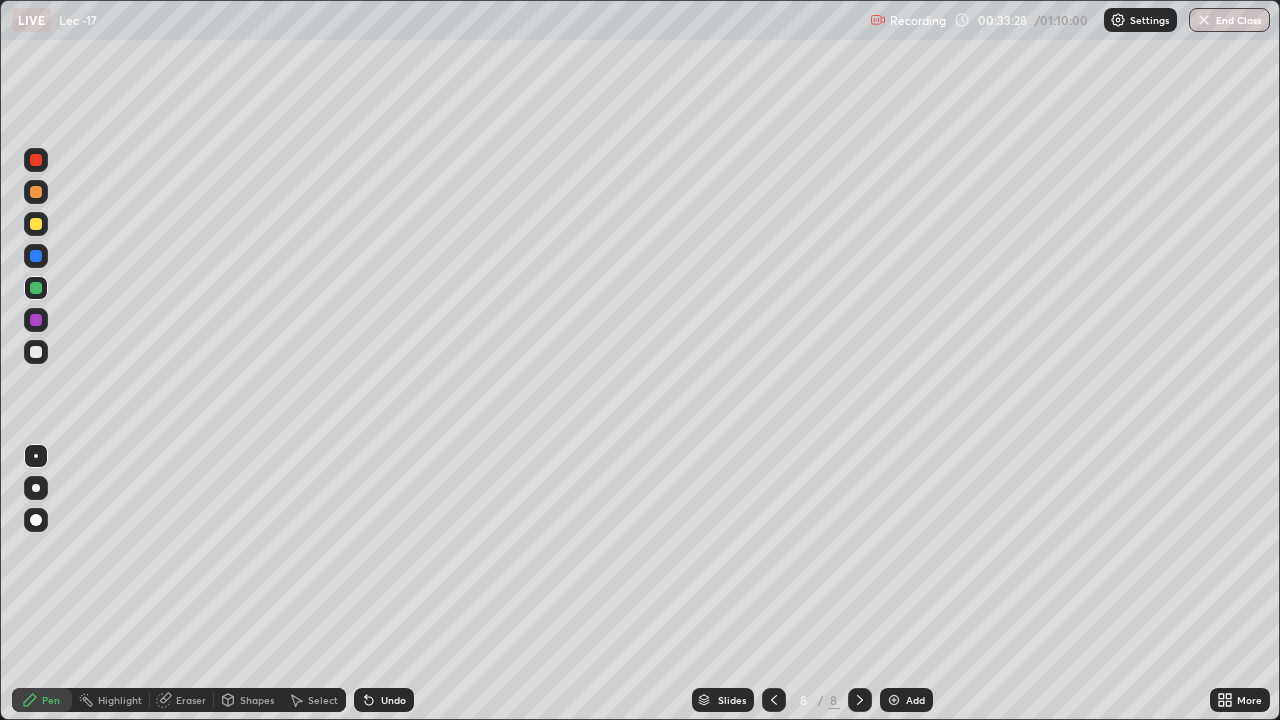 click on "Undo" at bounding box center [393, 700] 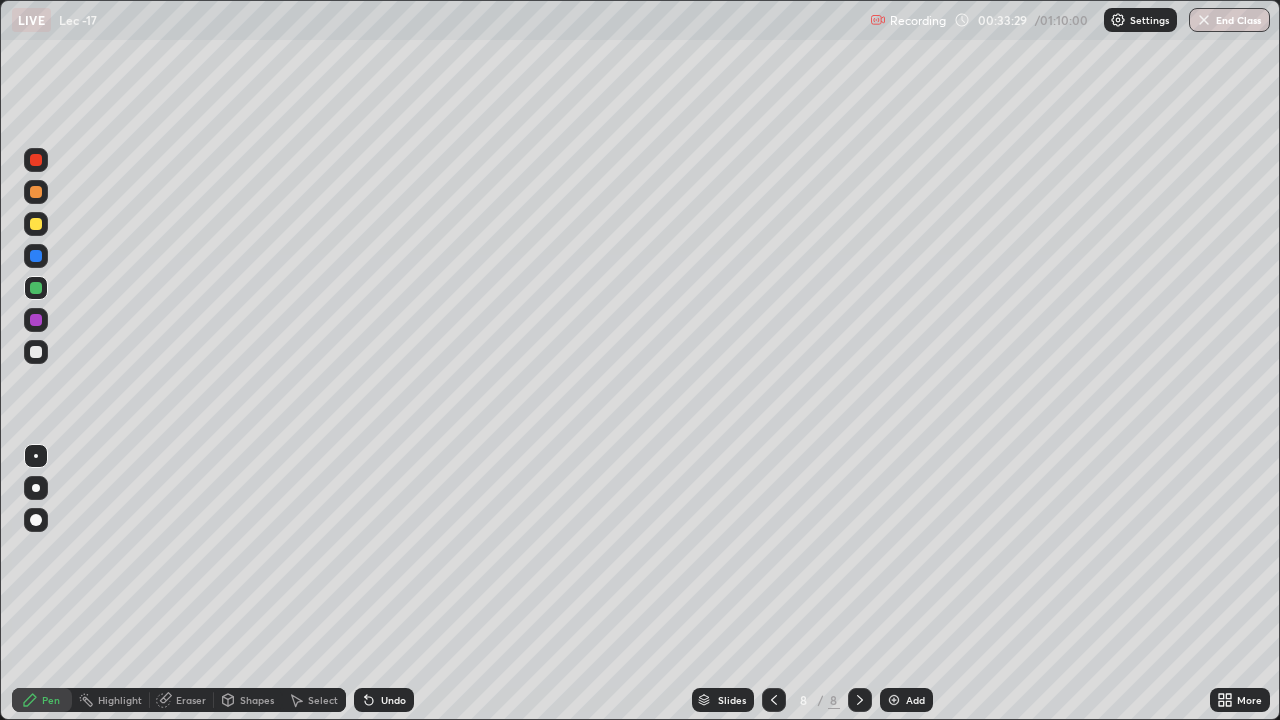 click on "Undo" at bounding box center (393, 700) 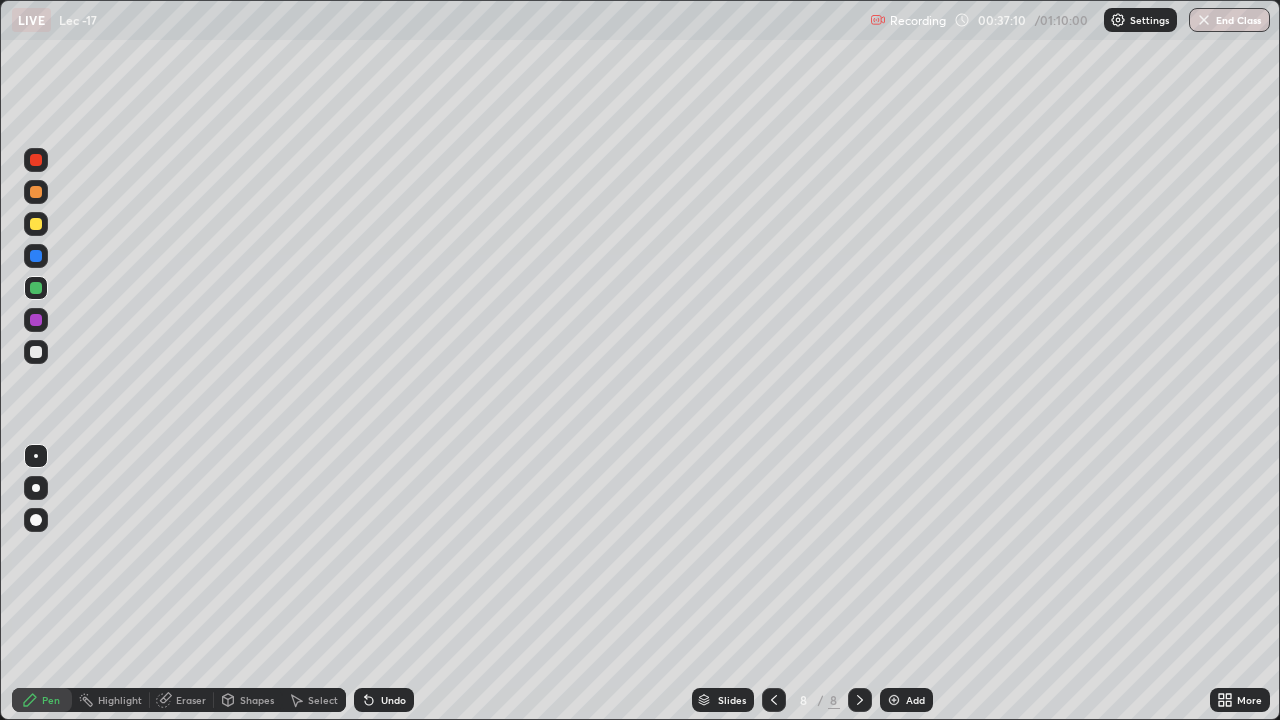 click on "Eraser" at bounding box center (191, 700) 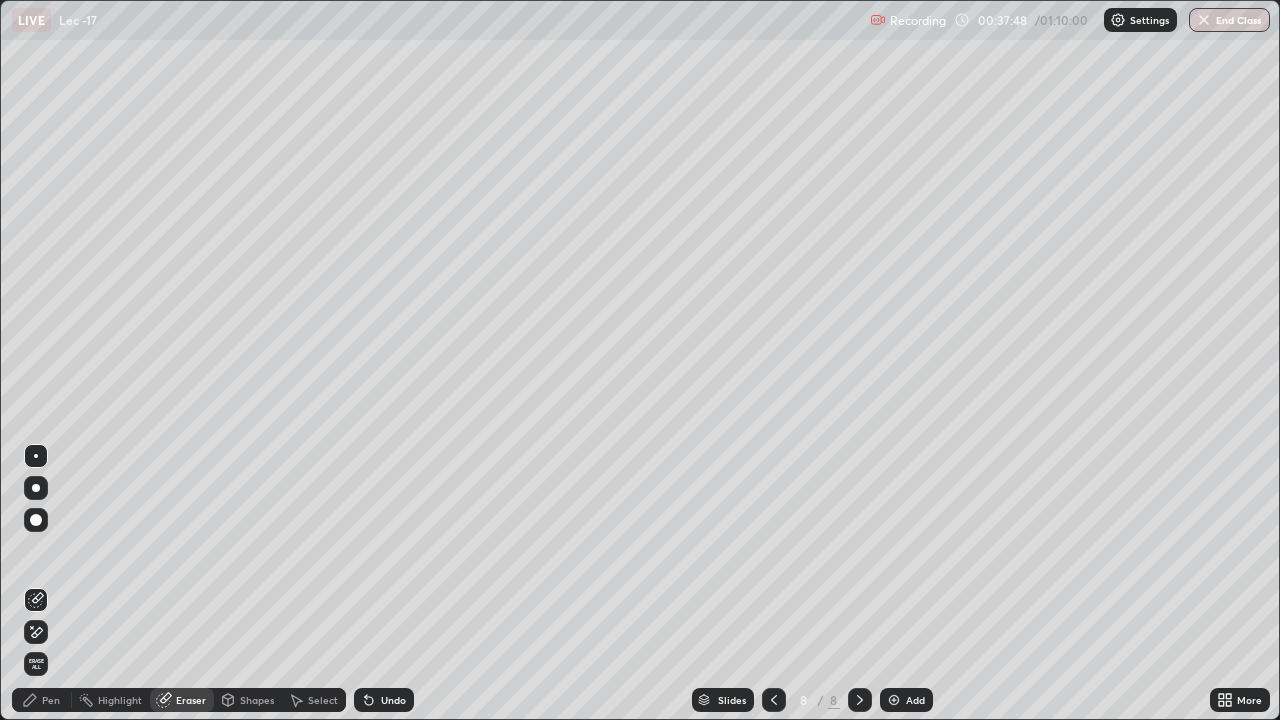 click on "Add" at bounding box center (906, 700) 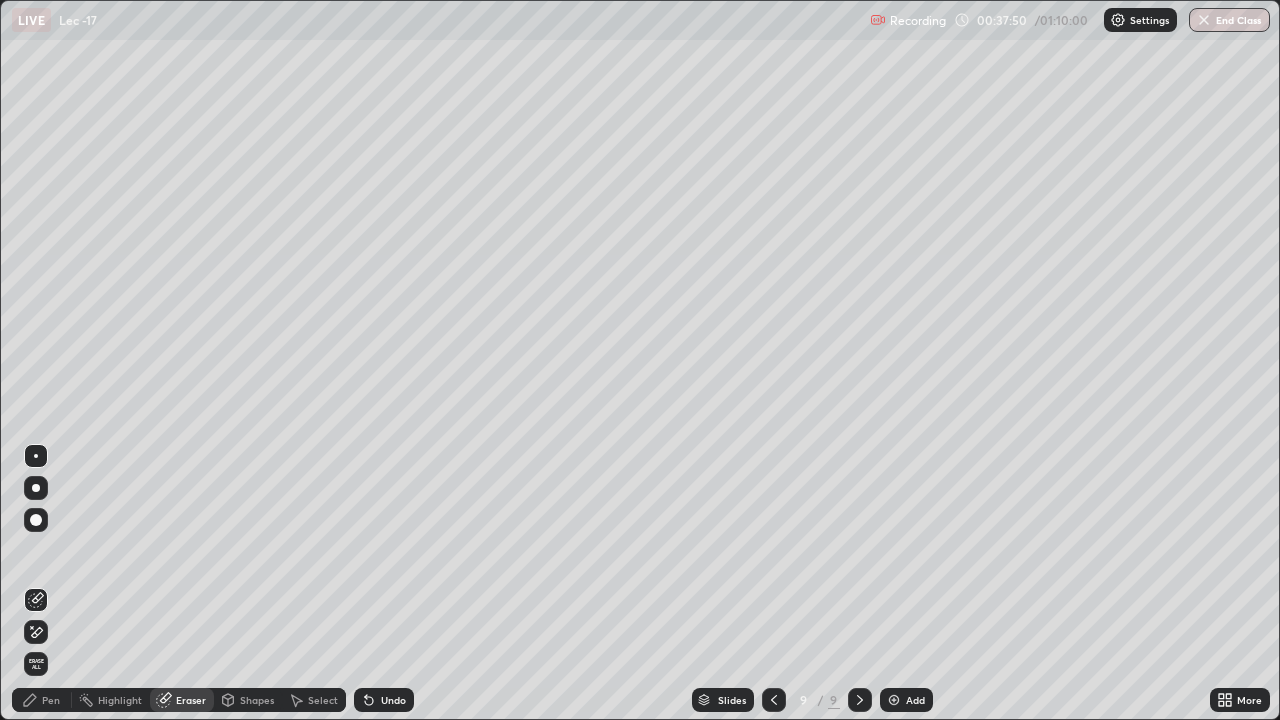click on "Pen" at bounding box center [42, 700] 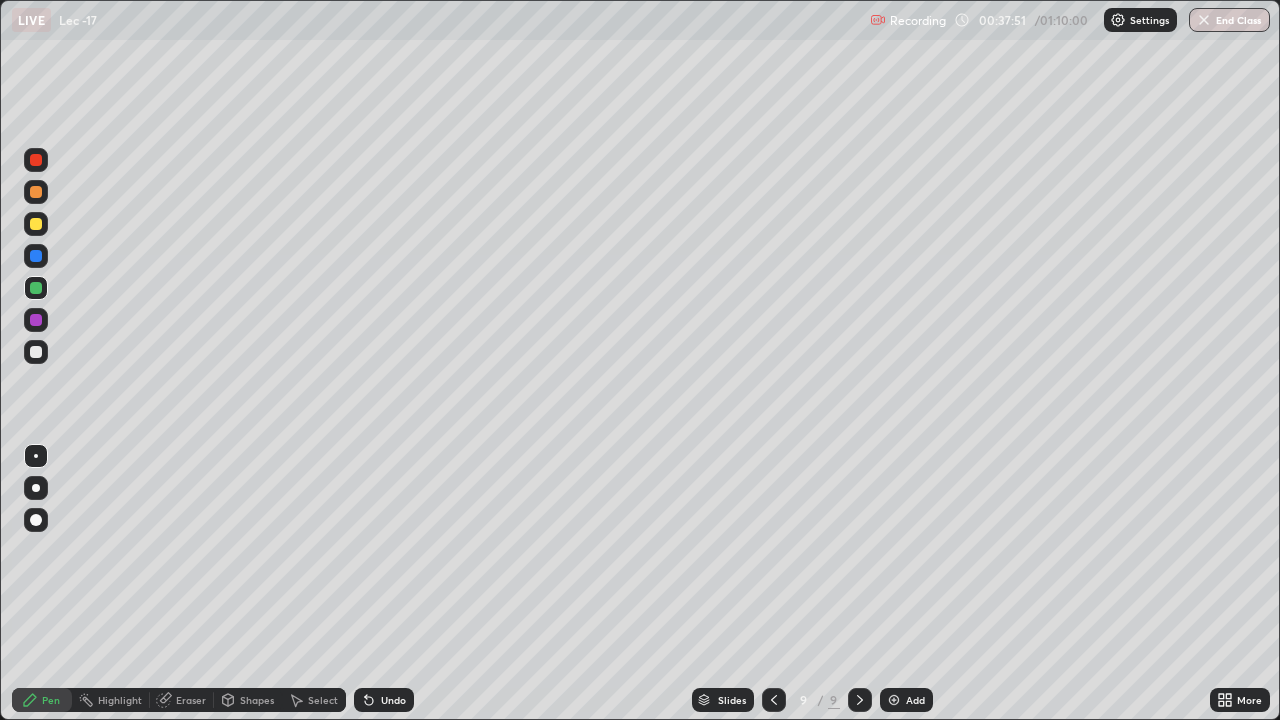 click at bounding box center [36, 352] 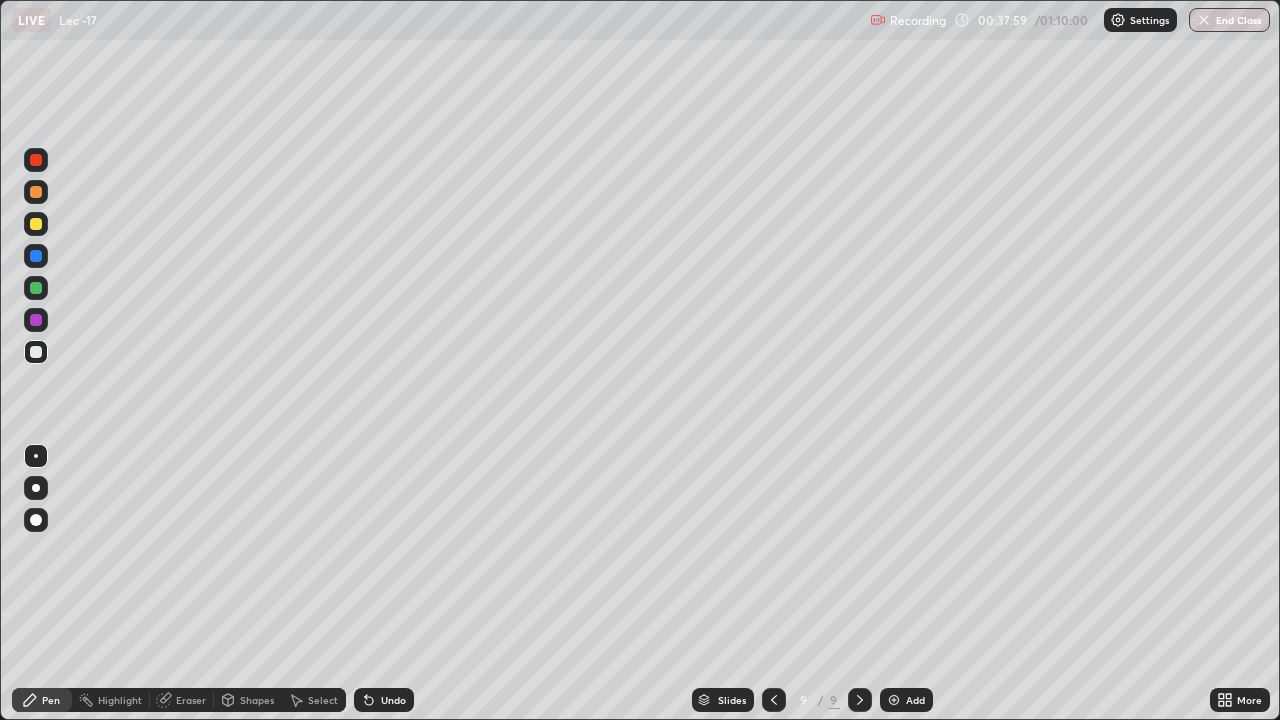 click 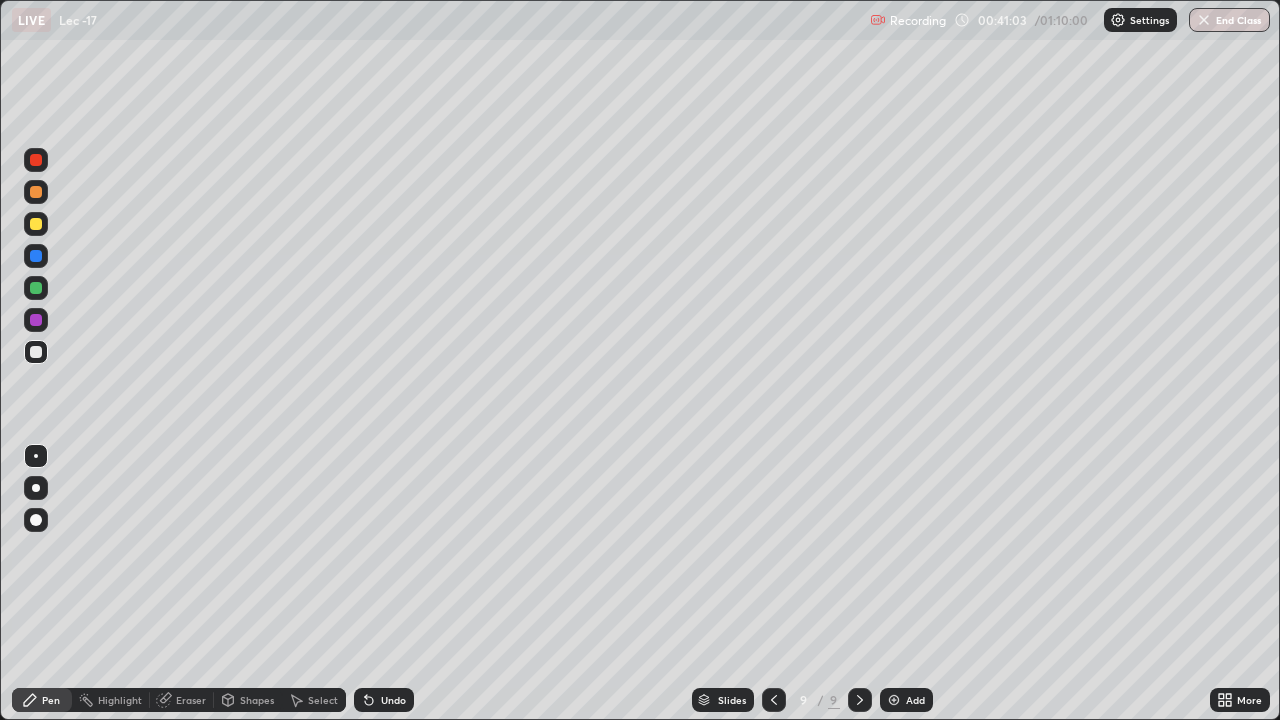click on "Eraser" at bounding box center (191, 700) 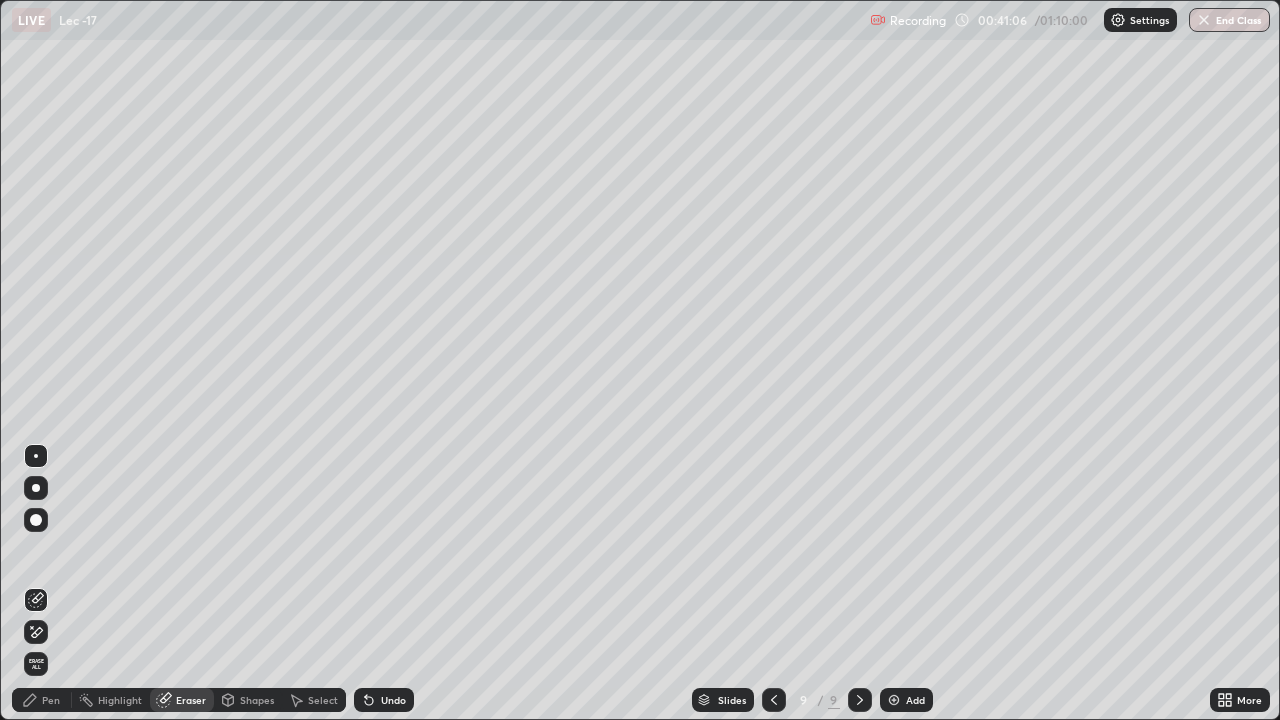 click on "Pen" at bounding box center (51, 700) 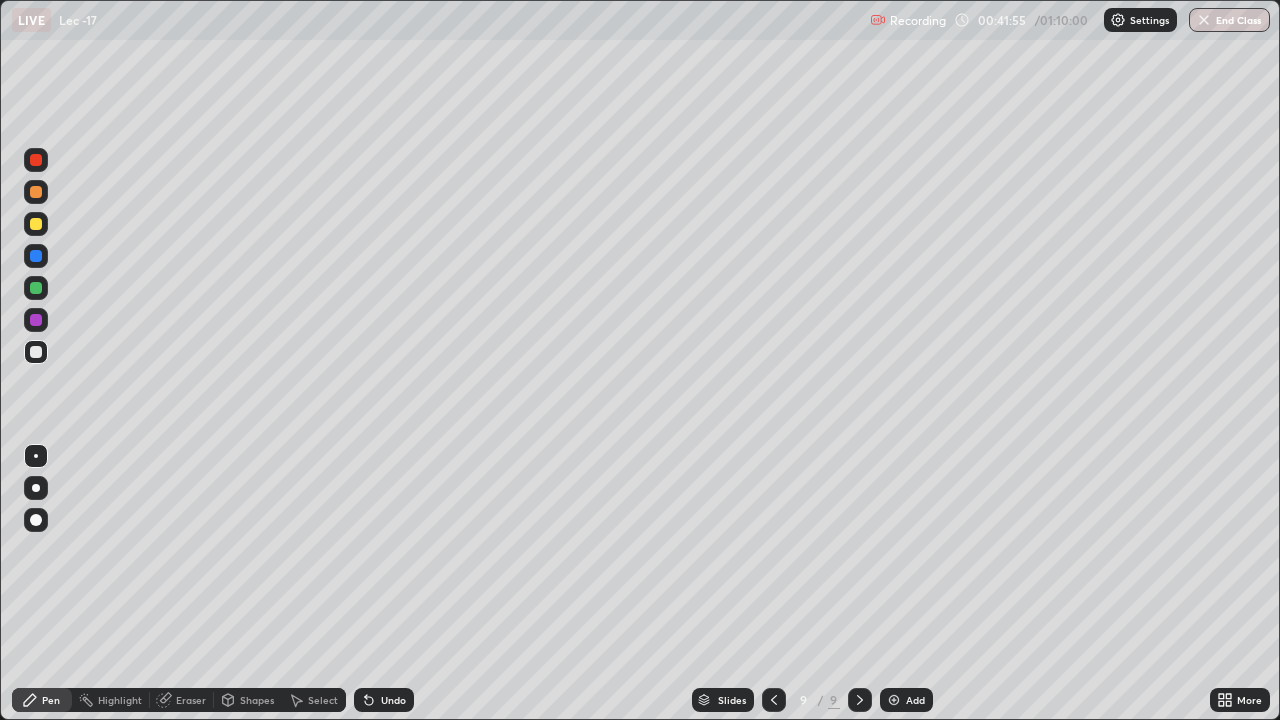 click on "Select" at bounding box center [323, 700] 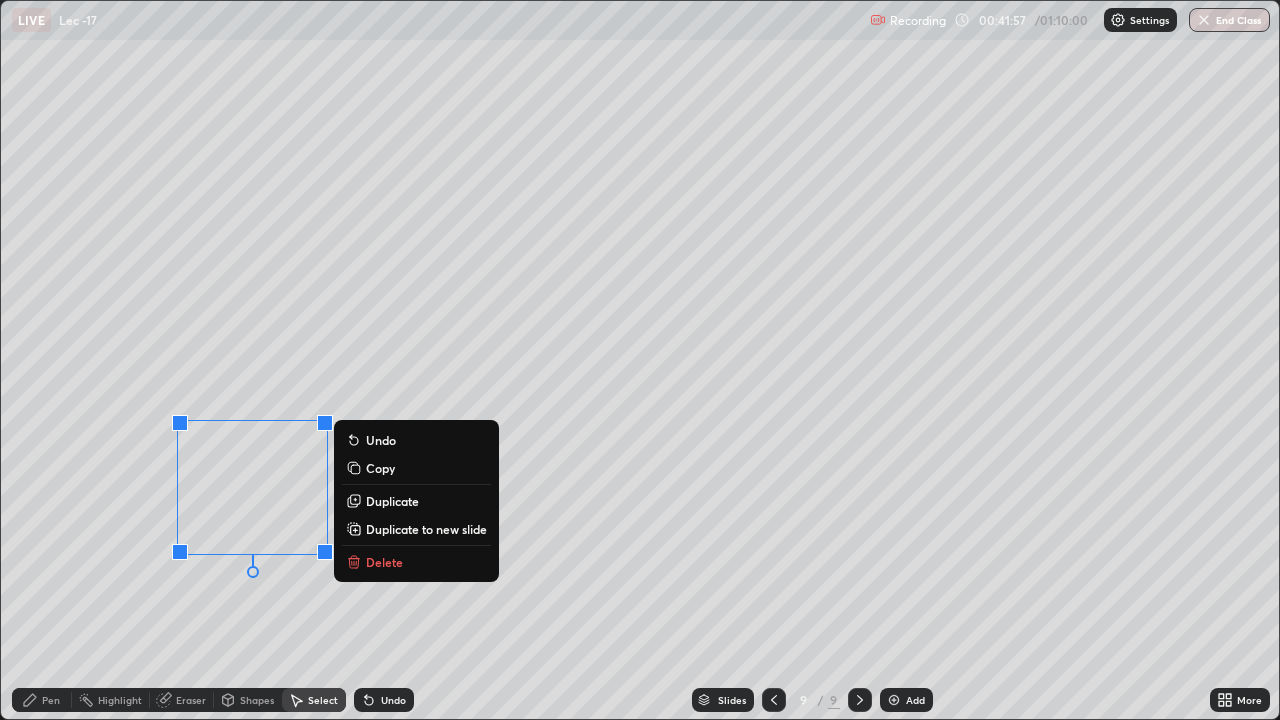 click on "Delete" at bounding box center [384, 562] 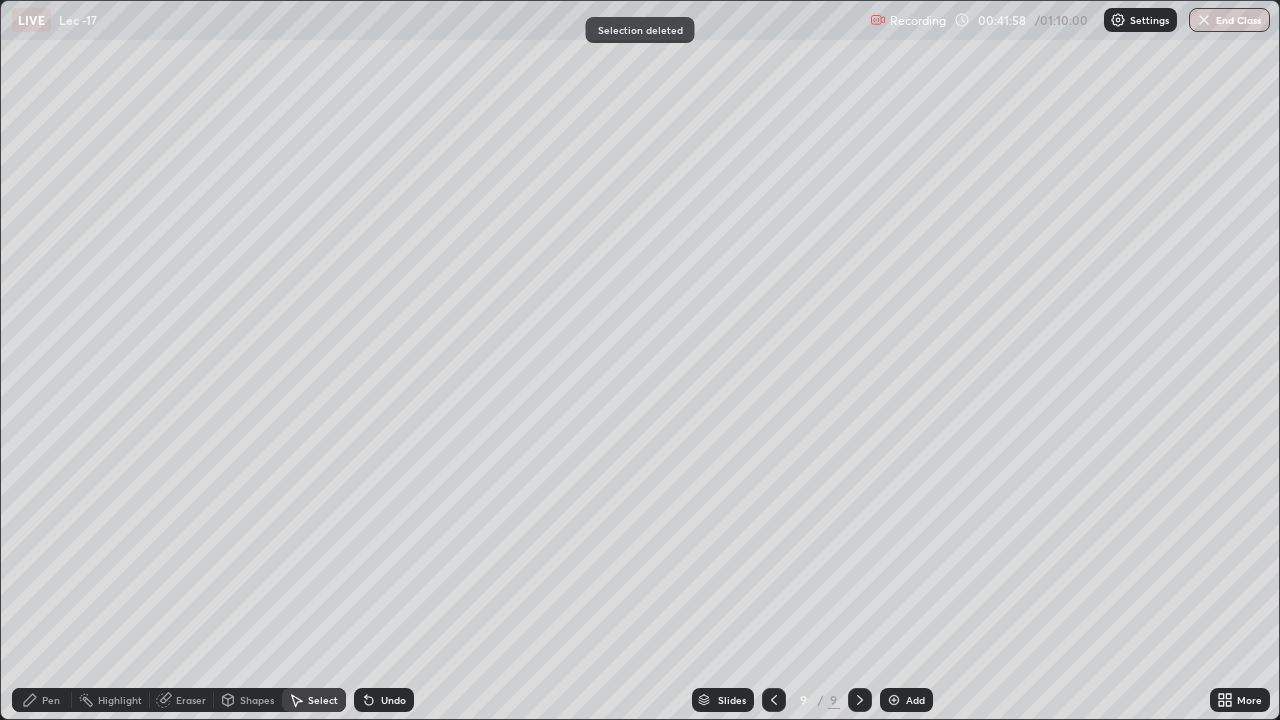 click on "Pen" at bounding box center [51, 700] 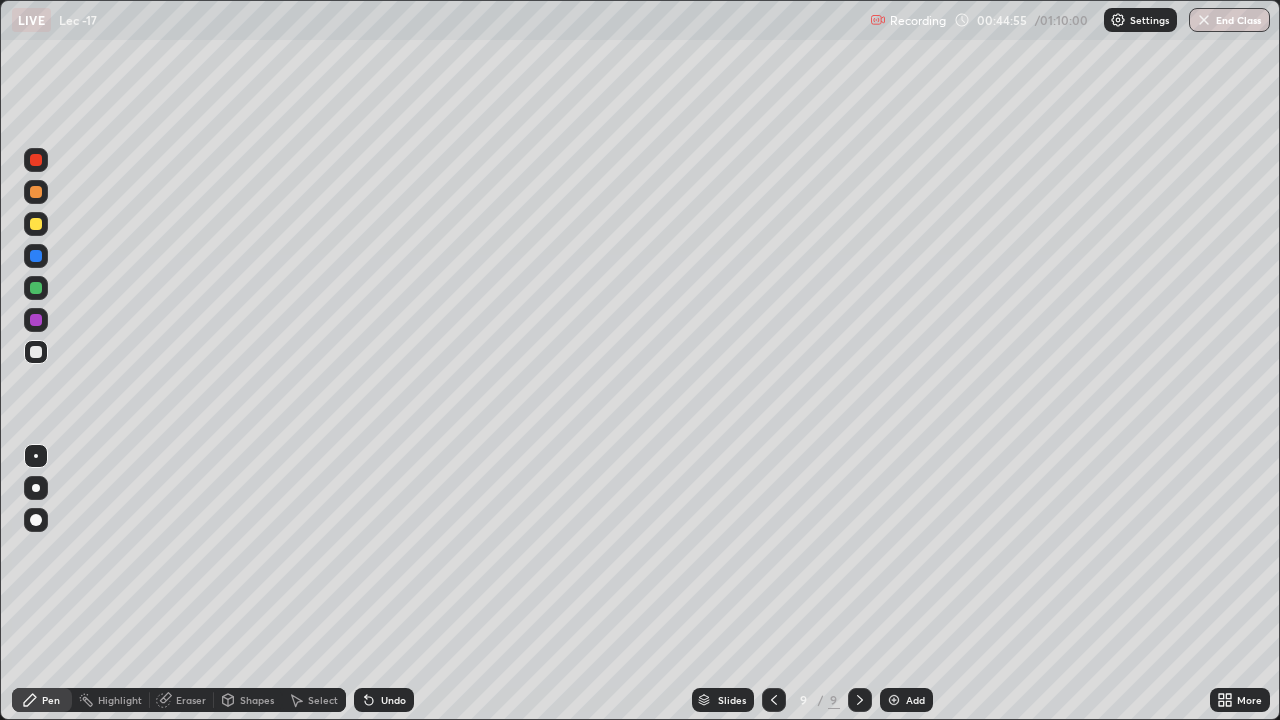 click on "Add" at bounding box center (915, 700) 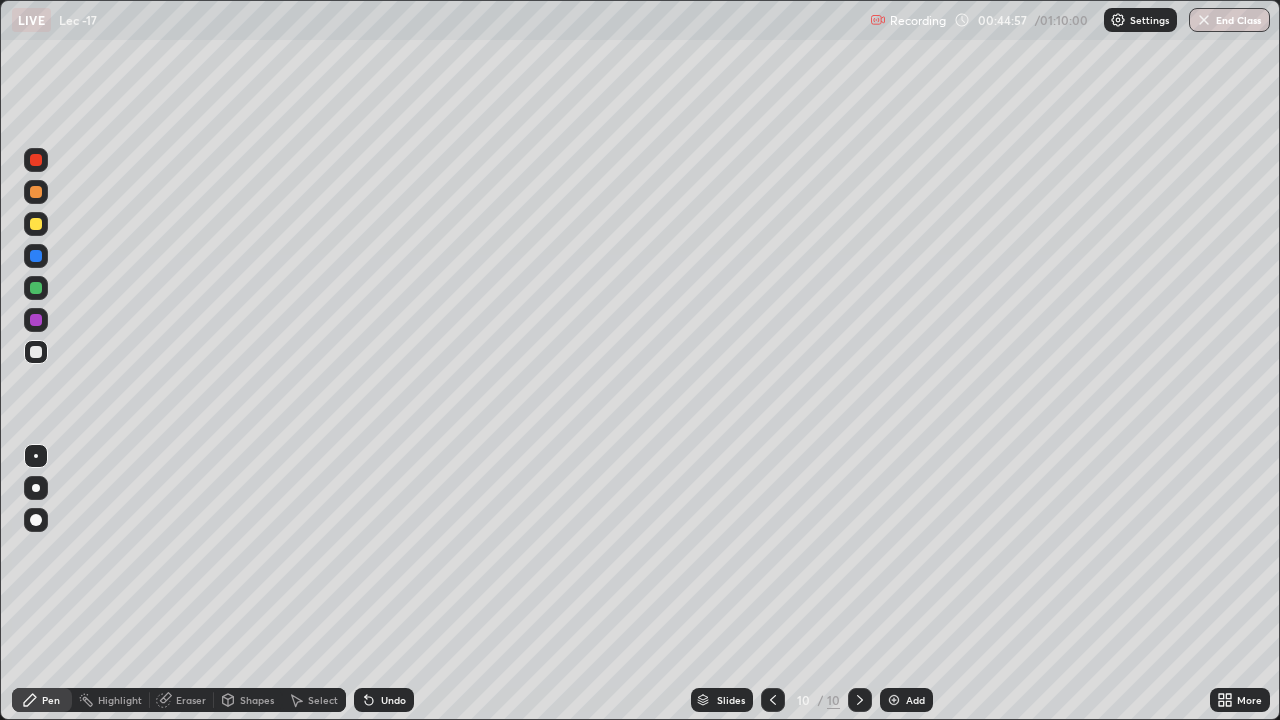 click at bounding box center [36, 520] 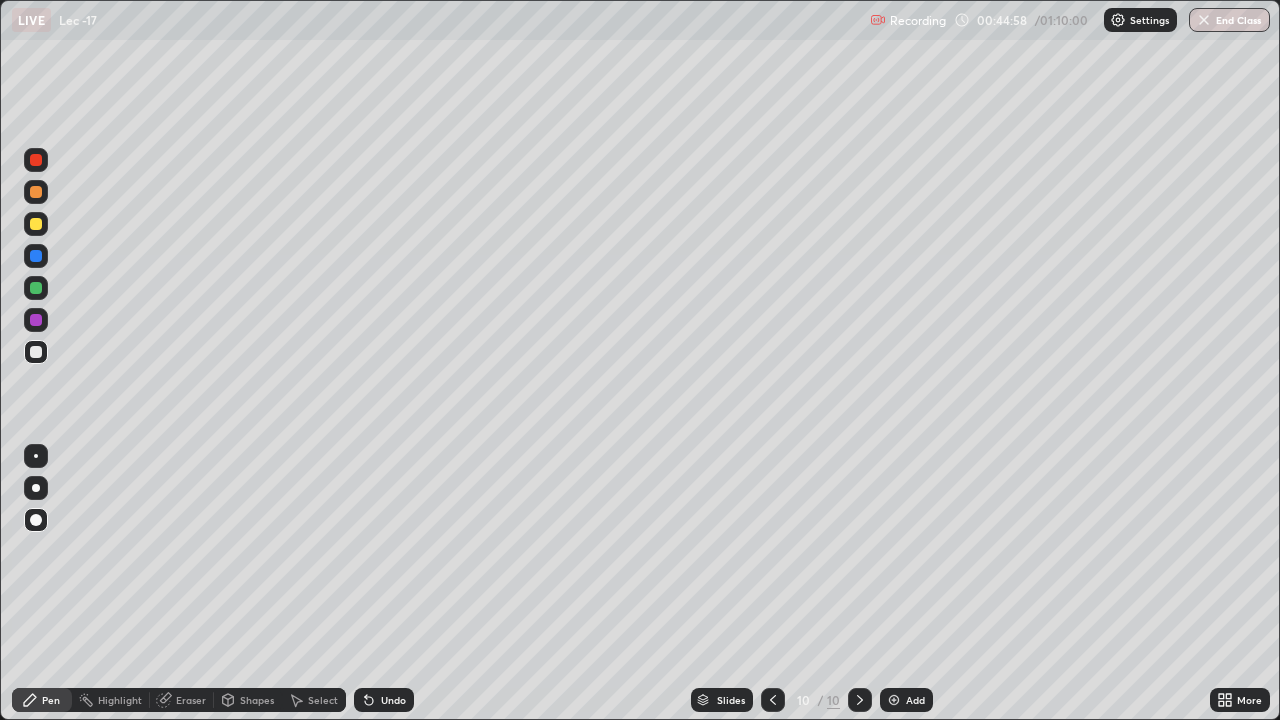 click at bounding box center (36, 456) 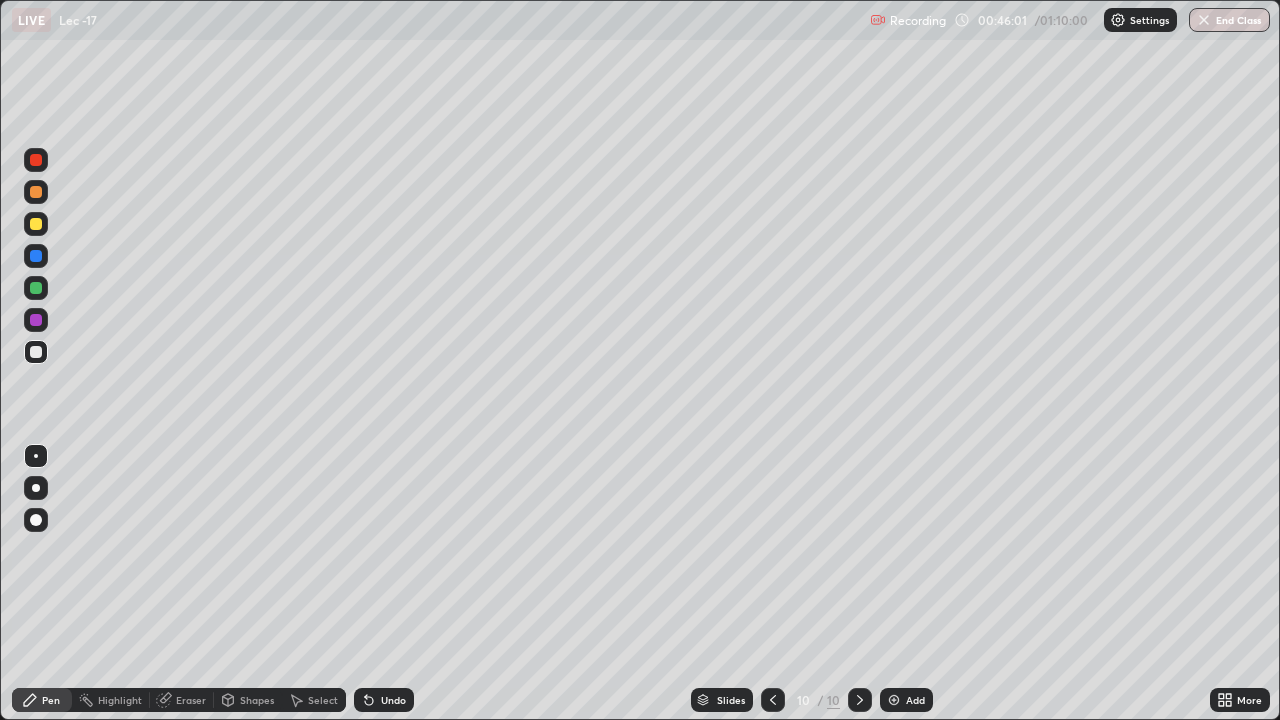 click at bounding box center (36, 352) 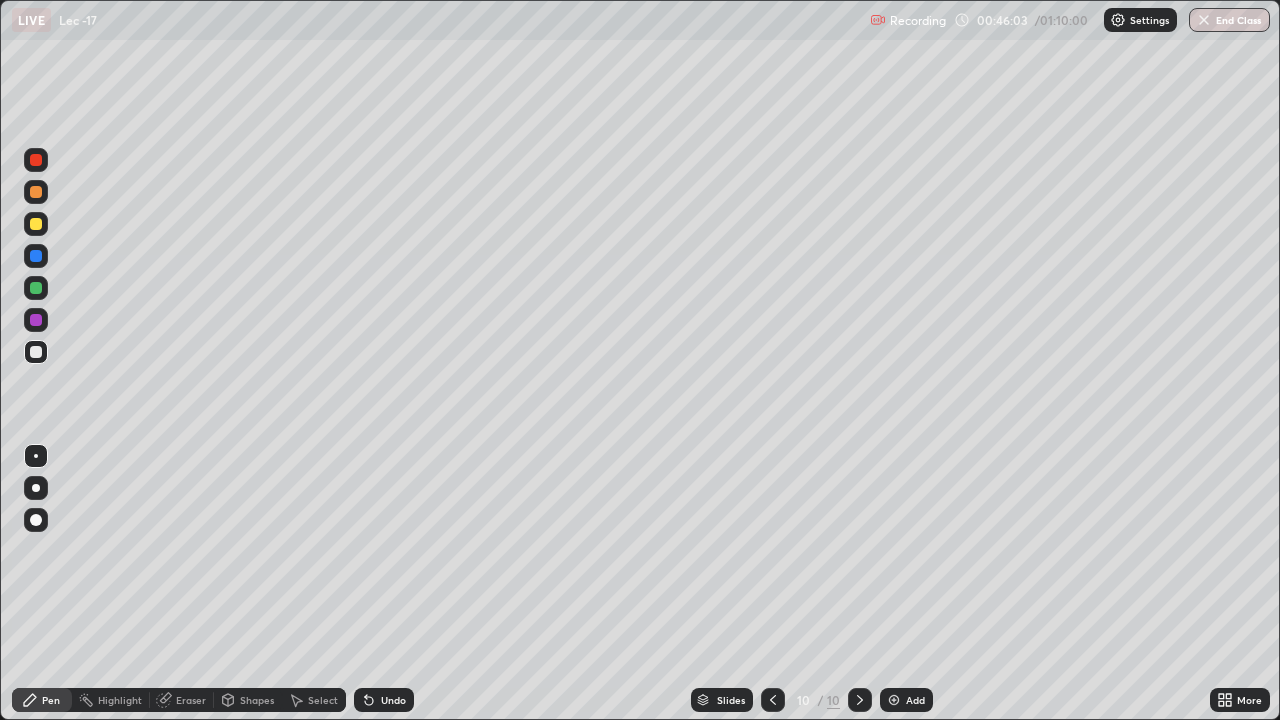 click at bounding box center [36, 488] 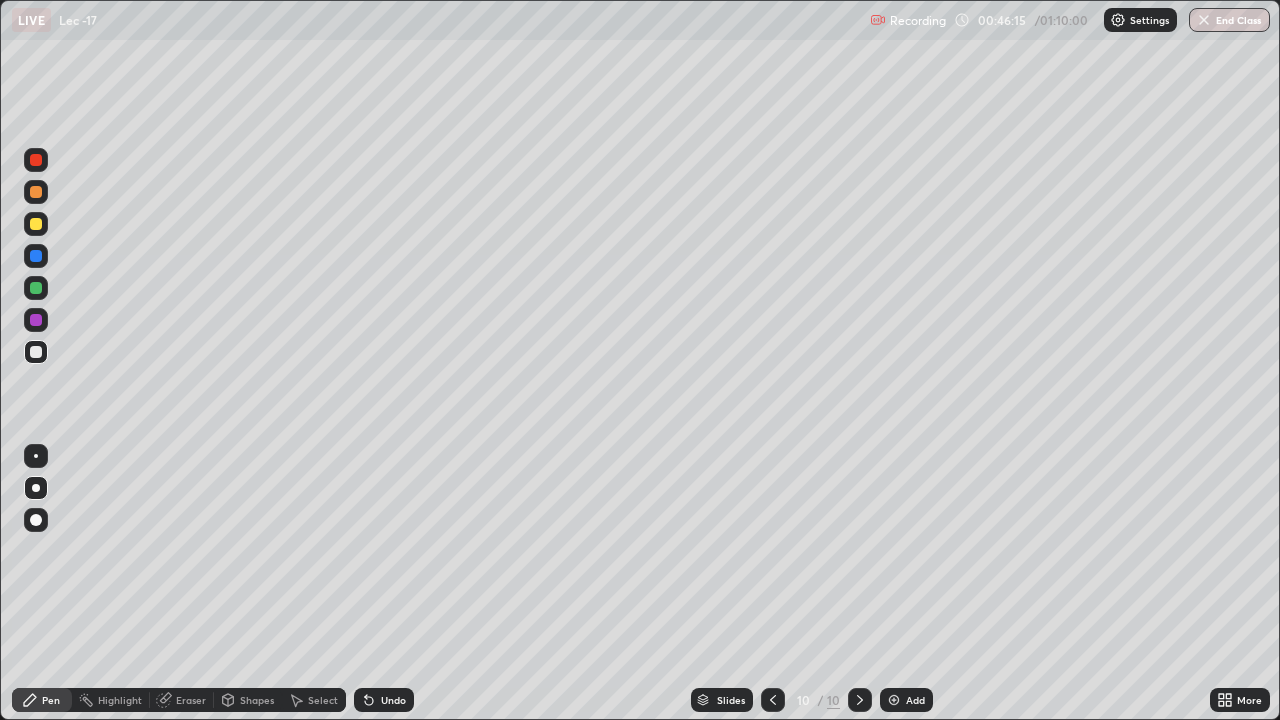 click at bounding box center (36, 456) 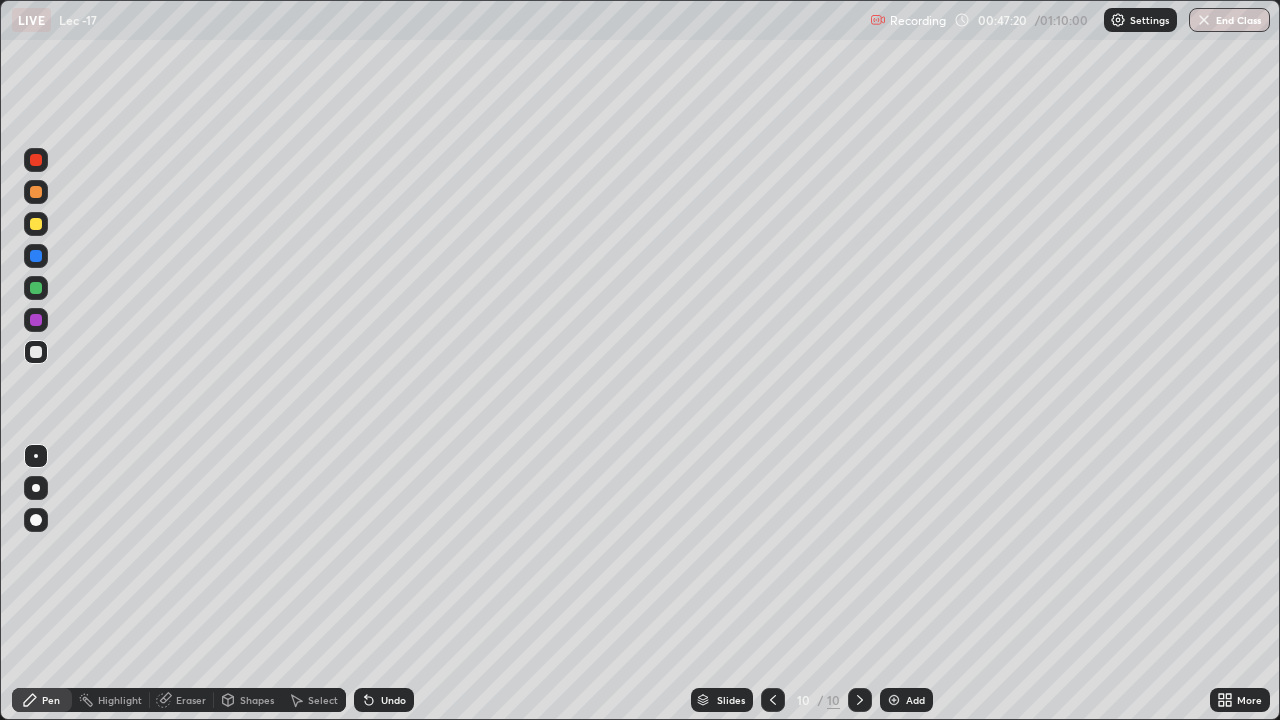 click at bounding box center [36, 288] 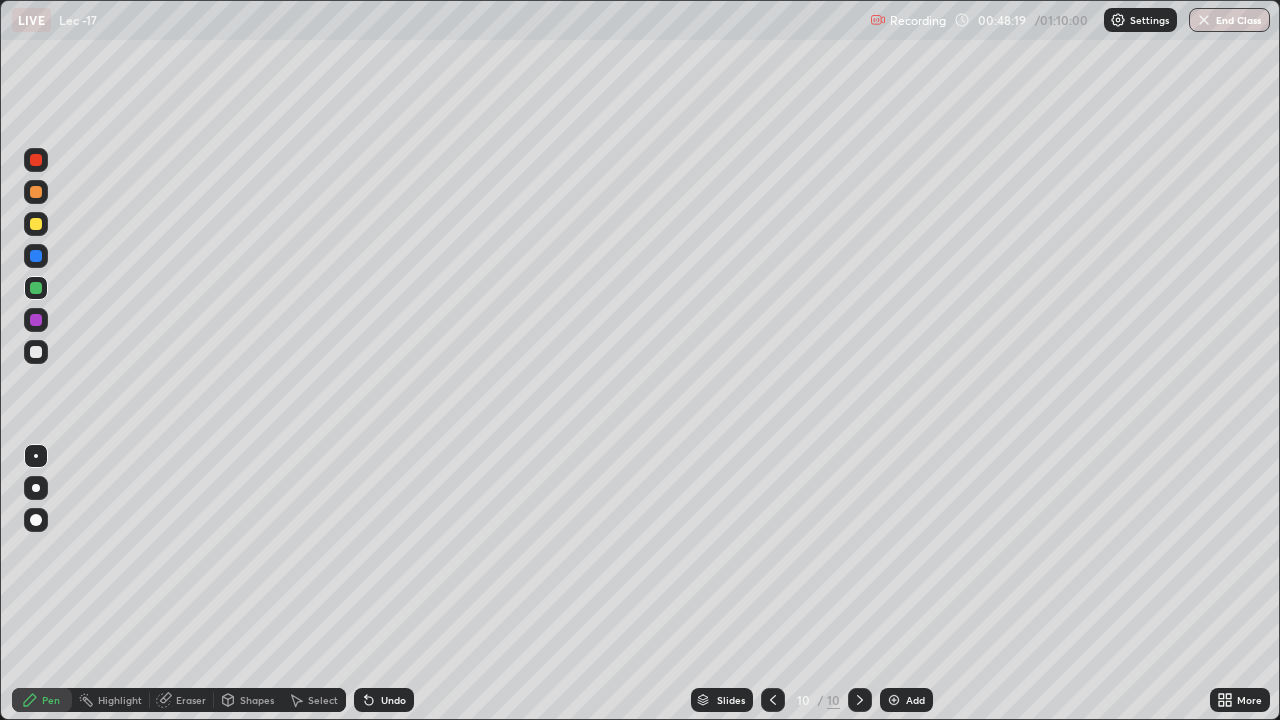 click at bounding box center (36, 520) 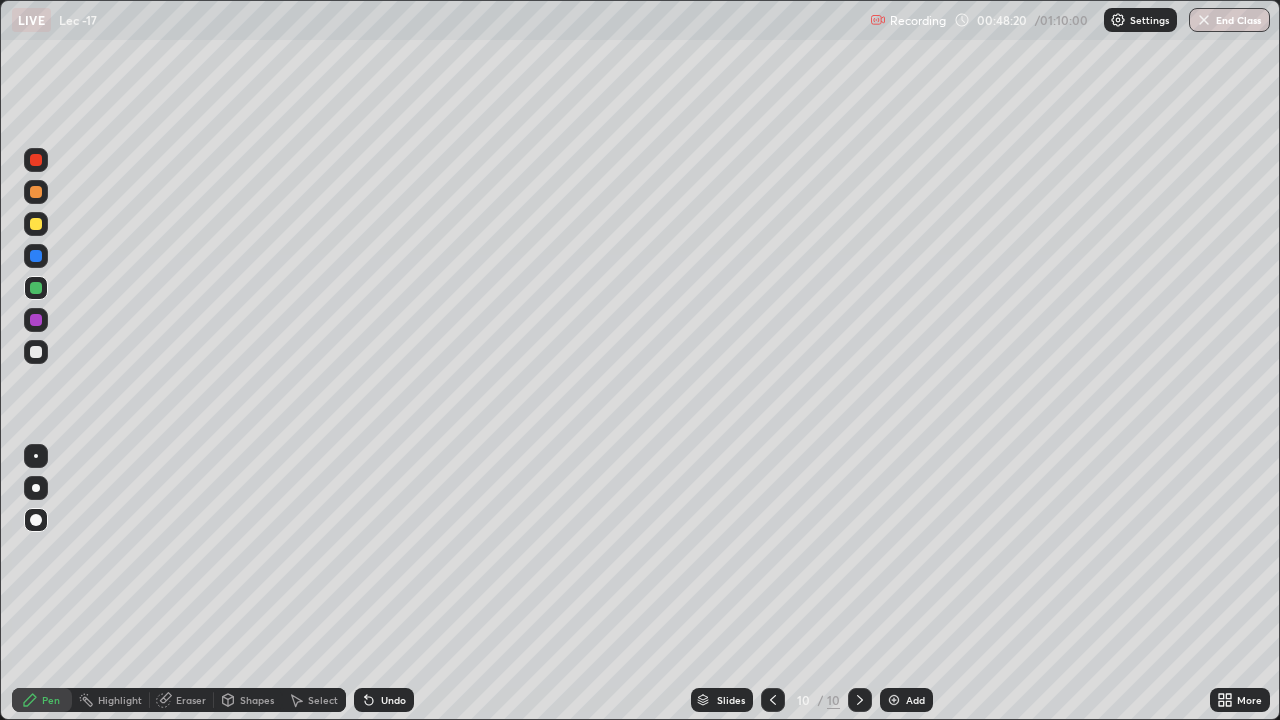 click at bounding box center (36, 352) 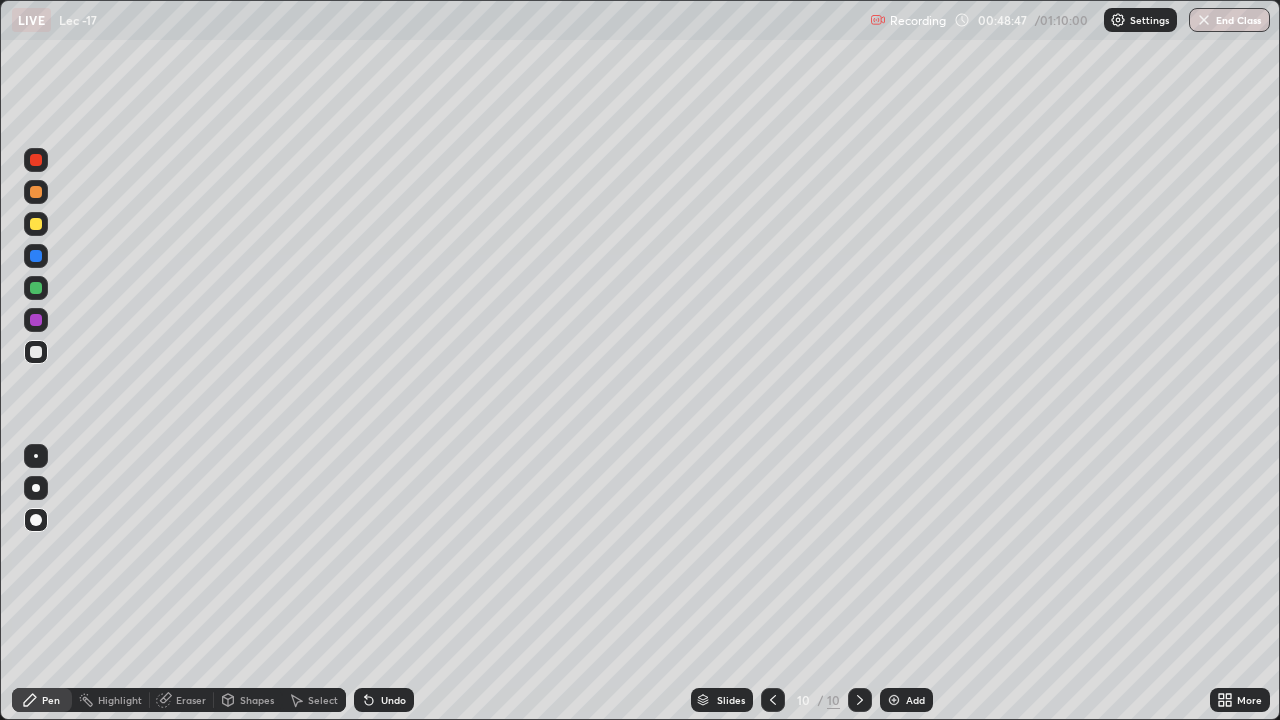 click at bounding box center (36, 352) 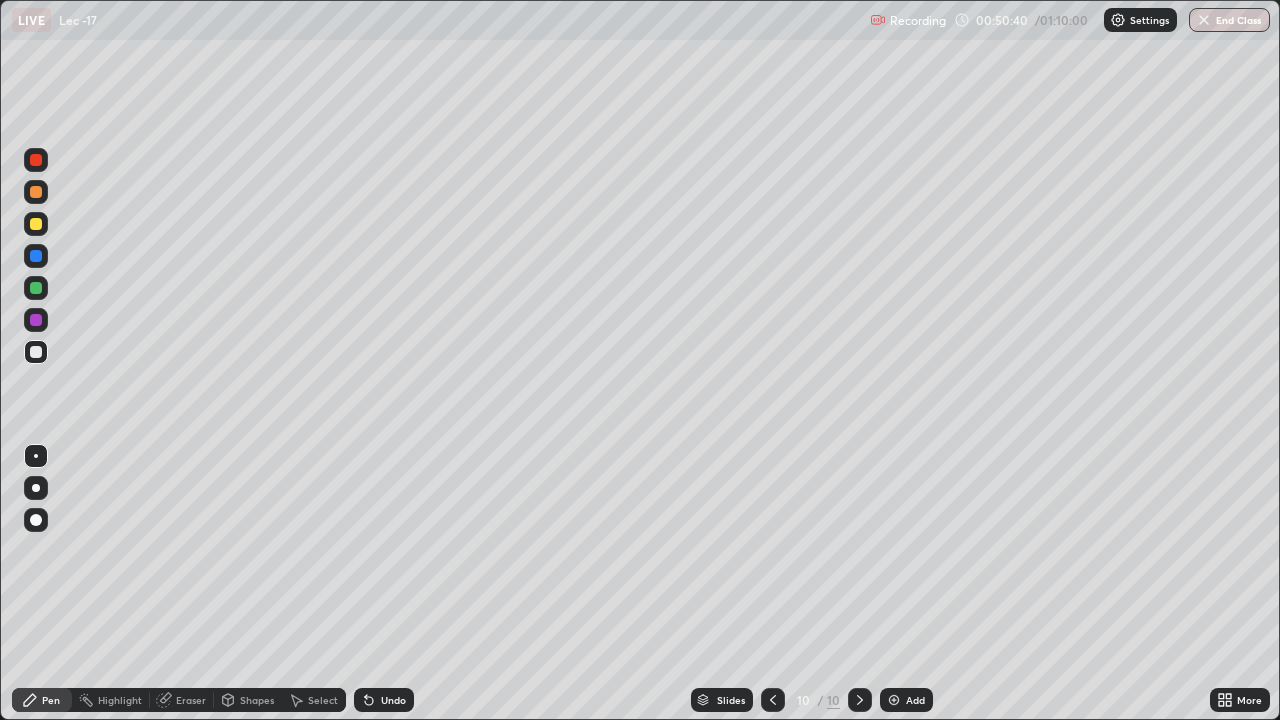 click on "Add" at bounding box center [915, 700] 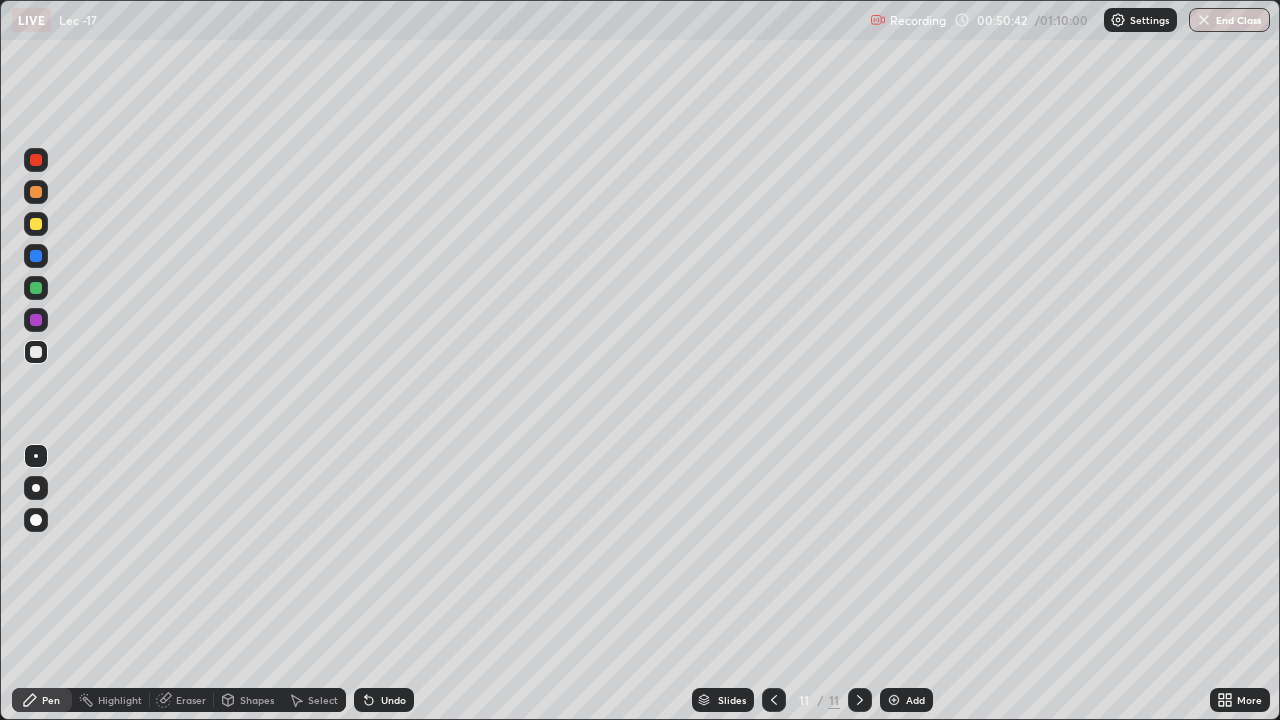 click at bounding box center [36, 488] 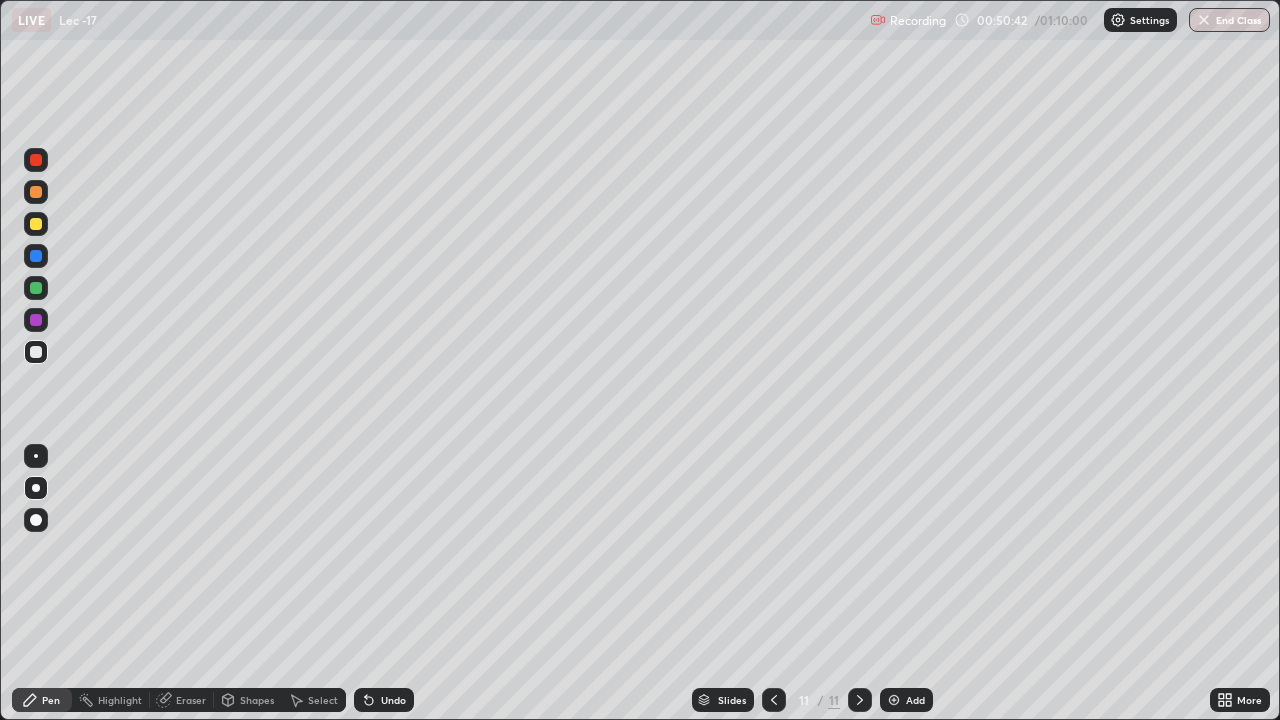 click at bounding box center (36, 352) 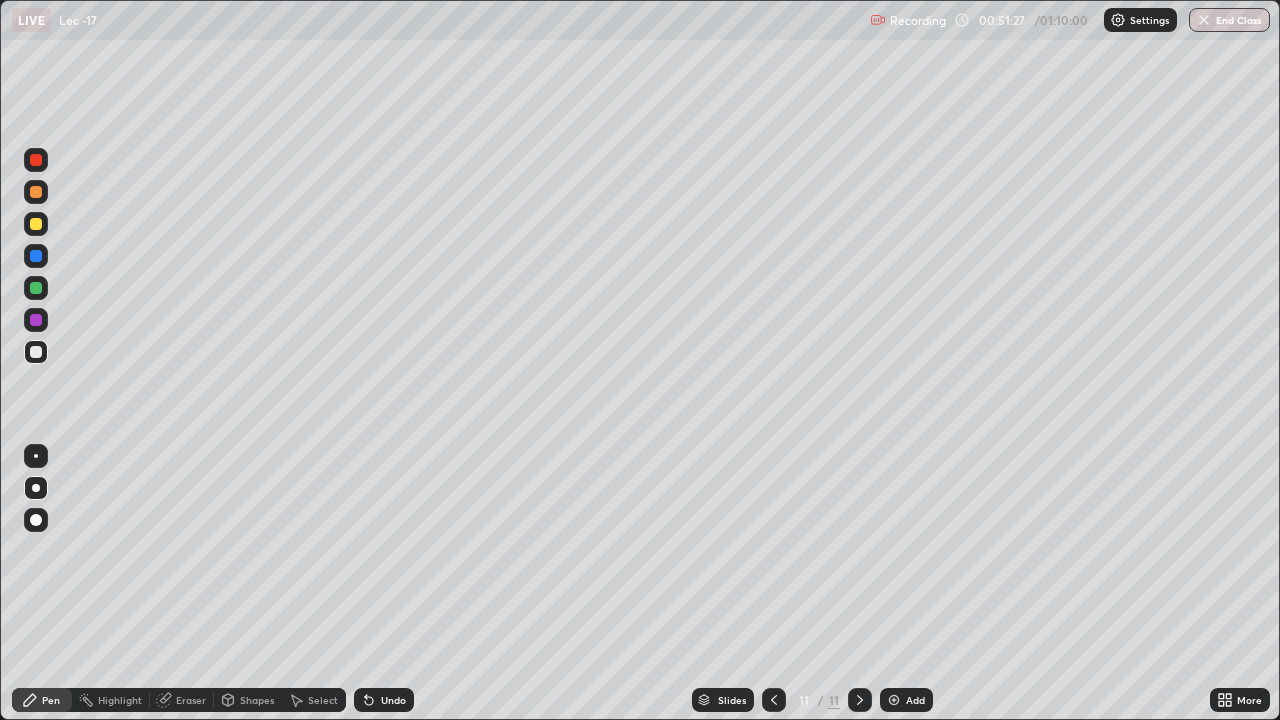 click on "Select" at bounding box center [323, 700] 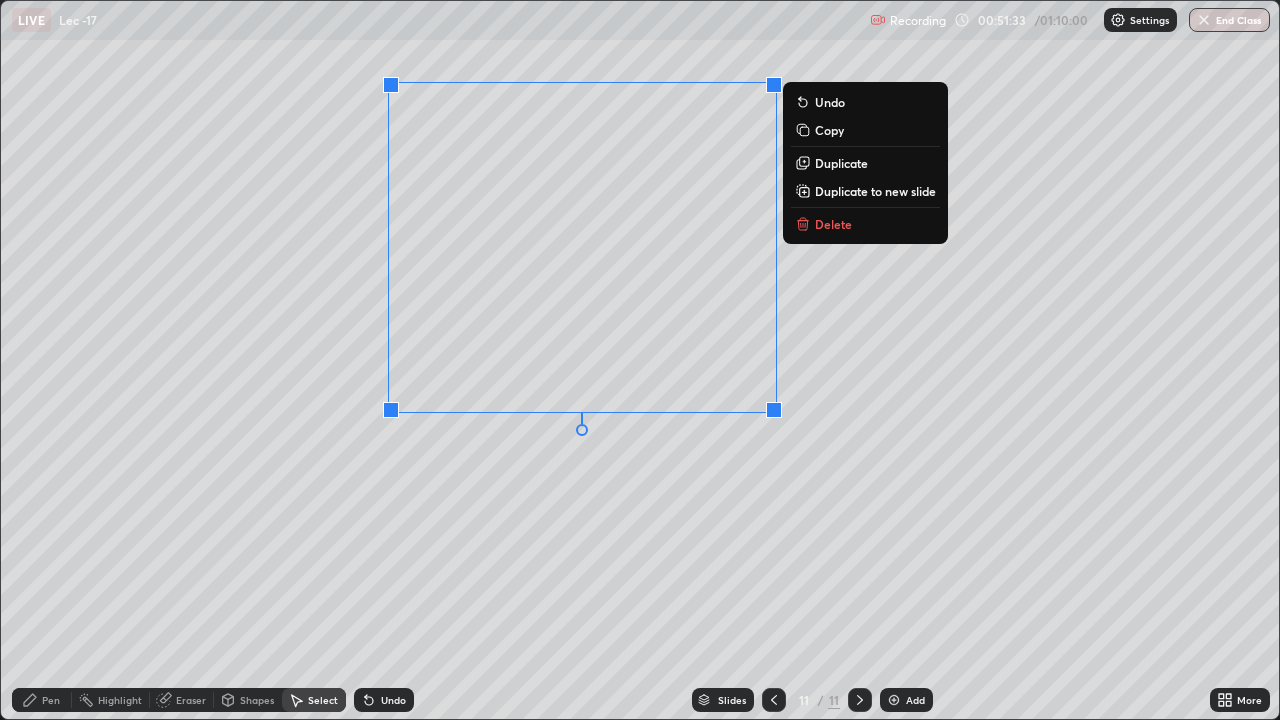 click on "Duplicate to new slide" at bounding box center [875, 191] 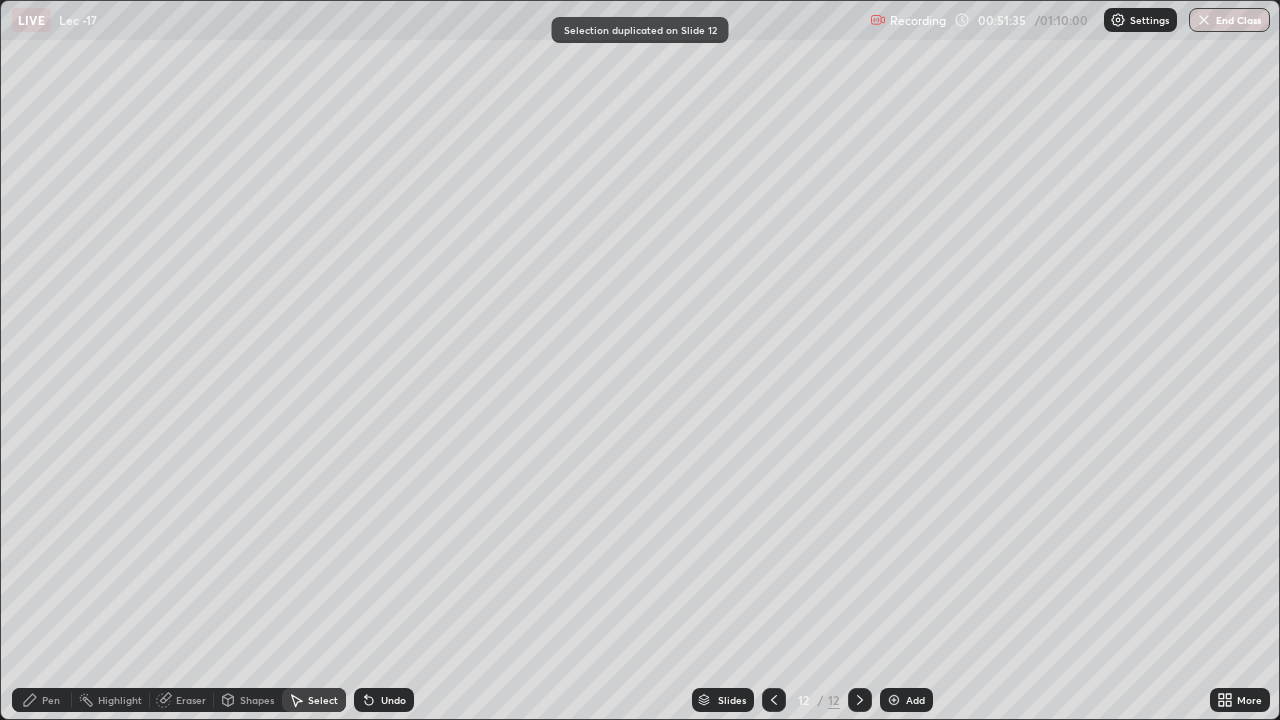 click on "Pen" at bounding box center [51, 700] 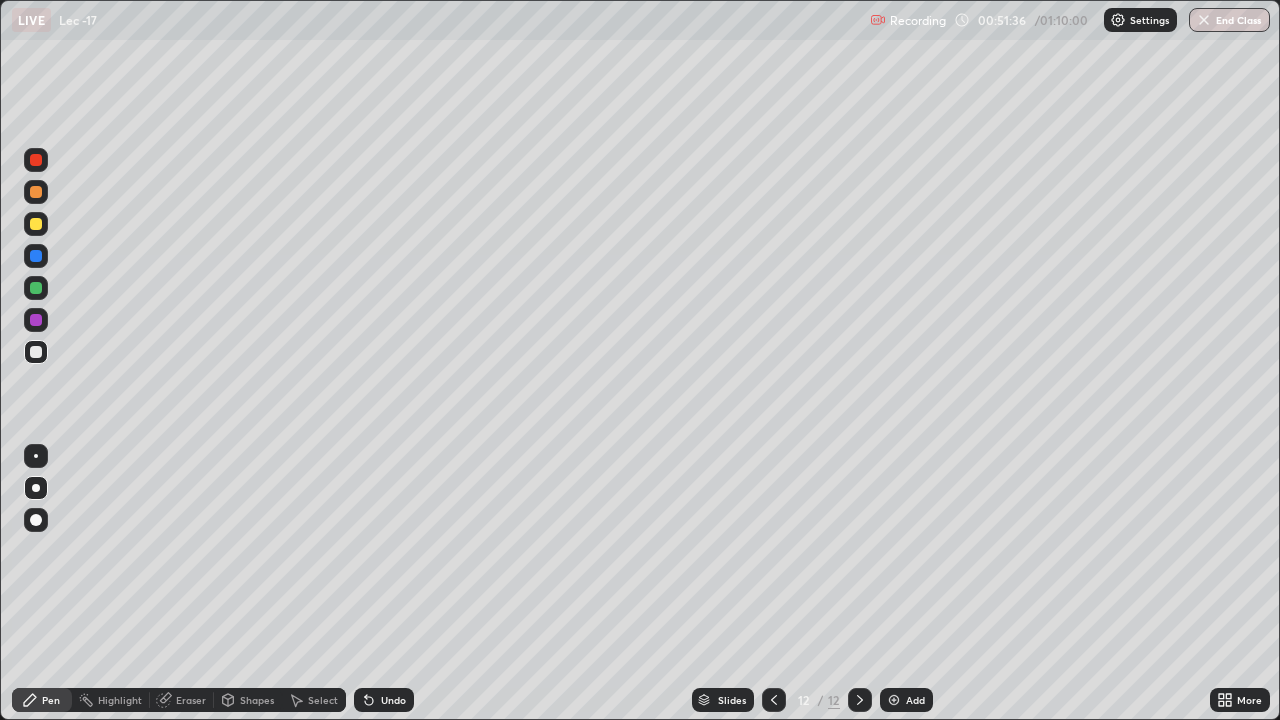 click on "Eraser" at bounding box center (191, 700) 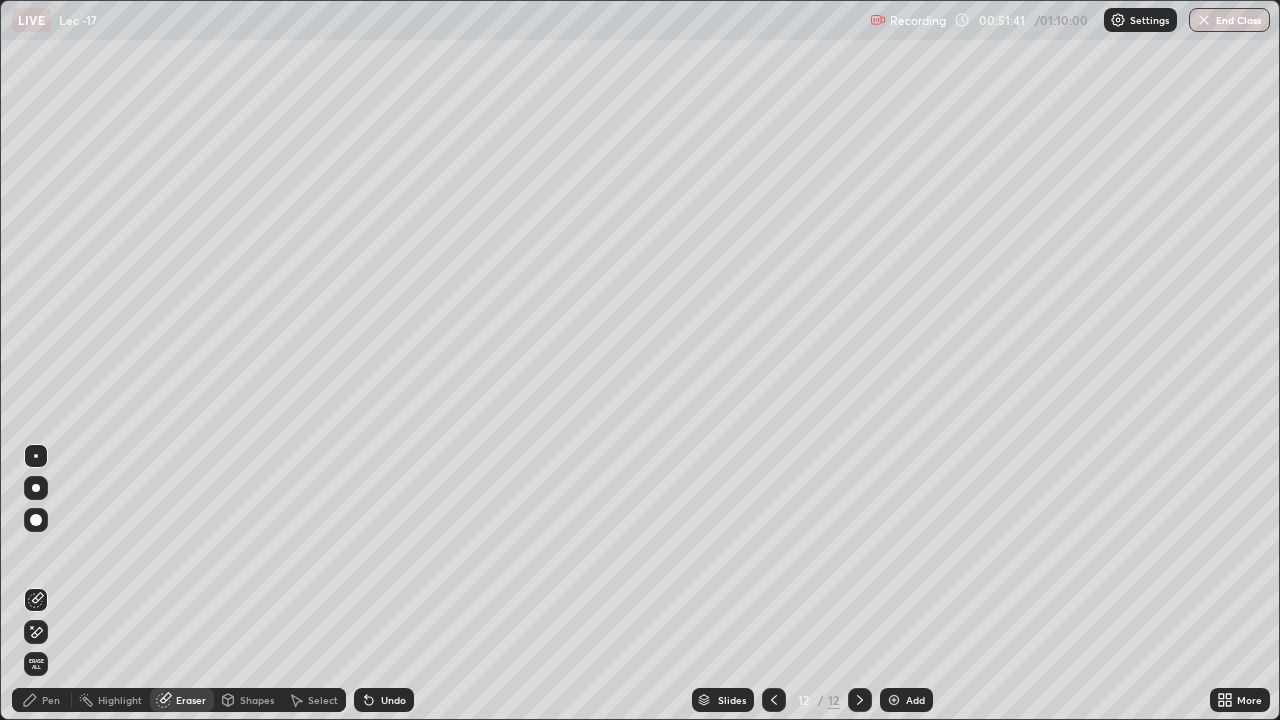 click on "Pen" at bounding box center [42, 700] 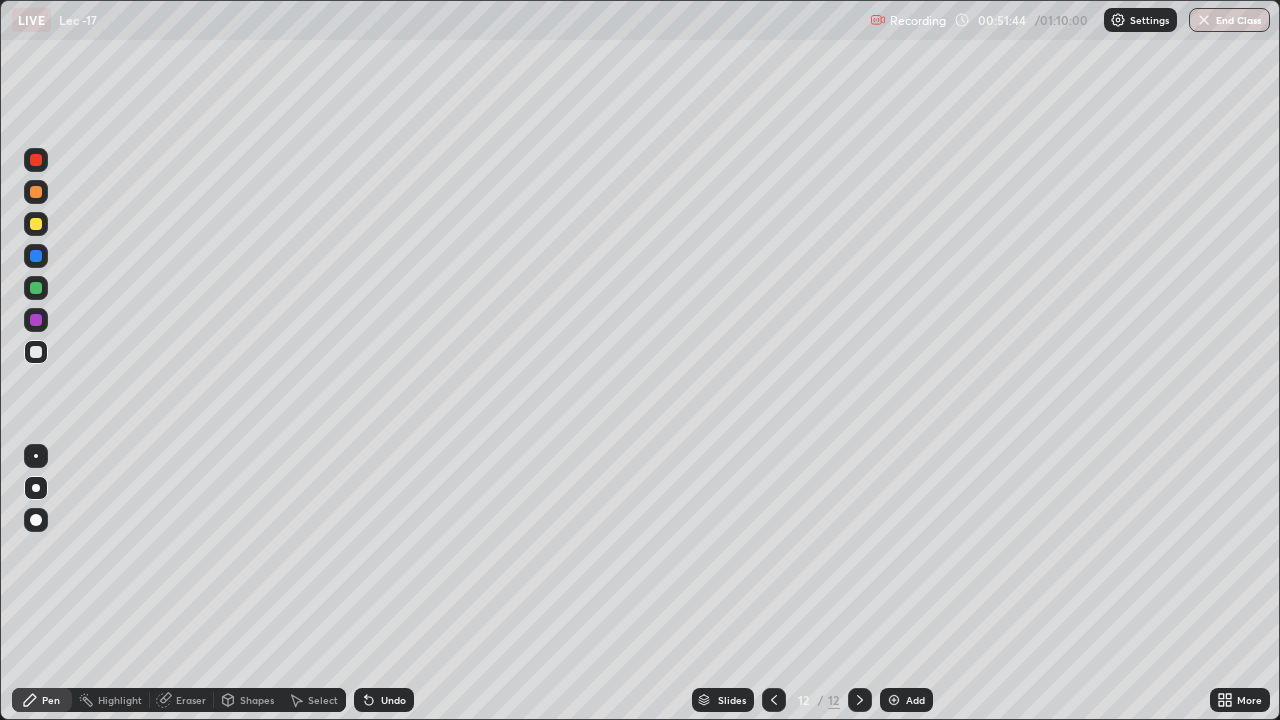 click at bounding box center (36, 288) 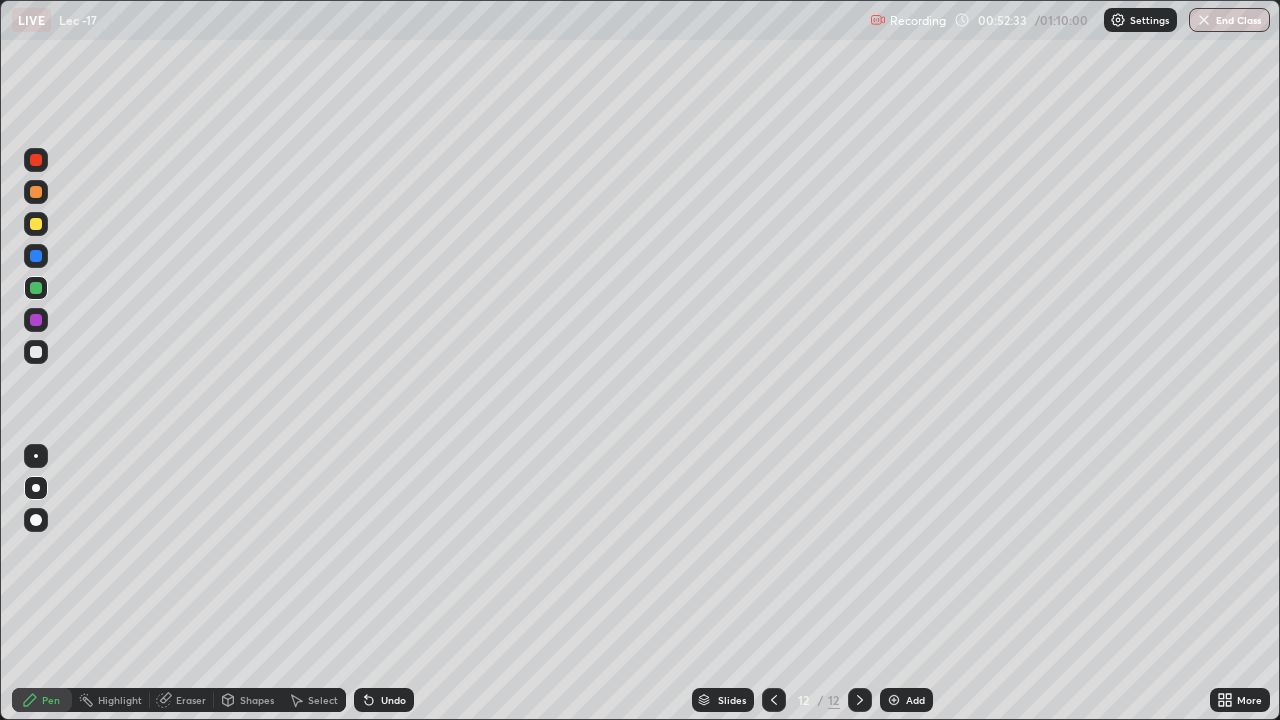 click 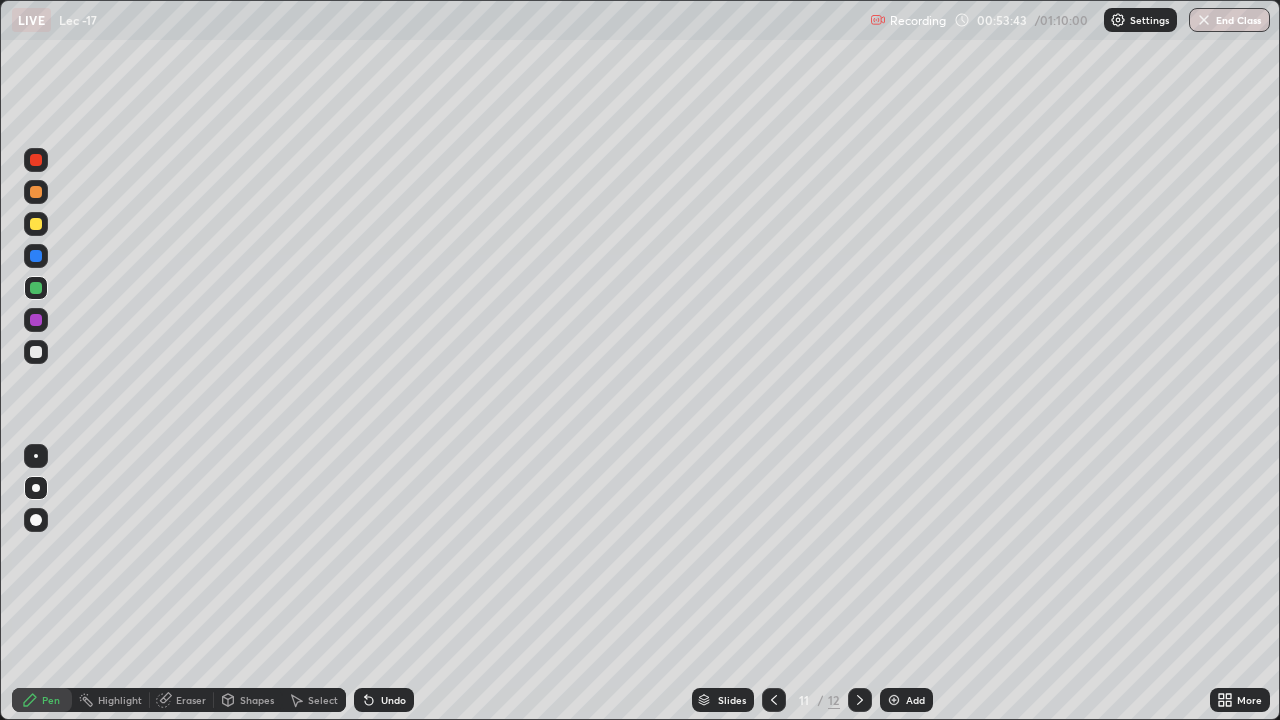 click at bounding box center (860, 700) 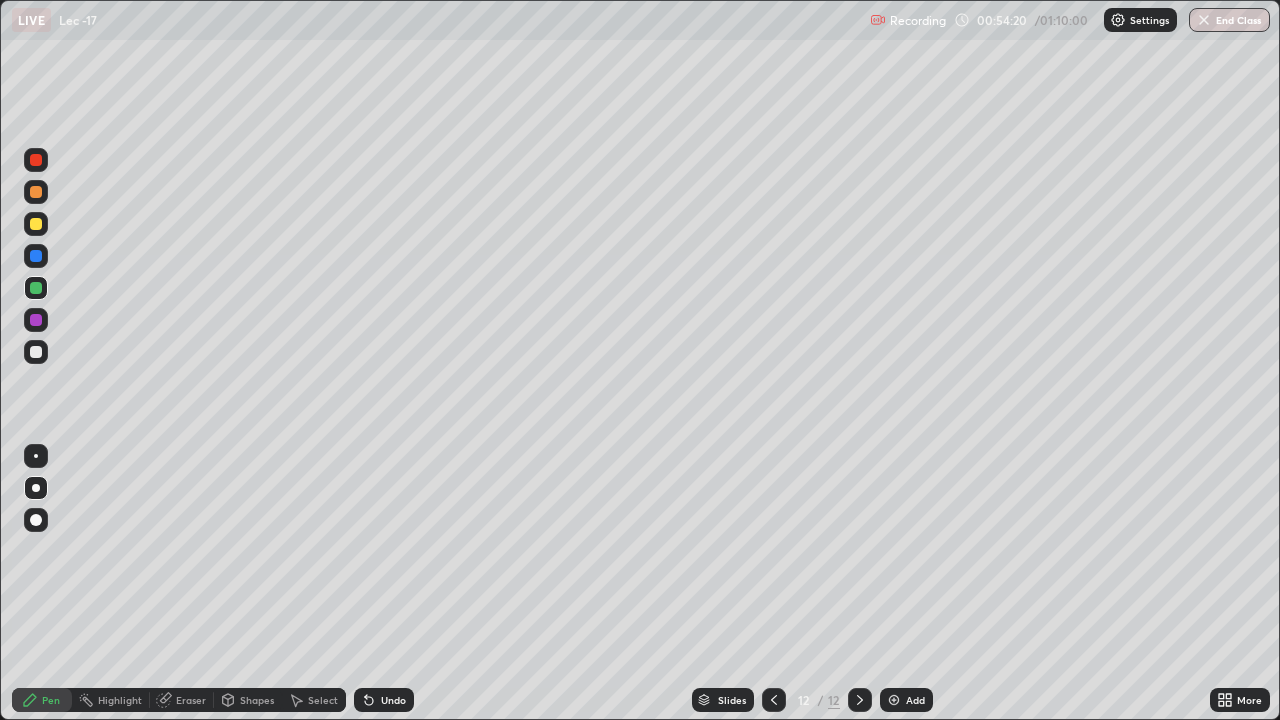 click on "Undo" at bounding box center [384, 700] 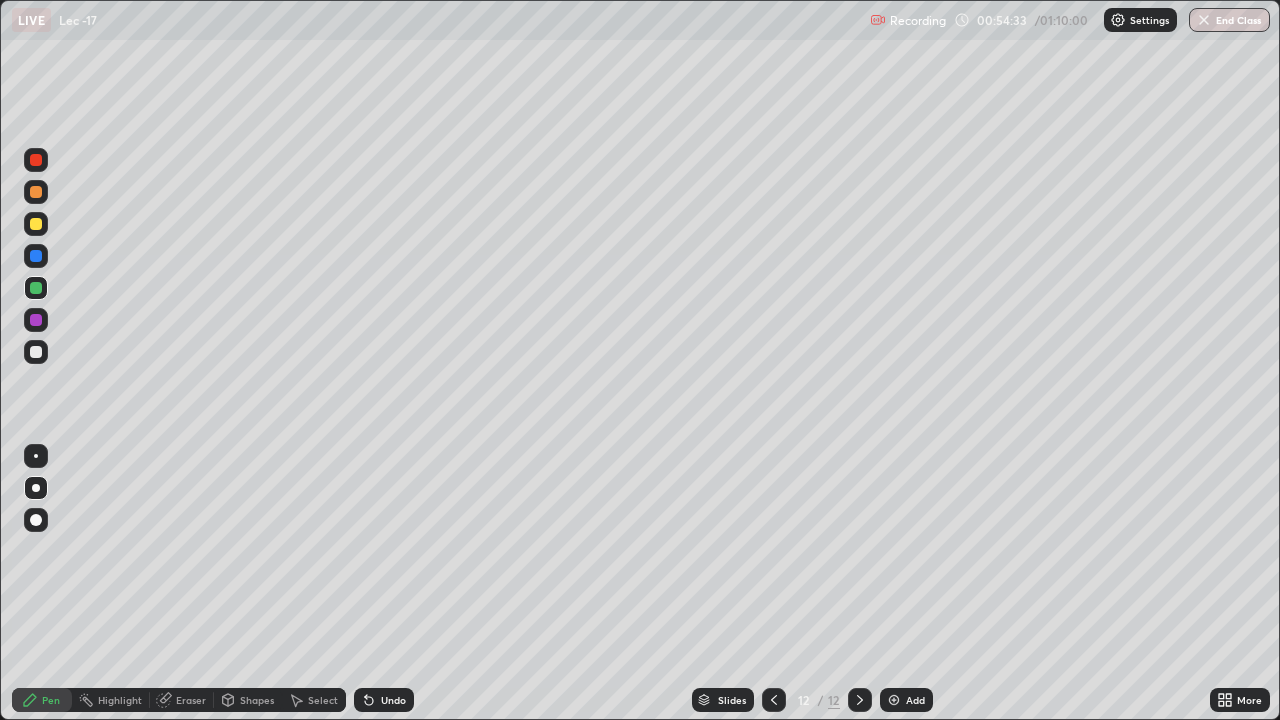 click on "Add" at bounding box center (915, 700) 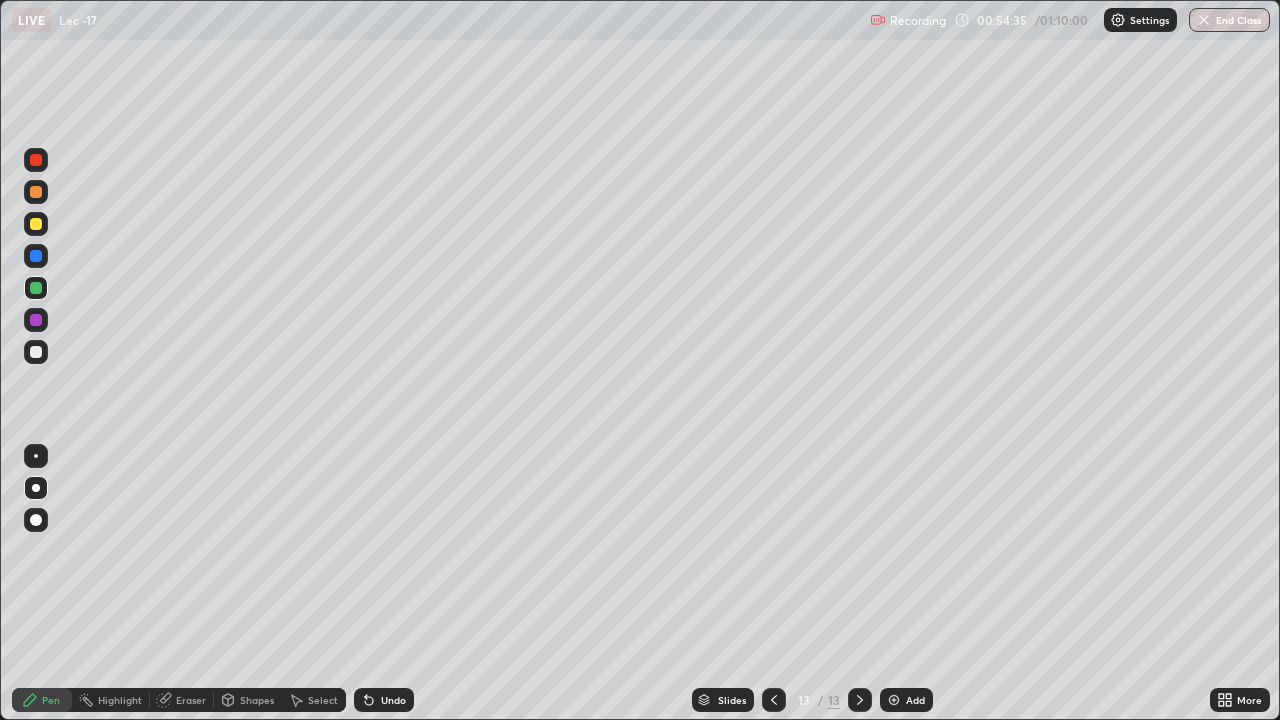 click at bounding box center [36, 352] 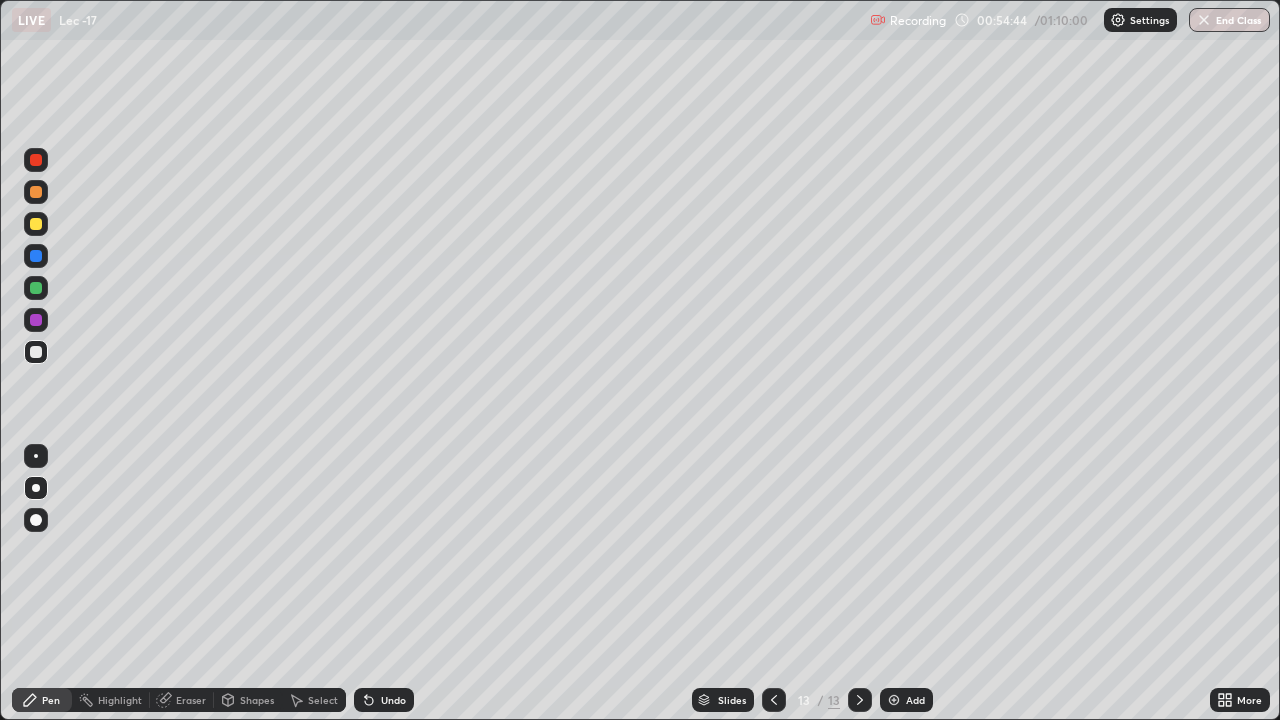 click at bounding box center (36, 288) 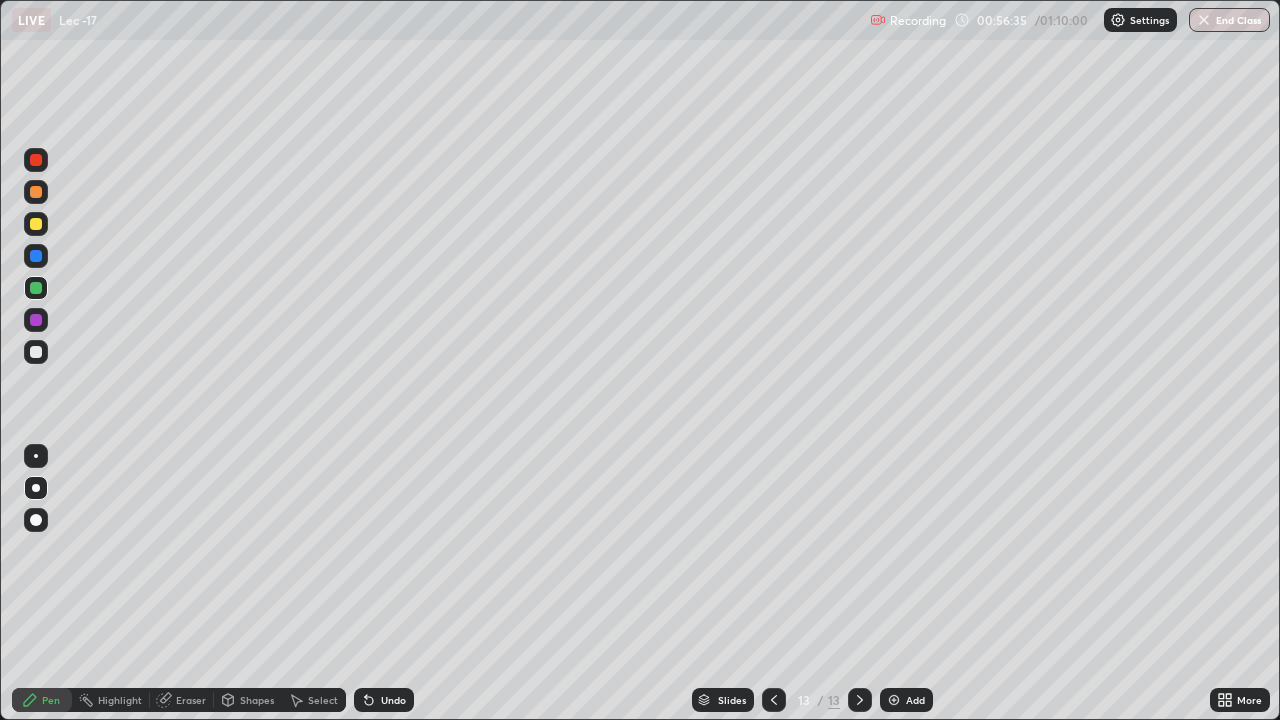 click on "Add" at bounding box center (915, 700) 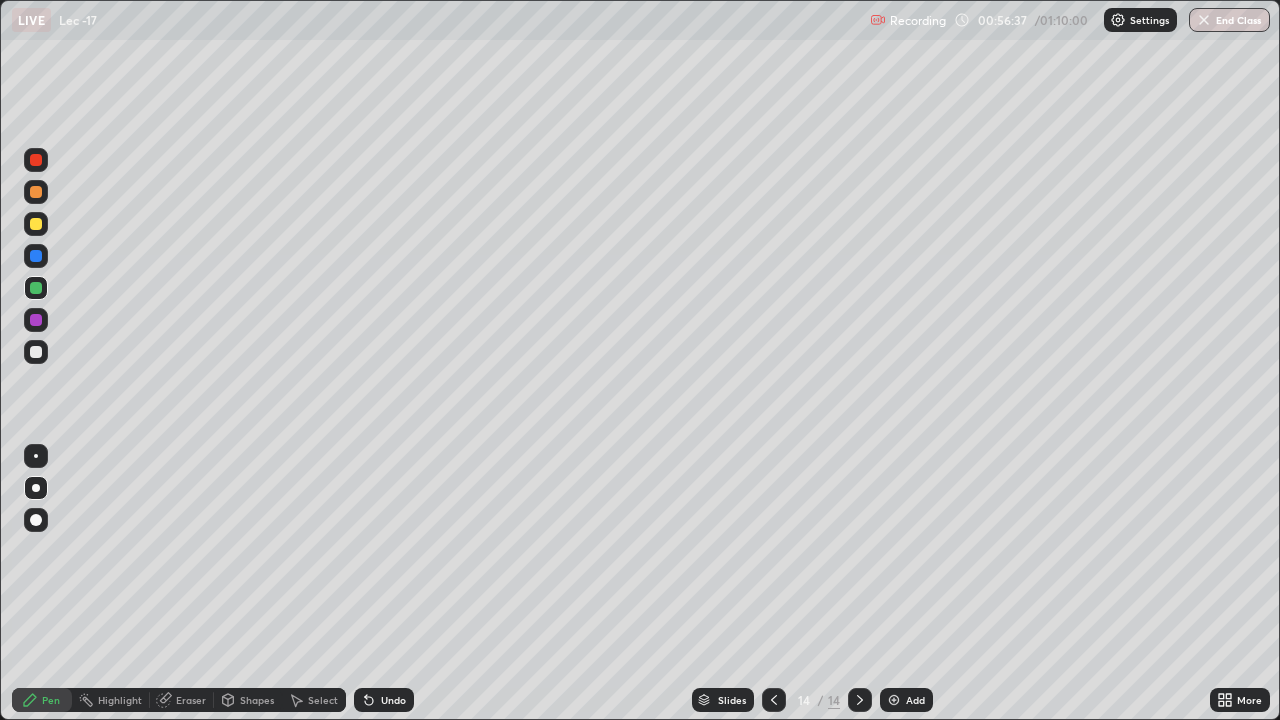 click 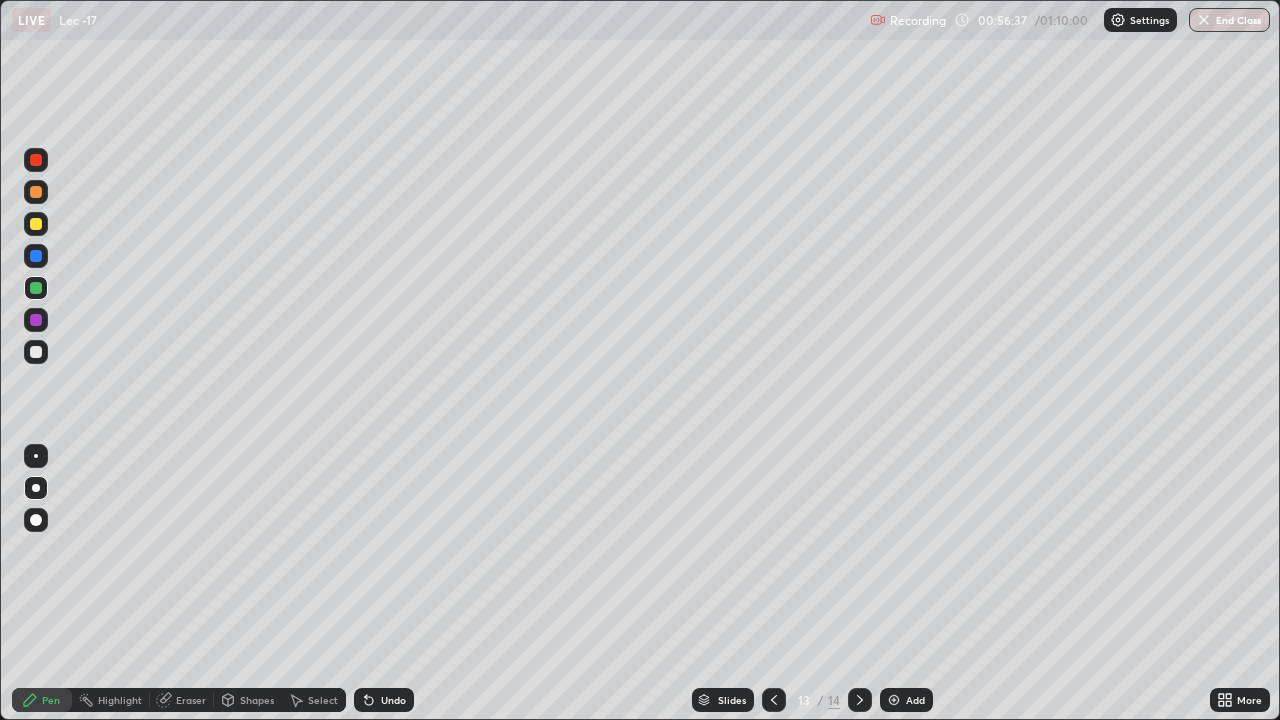 click 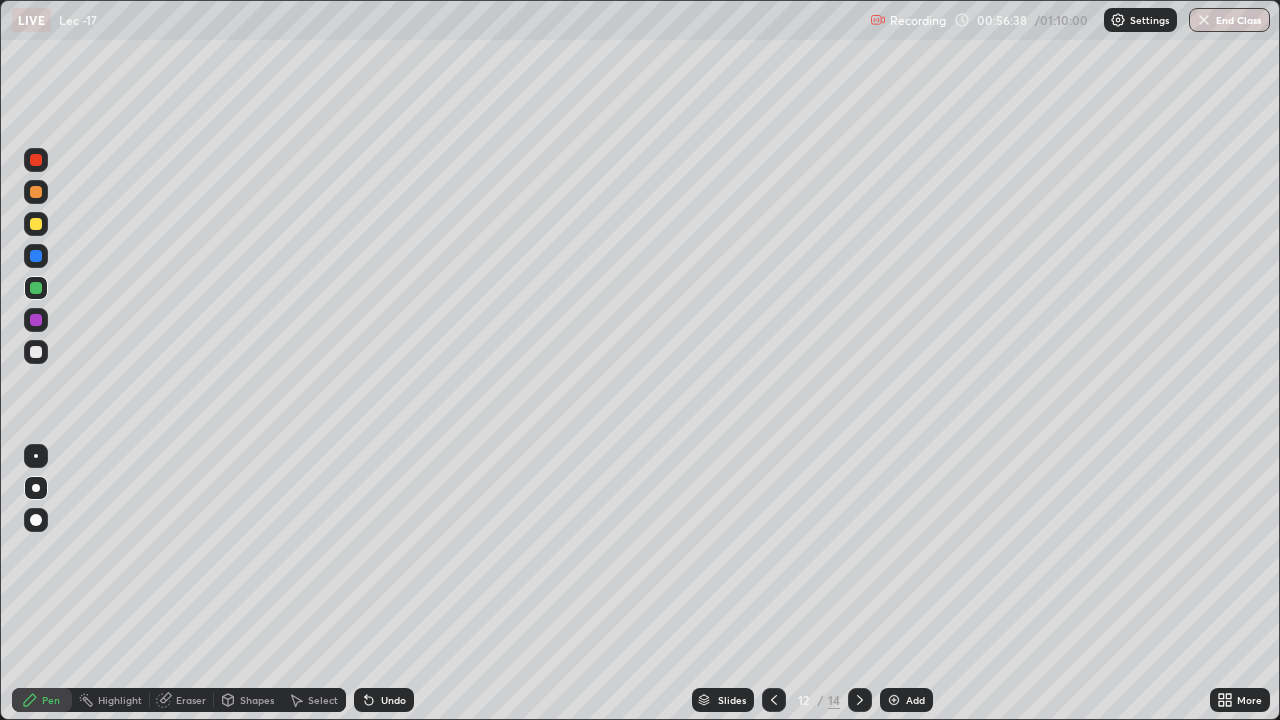 click 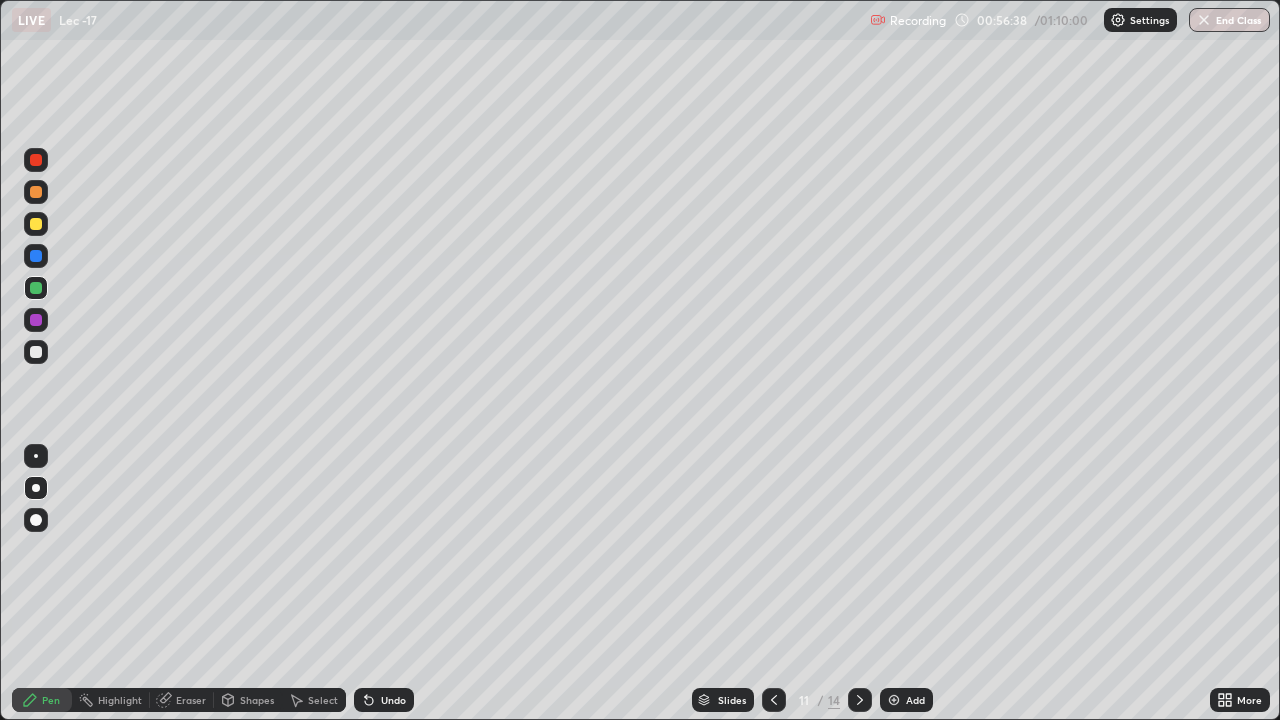 click 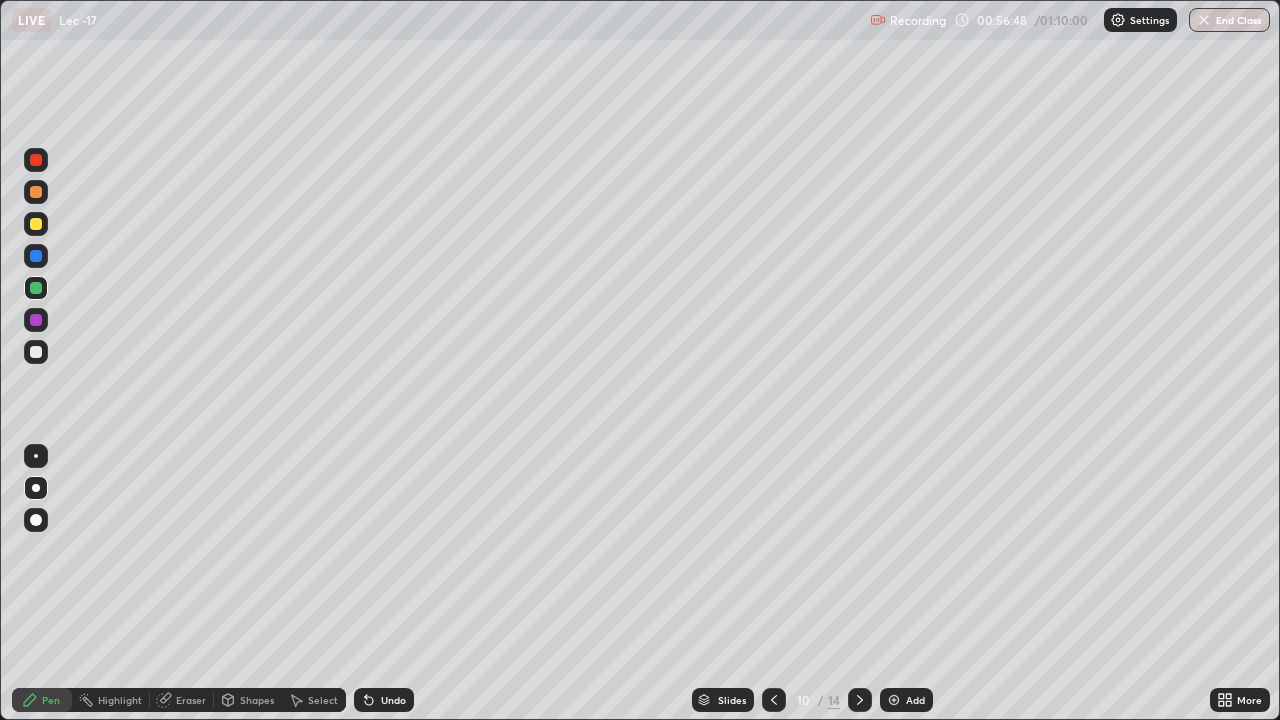 click 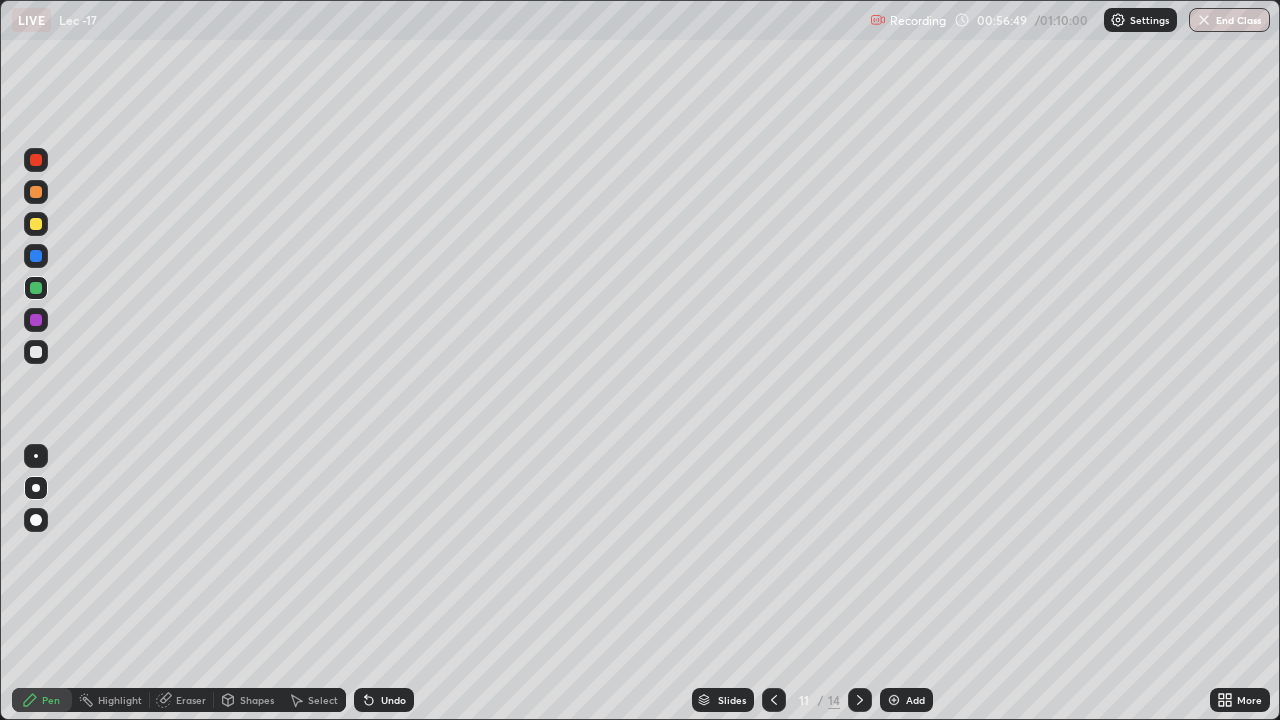 click 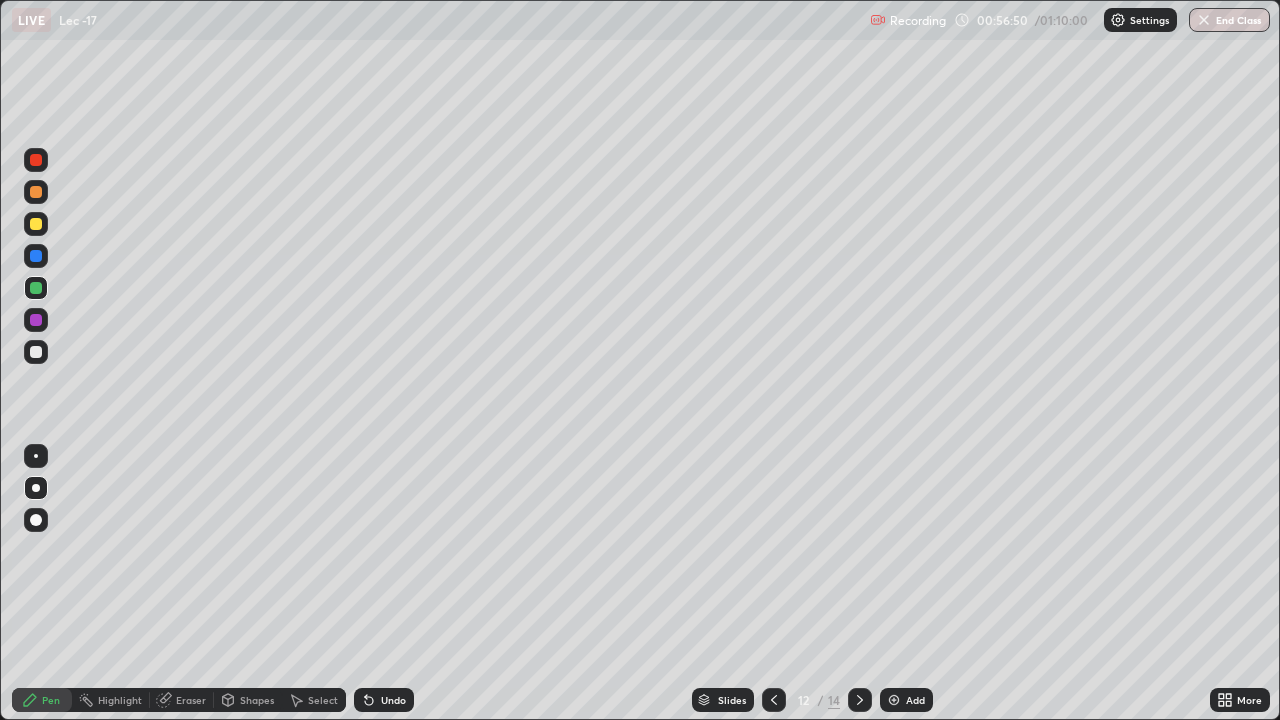 click 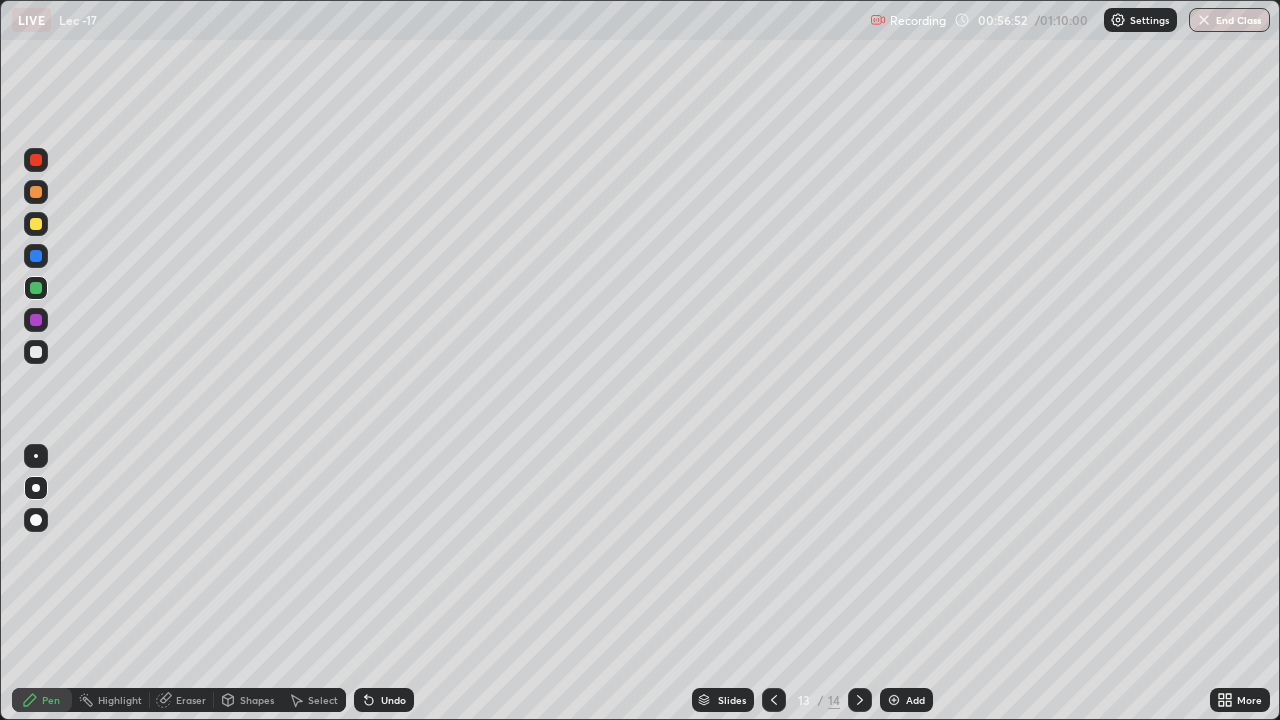 click on "Add" at bounding box center [915, 700] 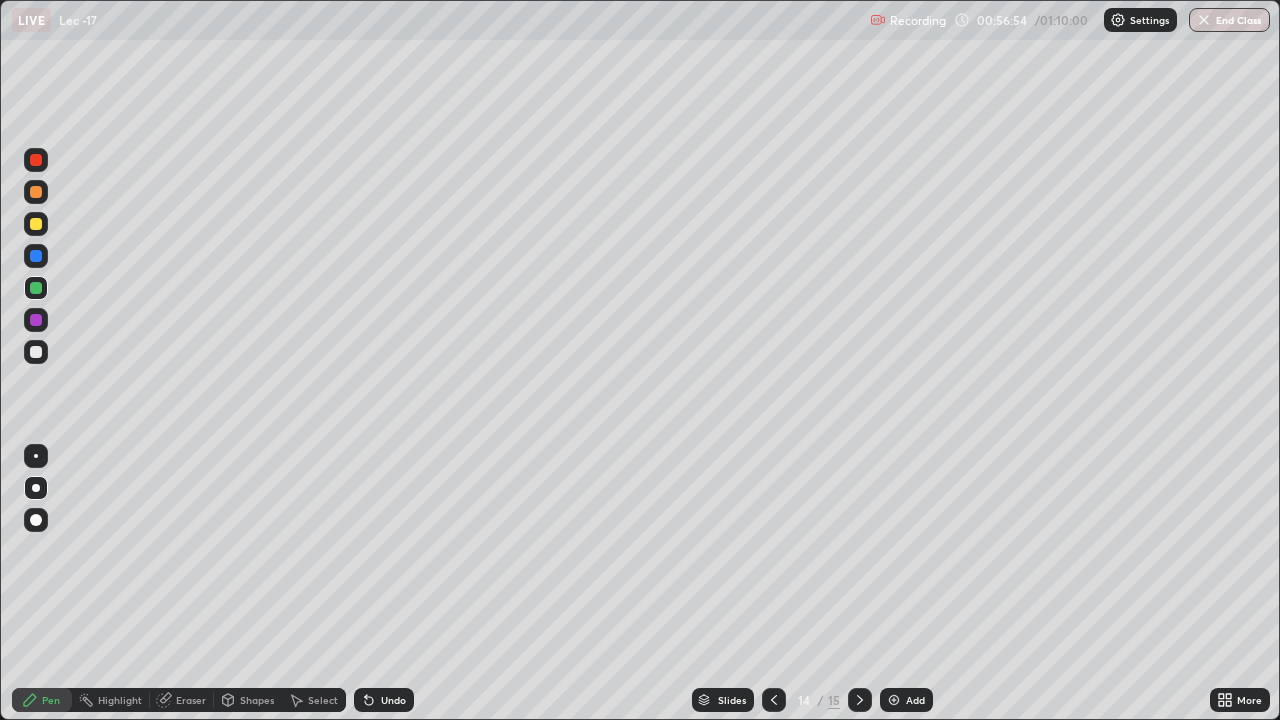 click at bounding box center [36, 456] 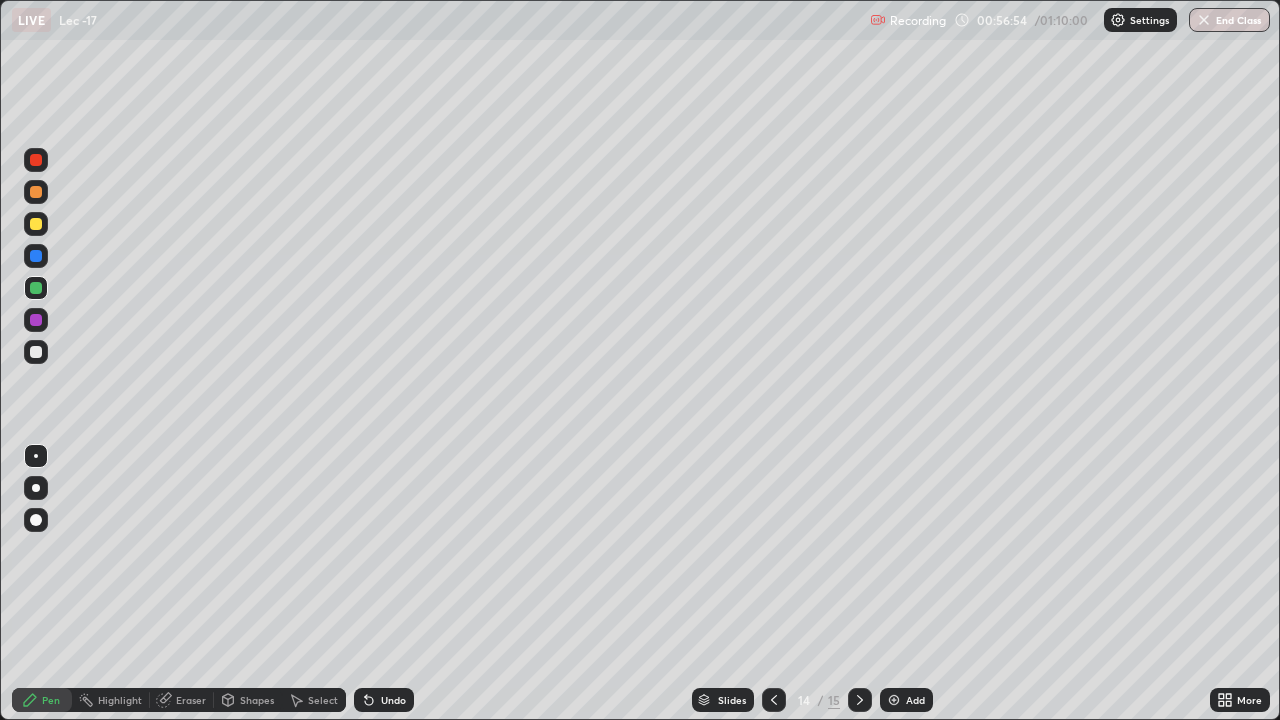 click at bounding box center (36, 352) 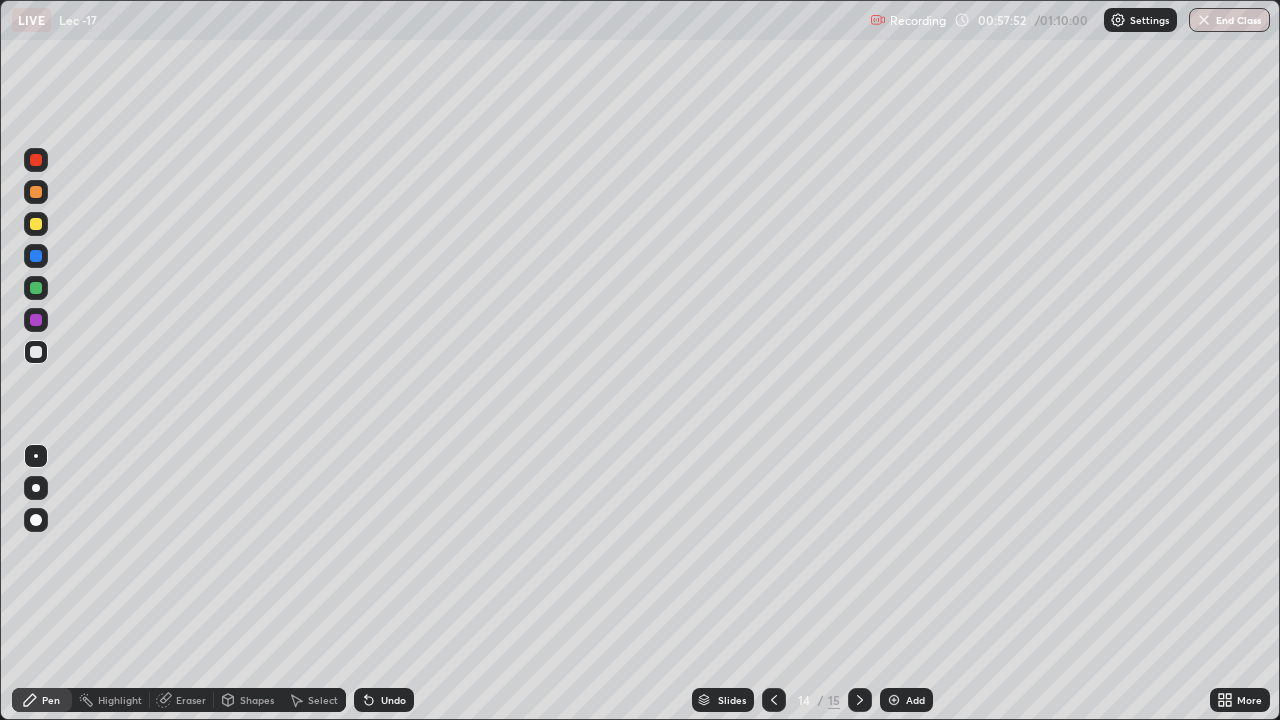 click at bounding box center (36, 288) 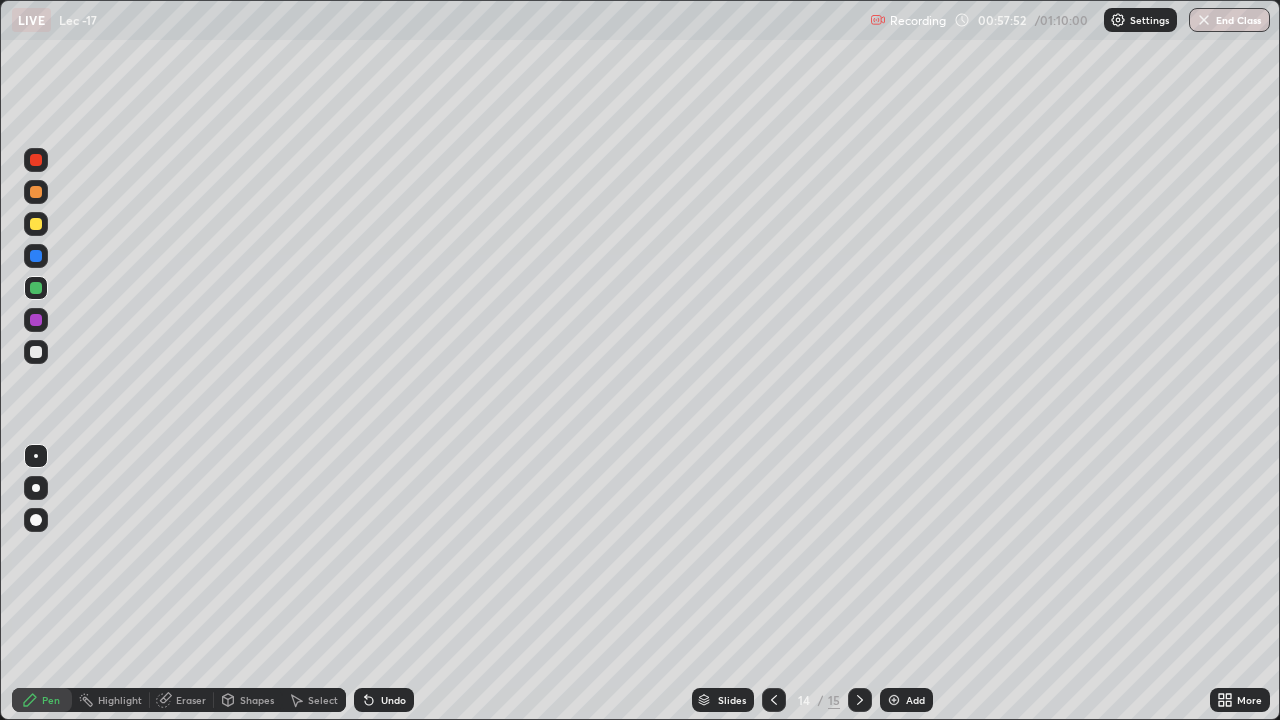 click at bounding box center [36, 488] 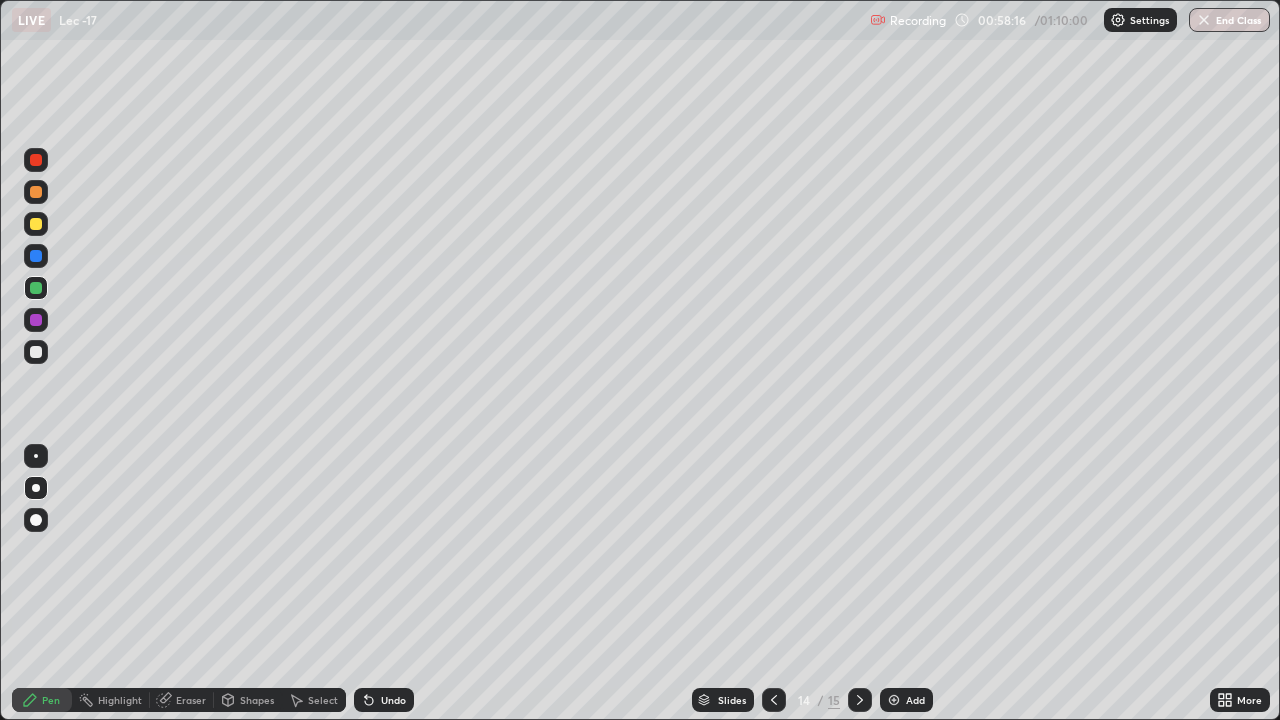 click at bounding box center (36, 456) 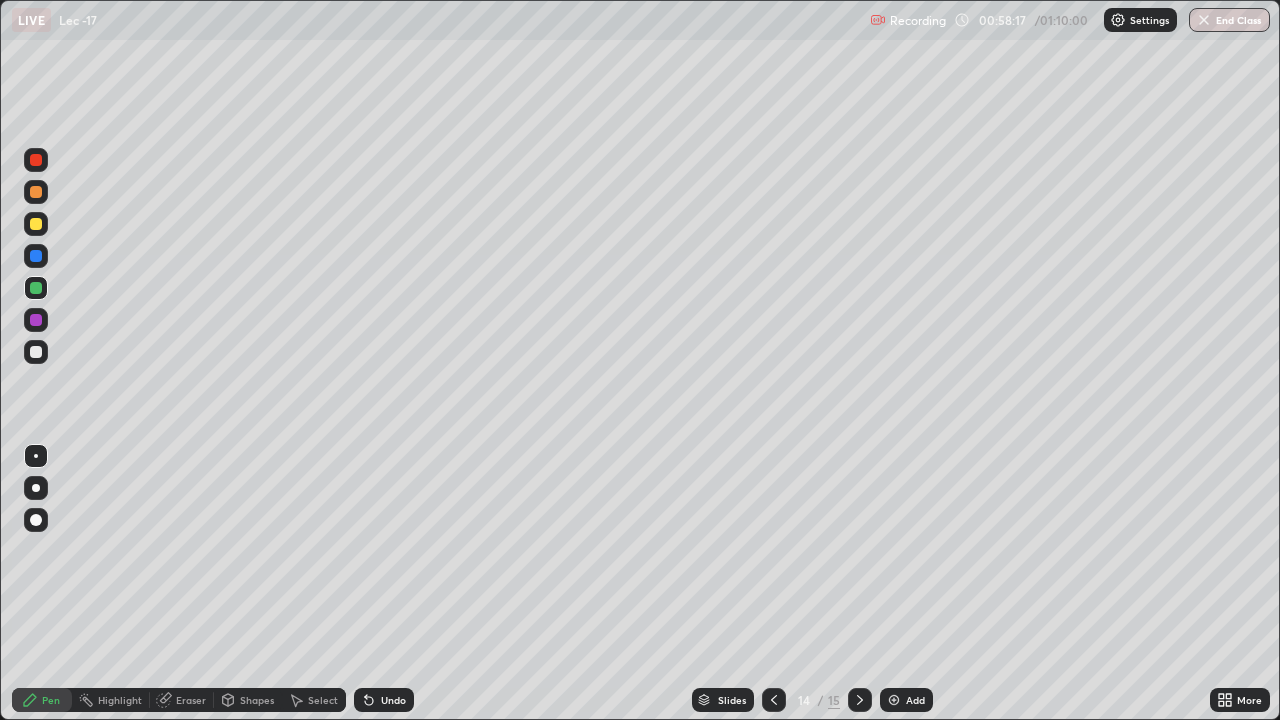 click at bounding box center [36, 352] 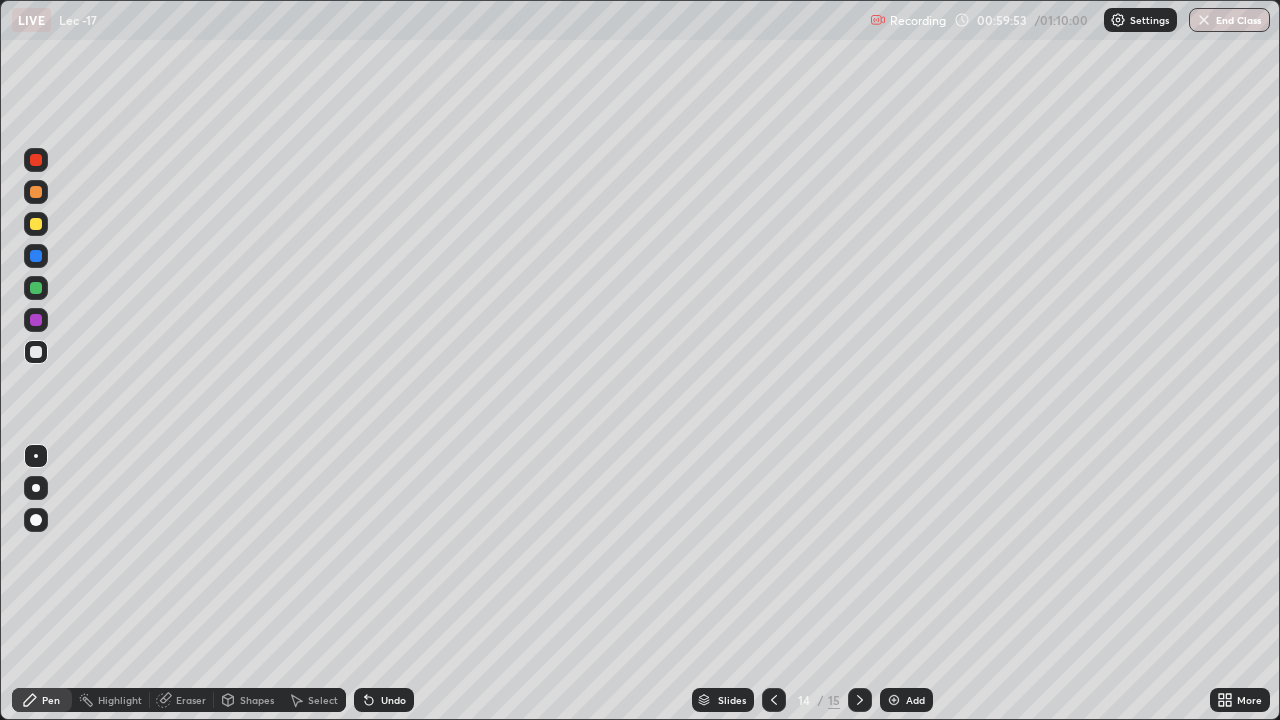 click on "Undo" at bounding box center [393, 700] 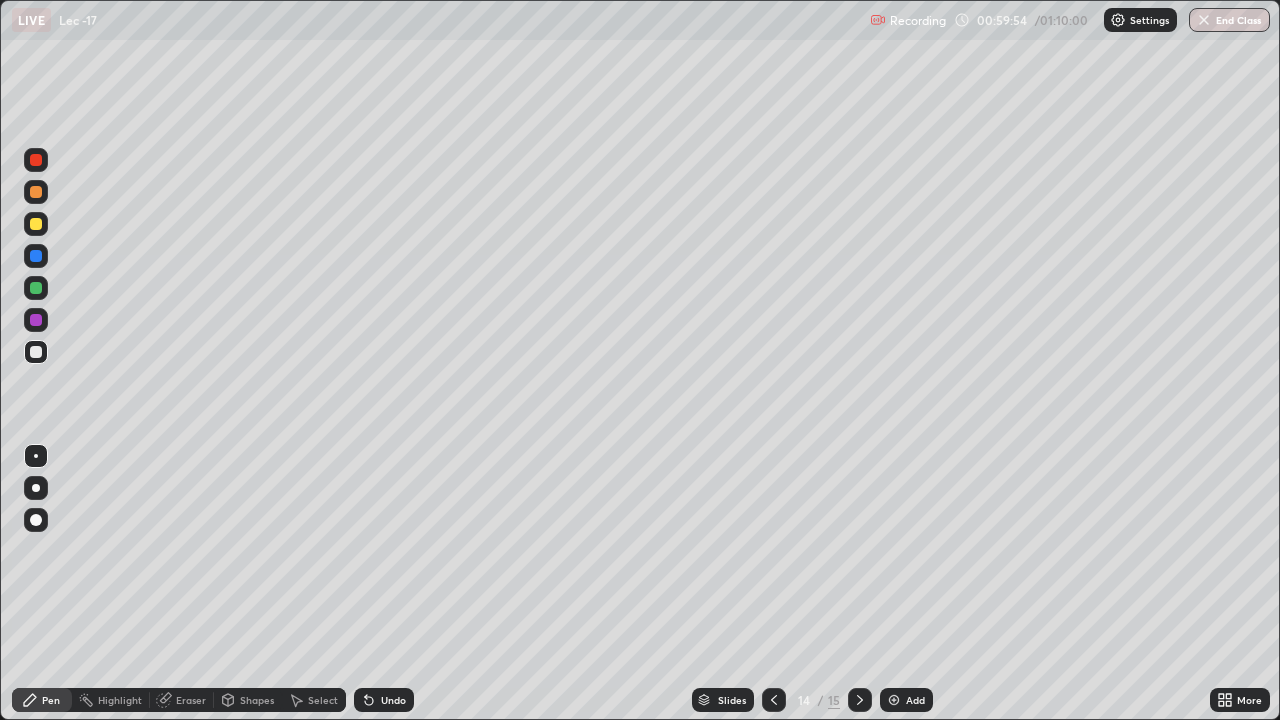 click on "Undo" at bounding box center (393, 700) 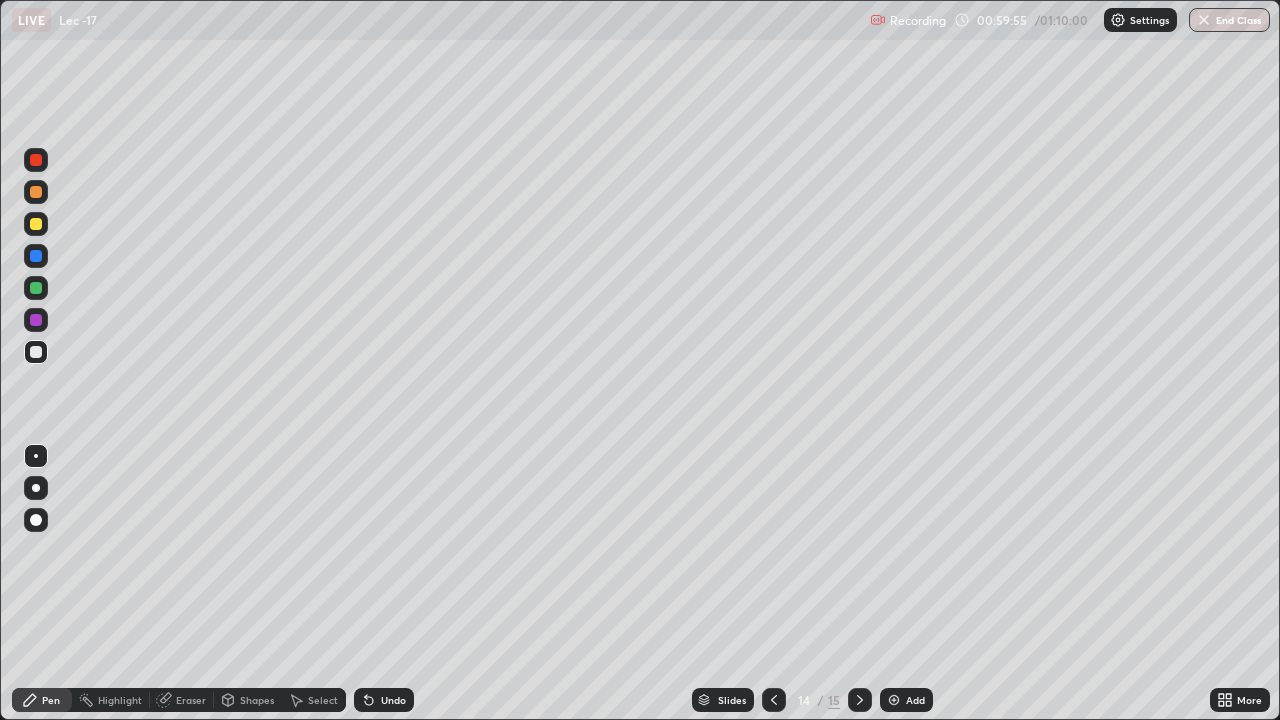 click on "Undo" at bounding box center (384, 700) 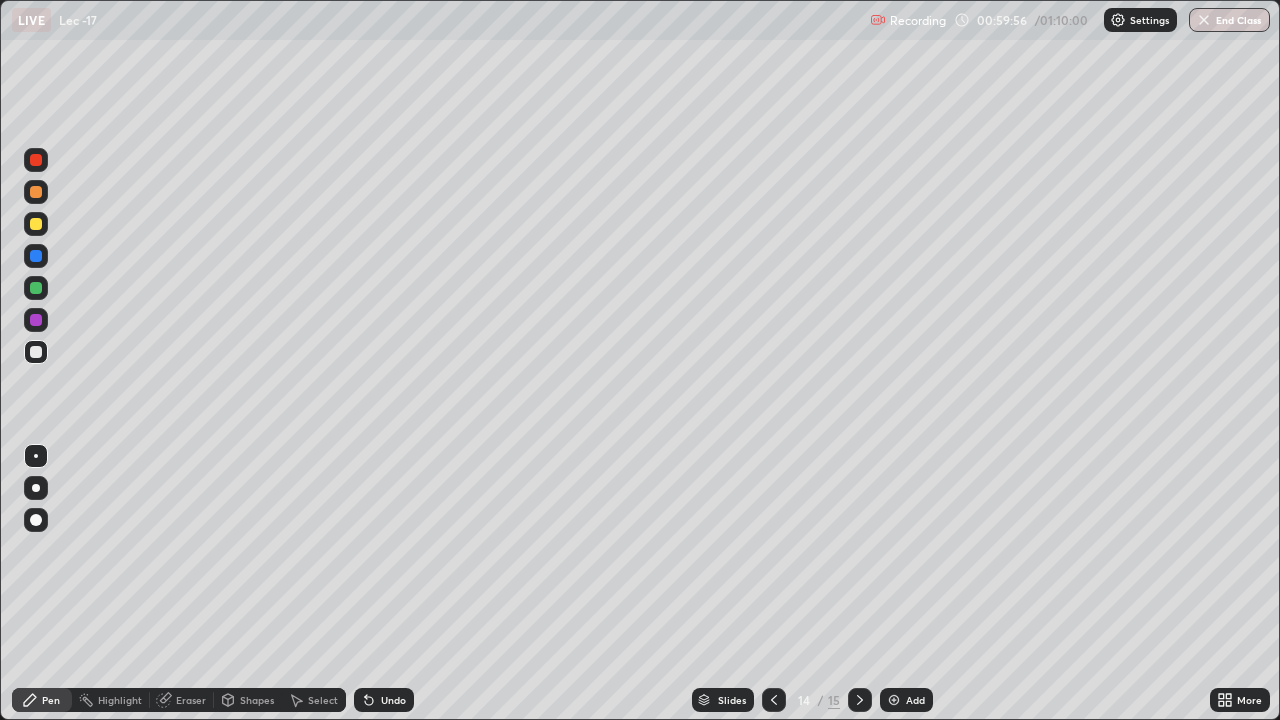 click on "Undo" at bounding box center (393, 700) 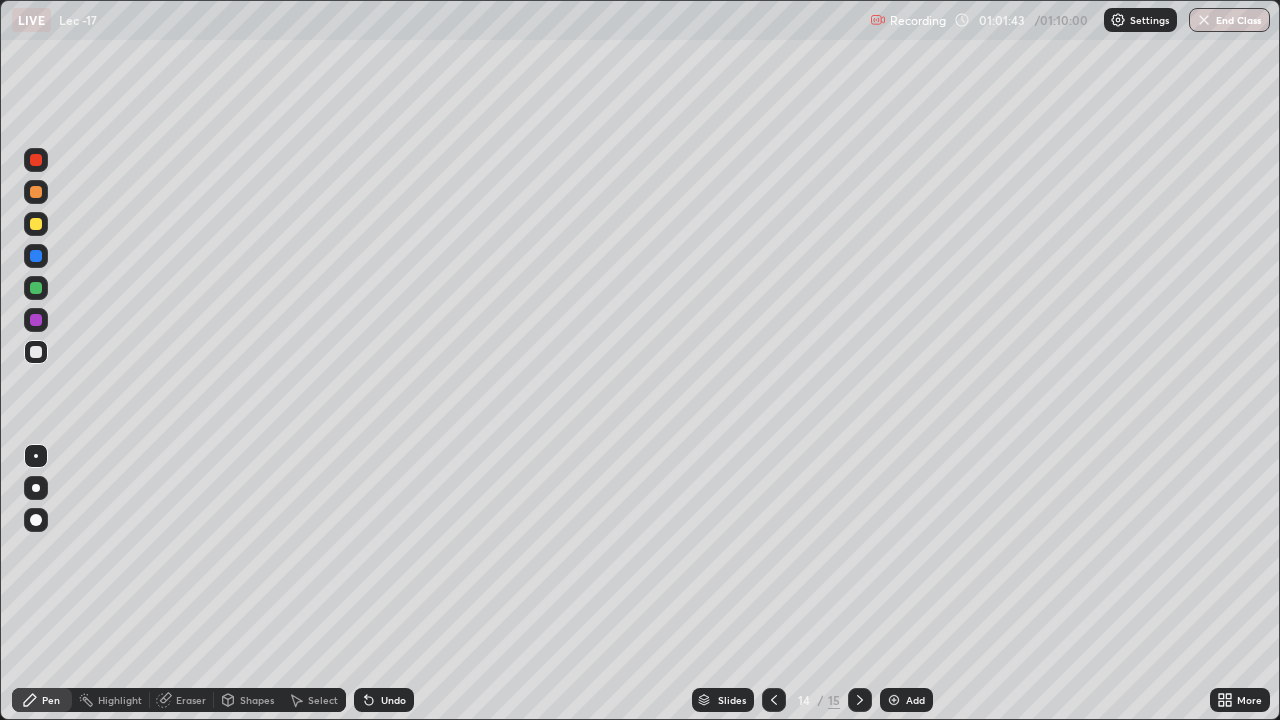 click on "Shapes" at bounding box center (257, 700) 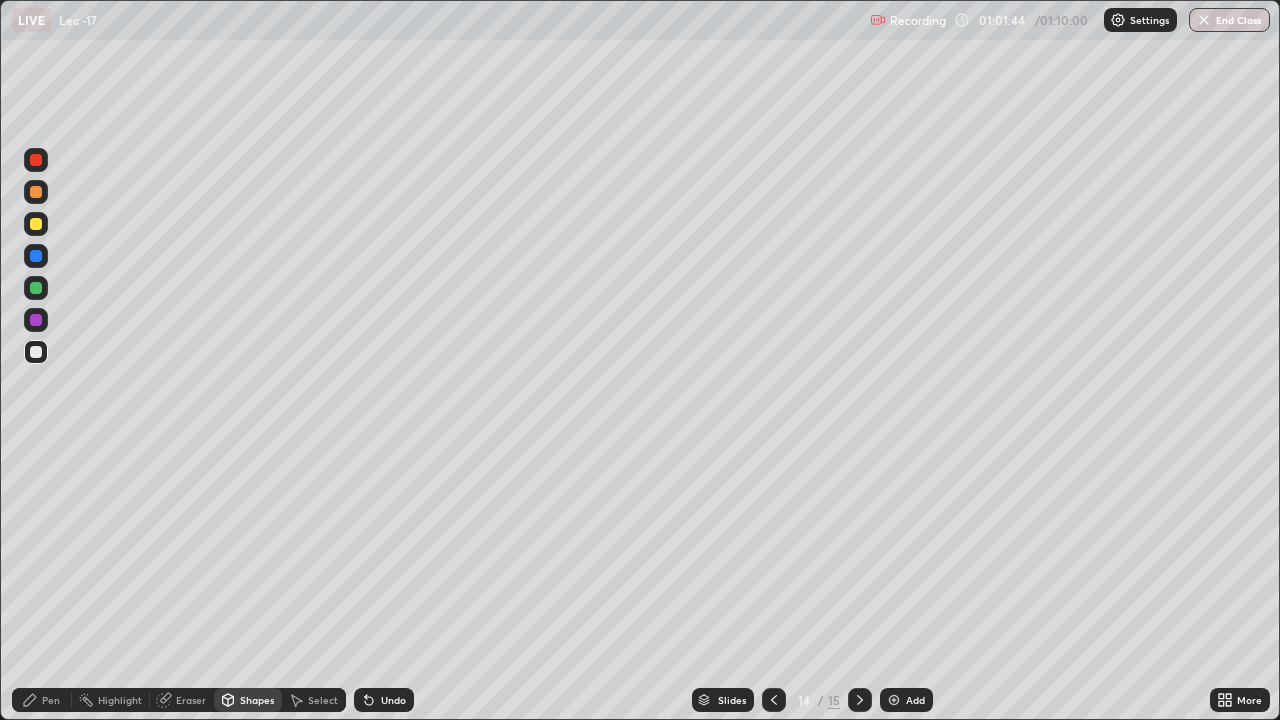 click on "Eraser" at bounding box center (191, 700) 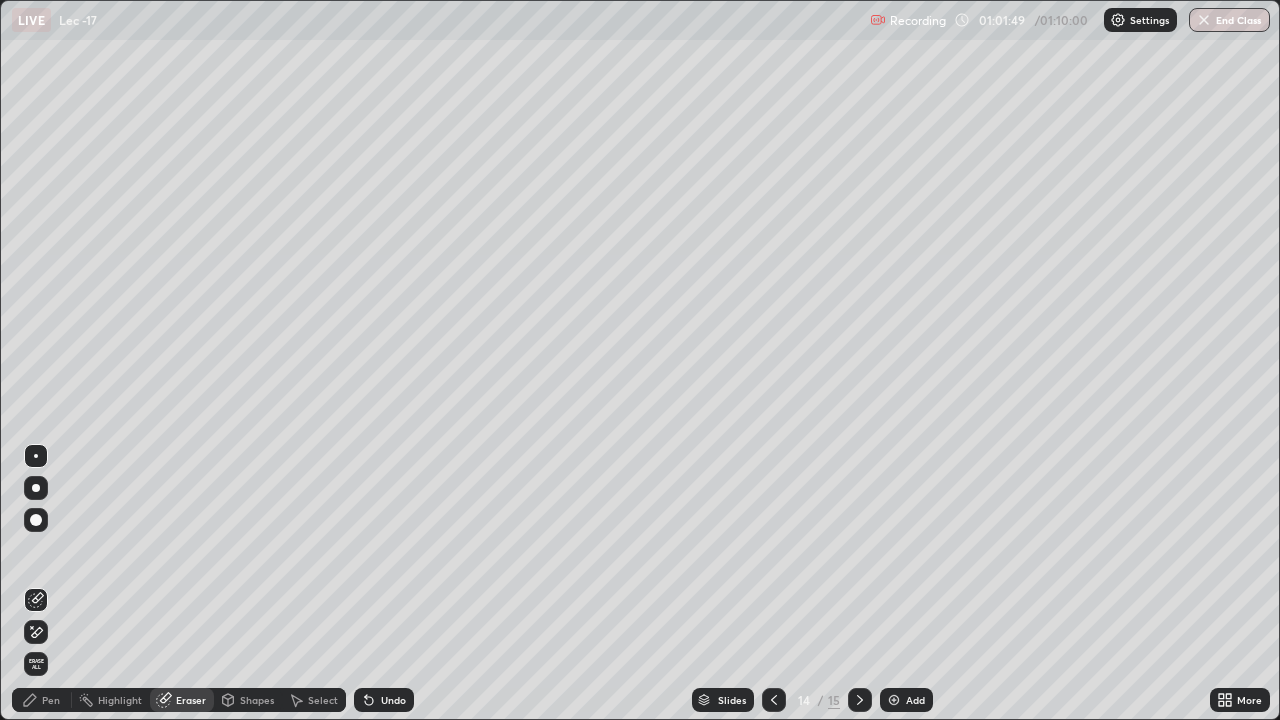 click on "Undo" at bounding box center (393, 700) 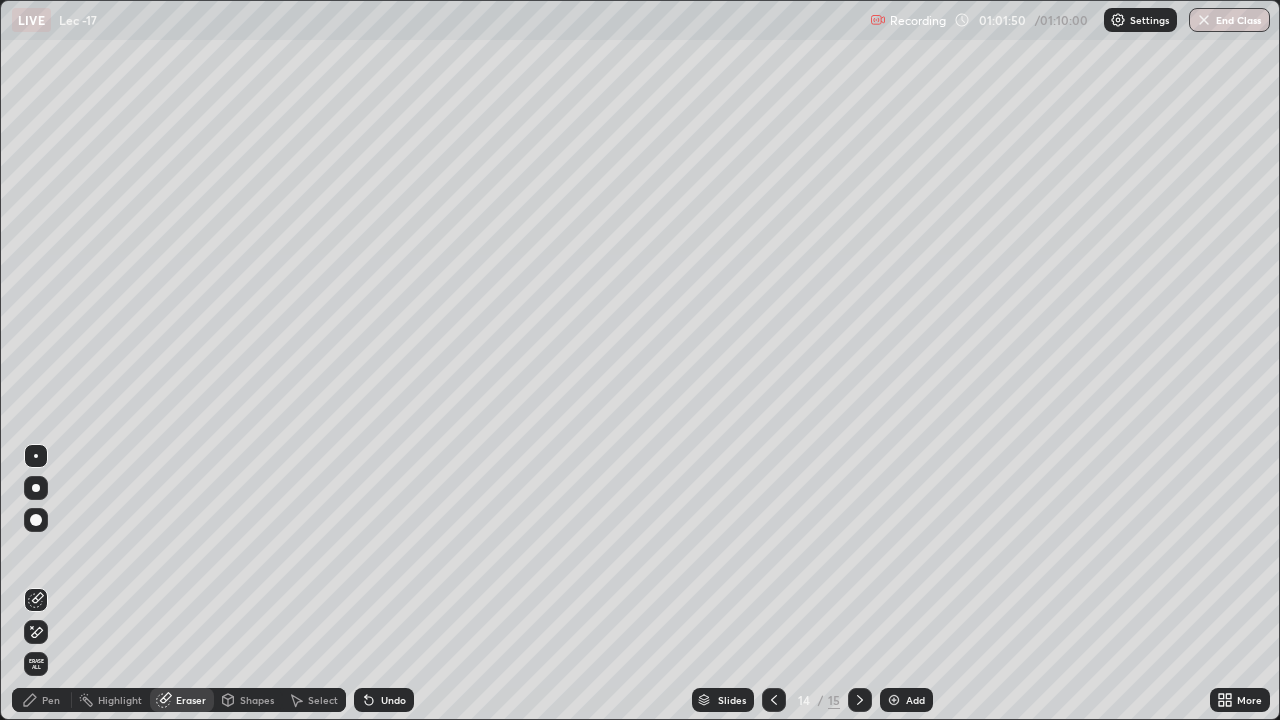 click on "Select" at bounding box center [314, 700] 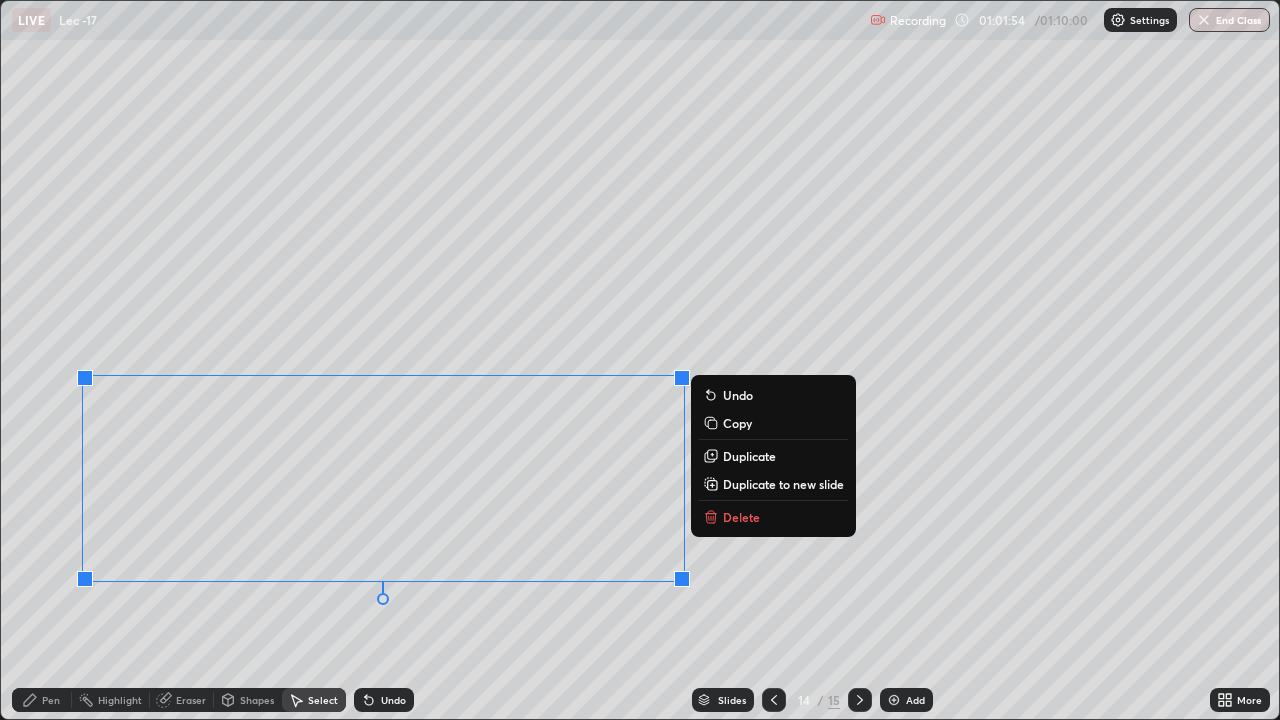 click on "Delete" at bounding box center (741, 517) 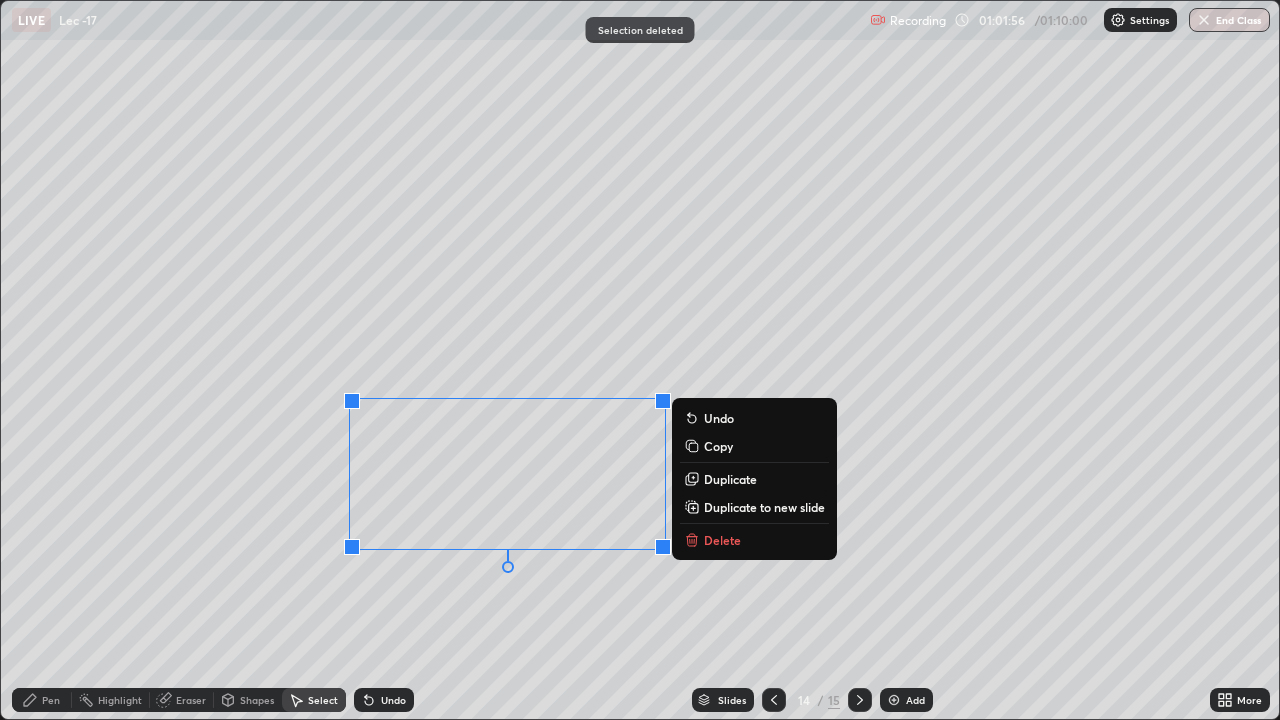 click on "Delete" at bounding box center [722, 540] 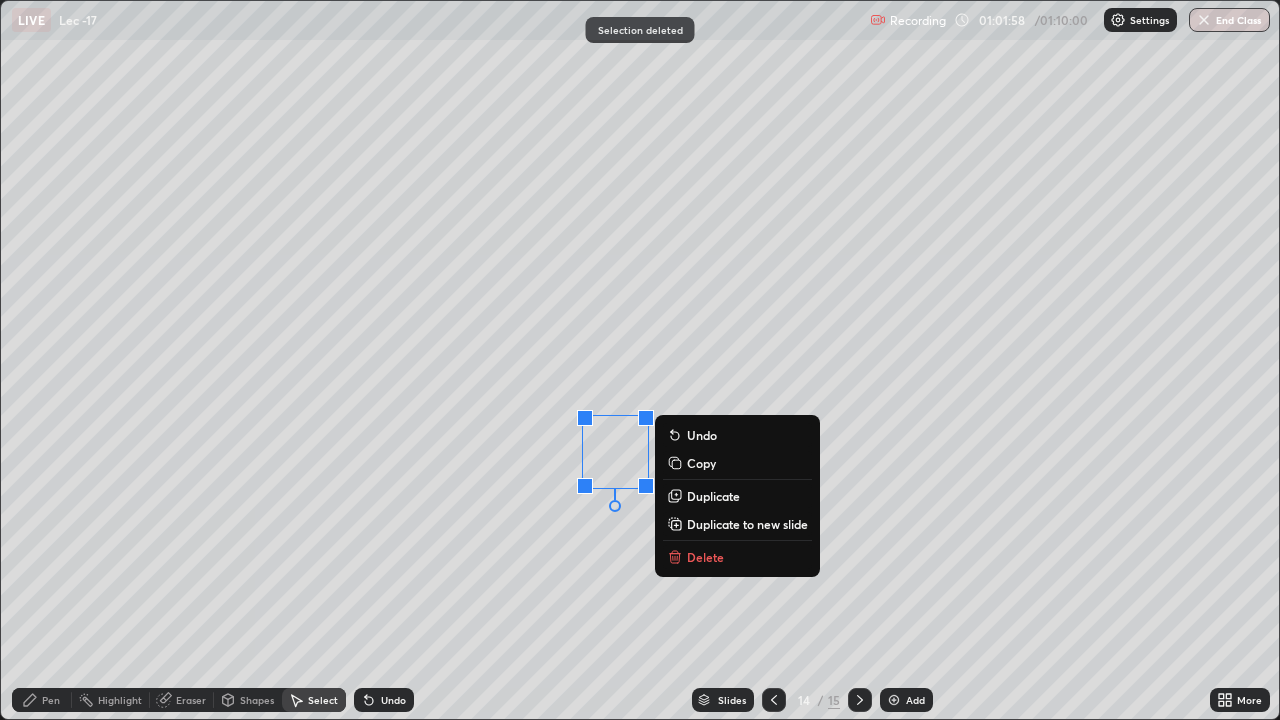click on "Delete" at bounding box center (705, 557) 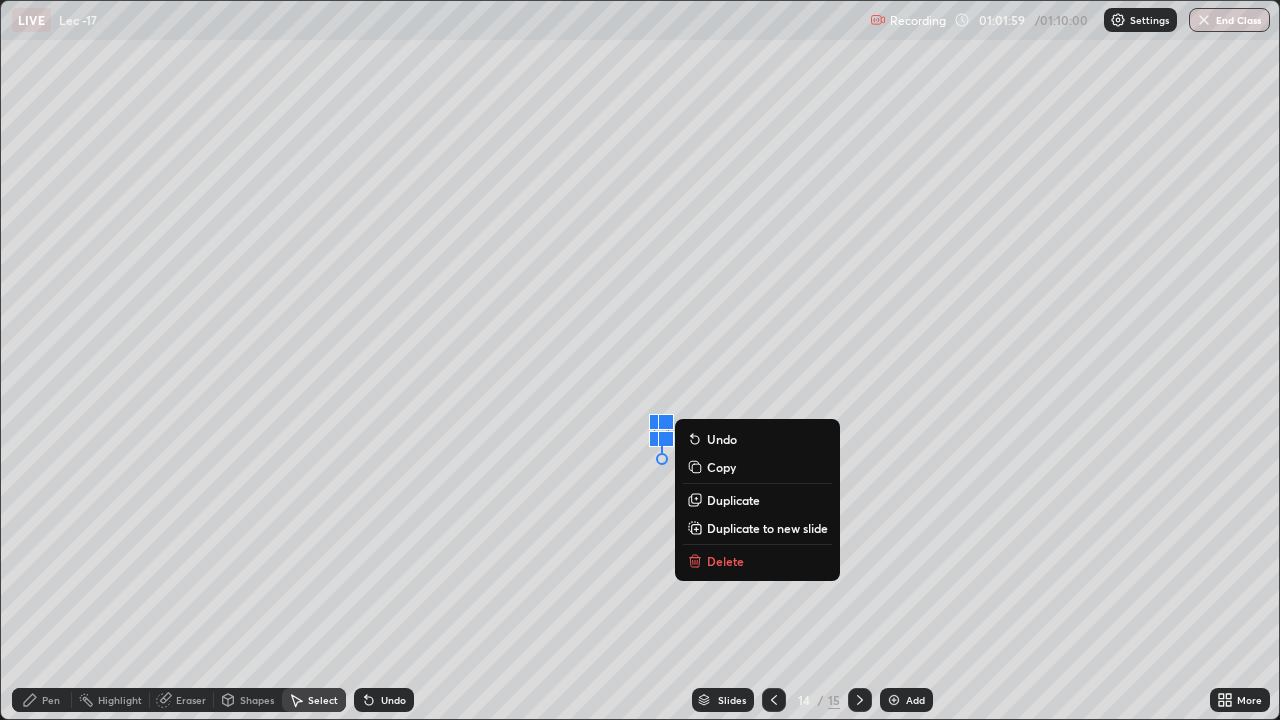 click on "Delete" at bounding box center [725, 561] 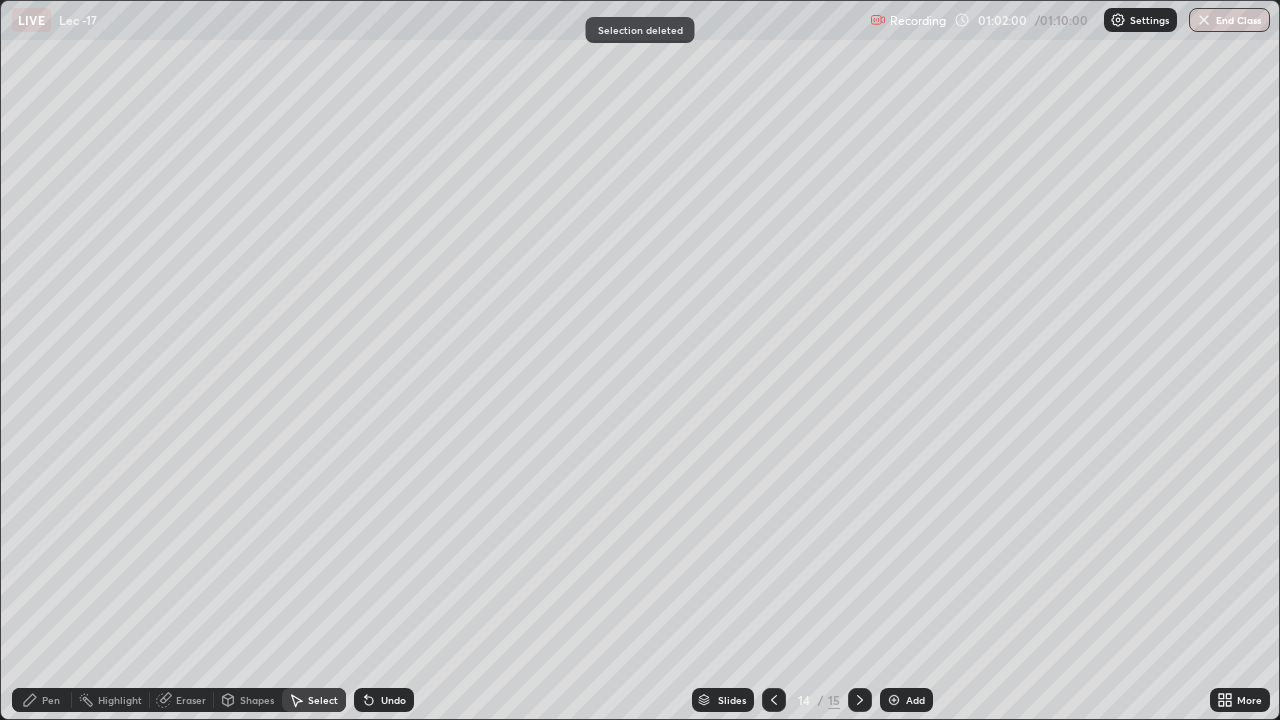 click on "Pen" at bounding box center (42, 700) 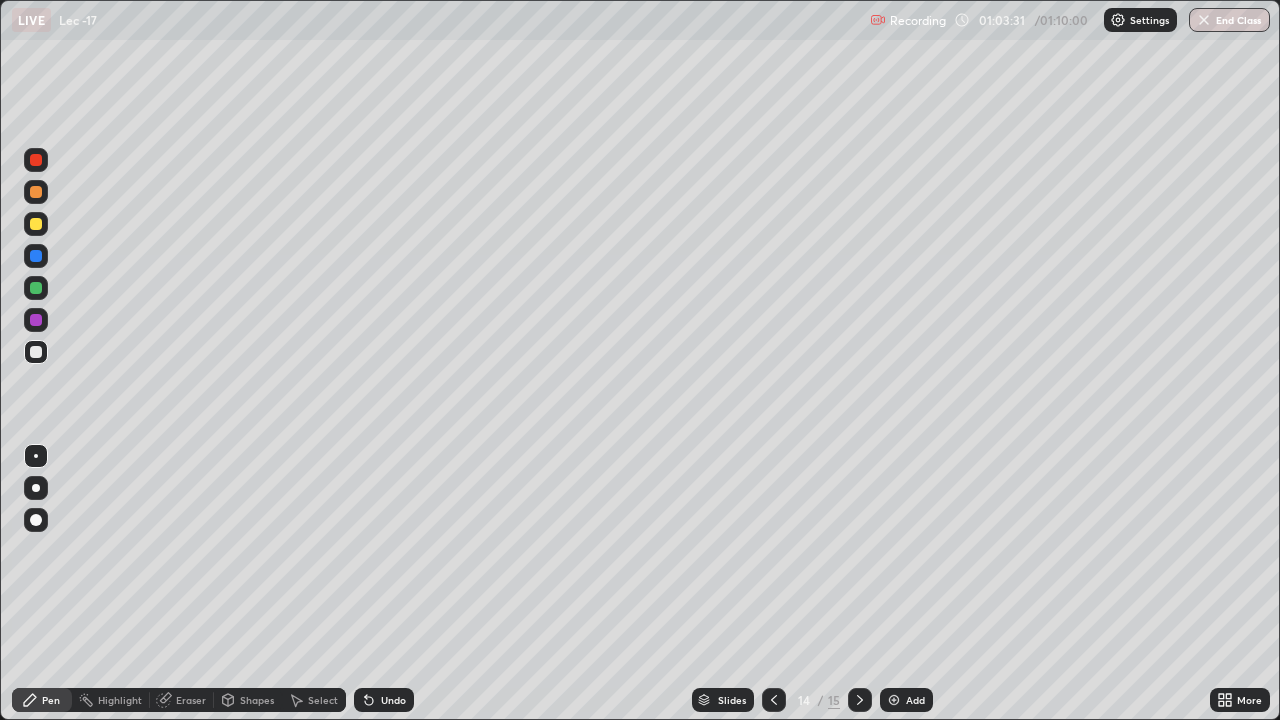 click on "Add" at bounding box center (906, 700) 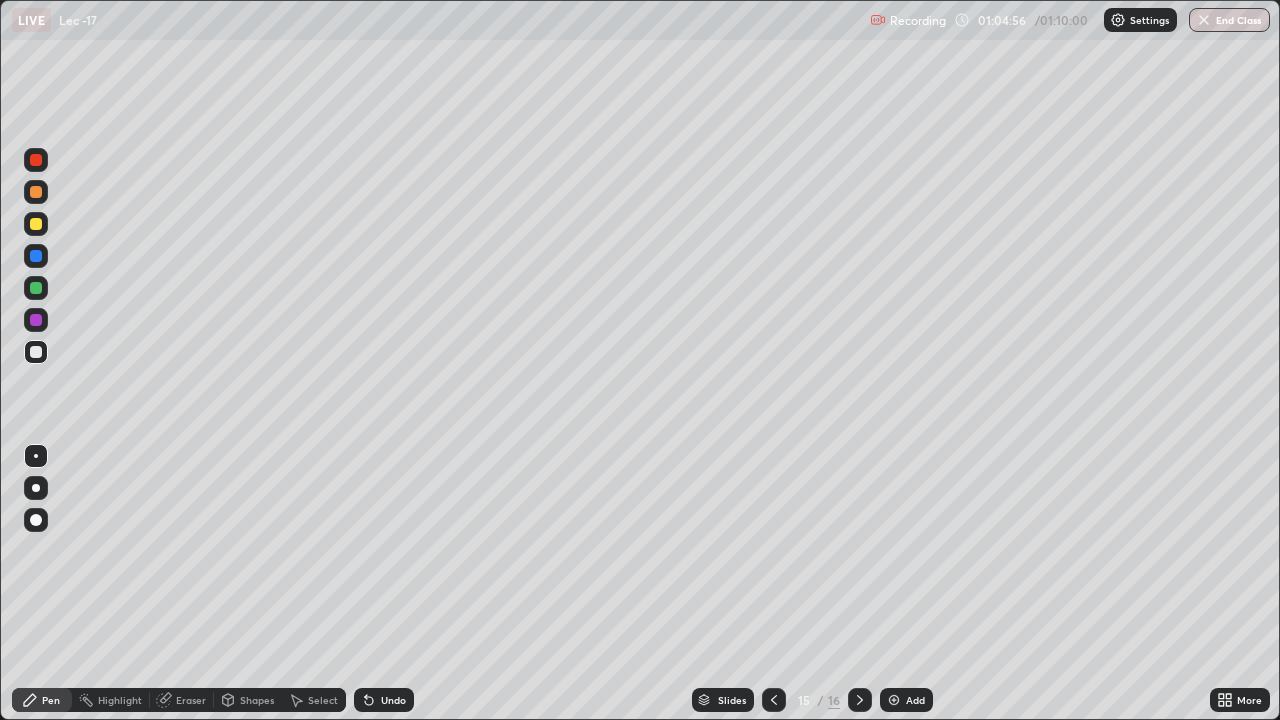 click on "Add" at bounding box center [915, 700] 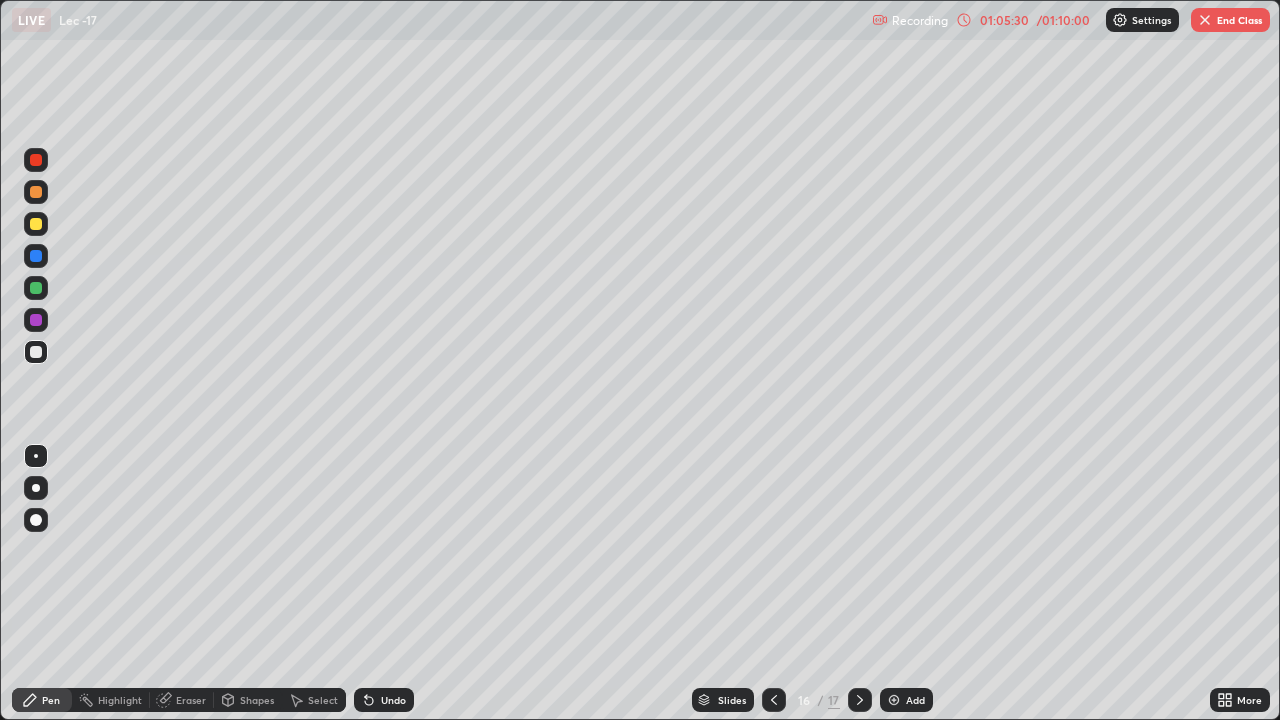 click at bounding box center (36, 288) 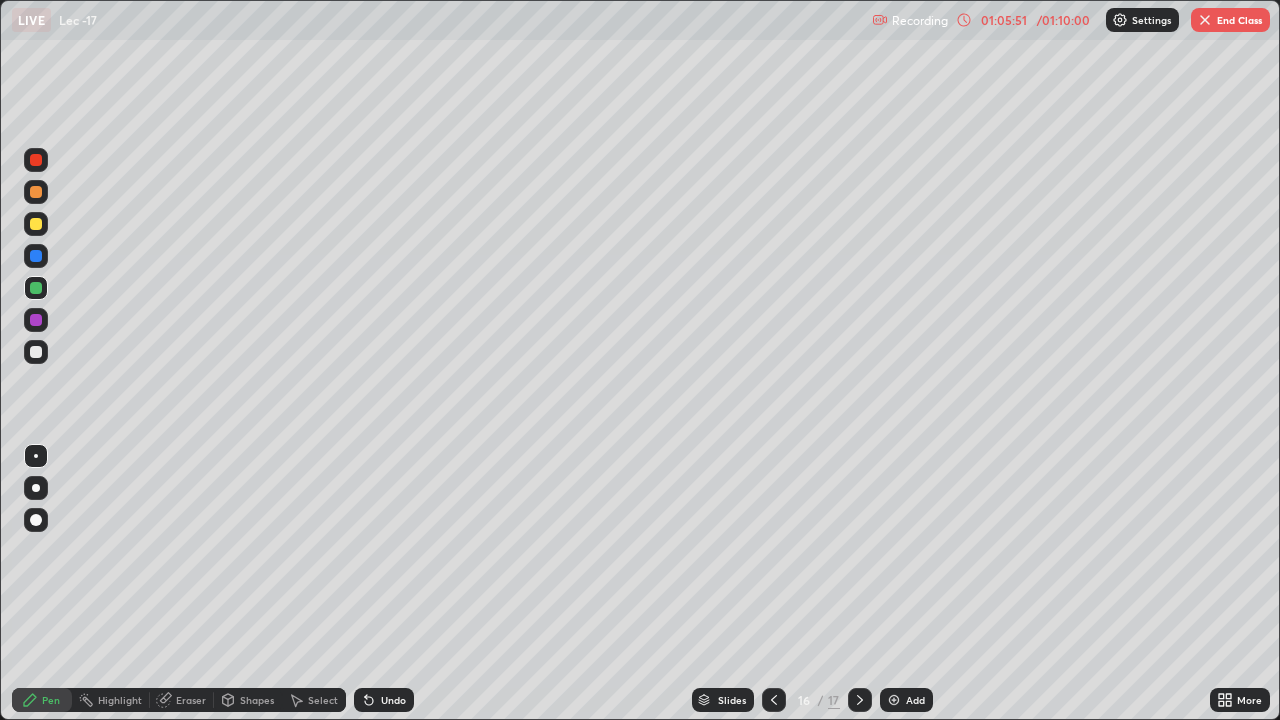 click at bounding box center [36, 352] 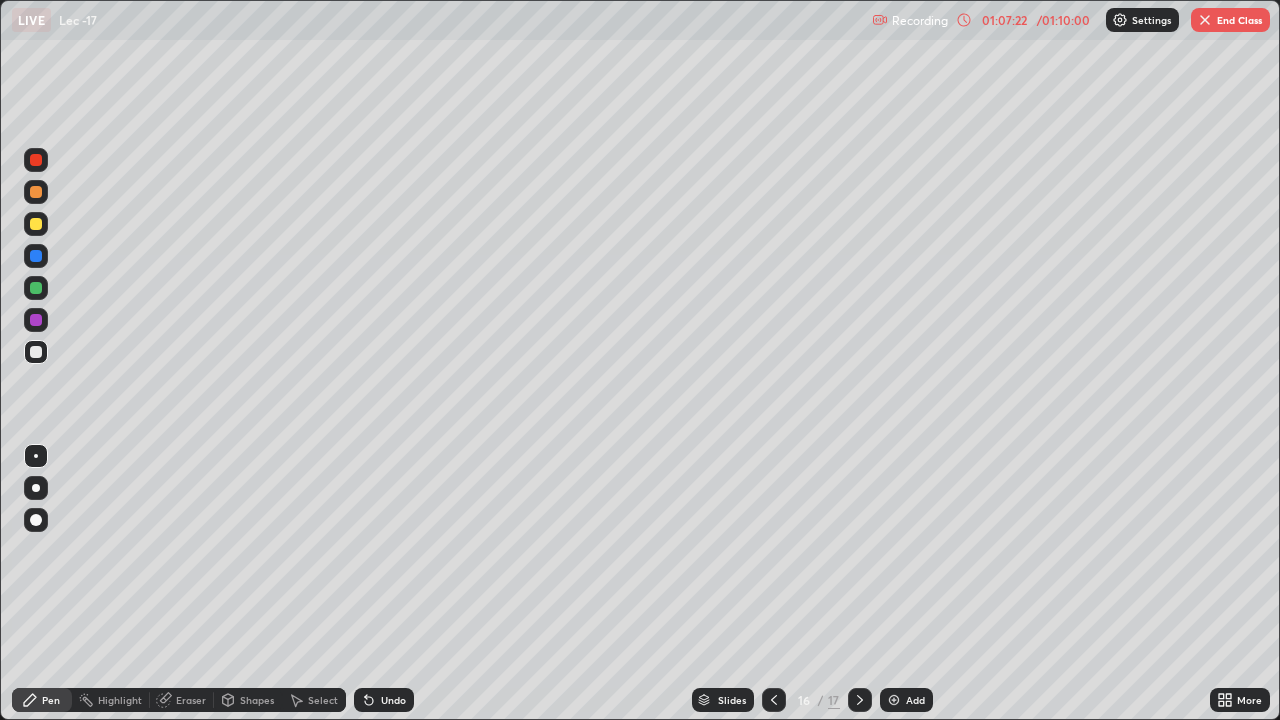 click on "Undo" at bounding box center [384, 700] 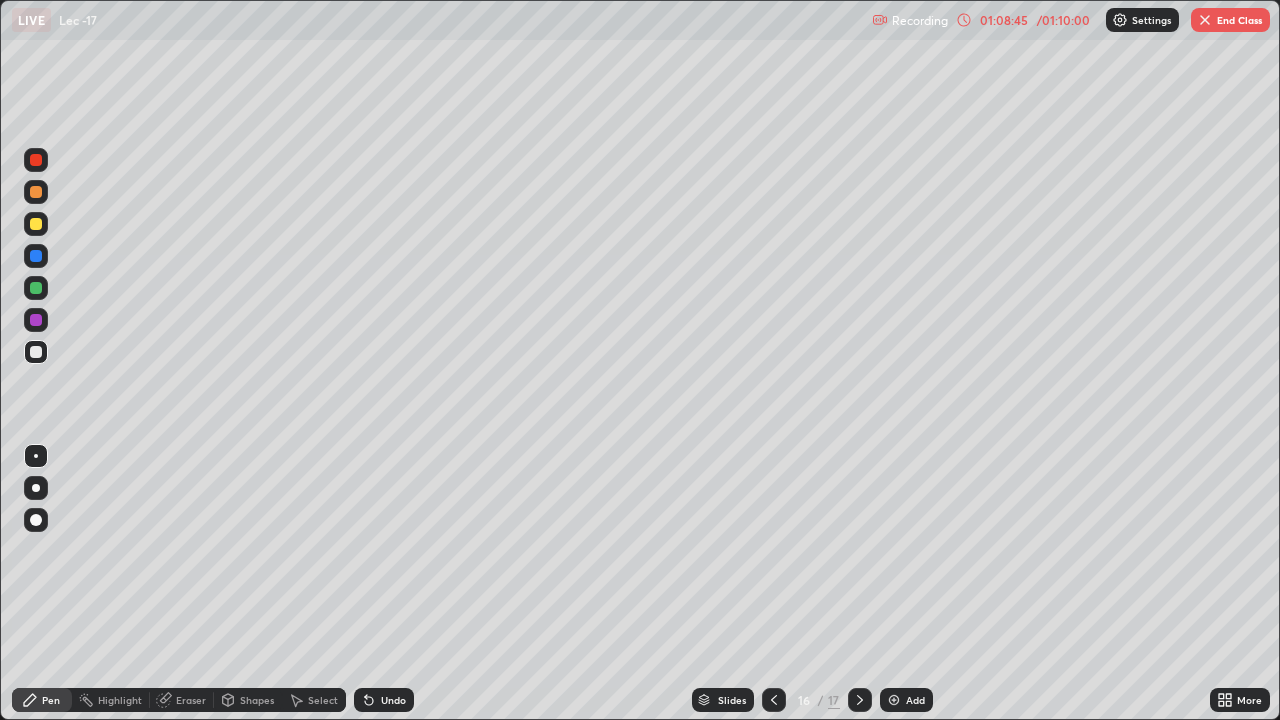 click on "Add" at bounding box center [915, 700] 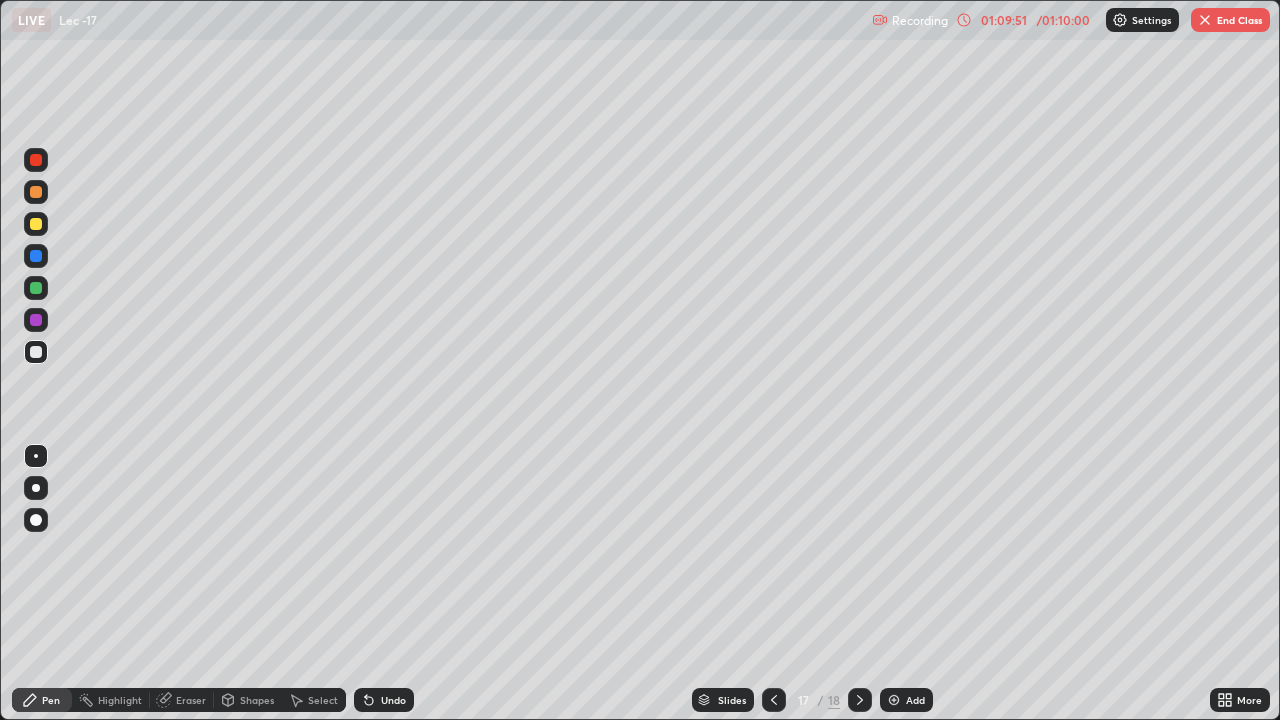click on "Undo" at bounding box center [393, 700] 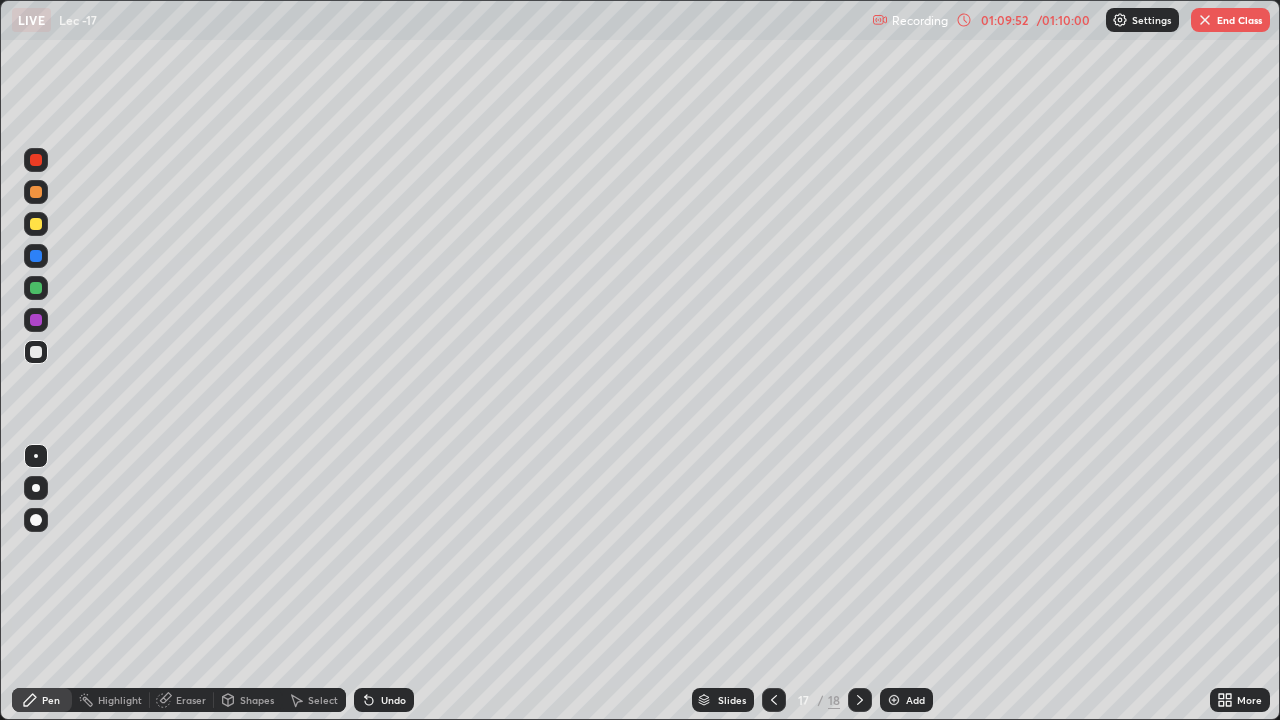 click on "Undo" at bounding box center [393, 700] 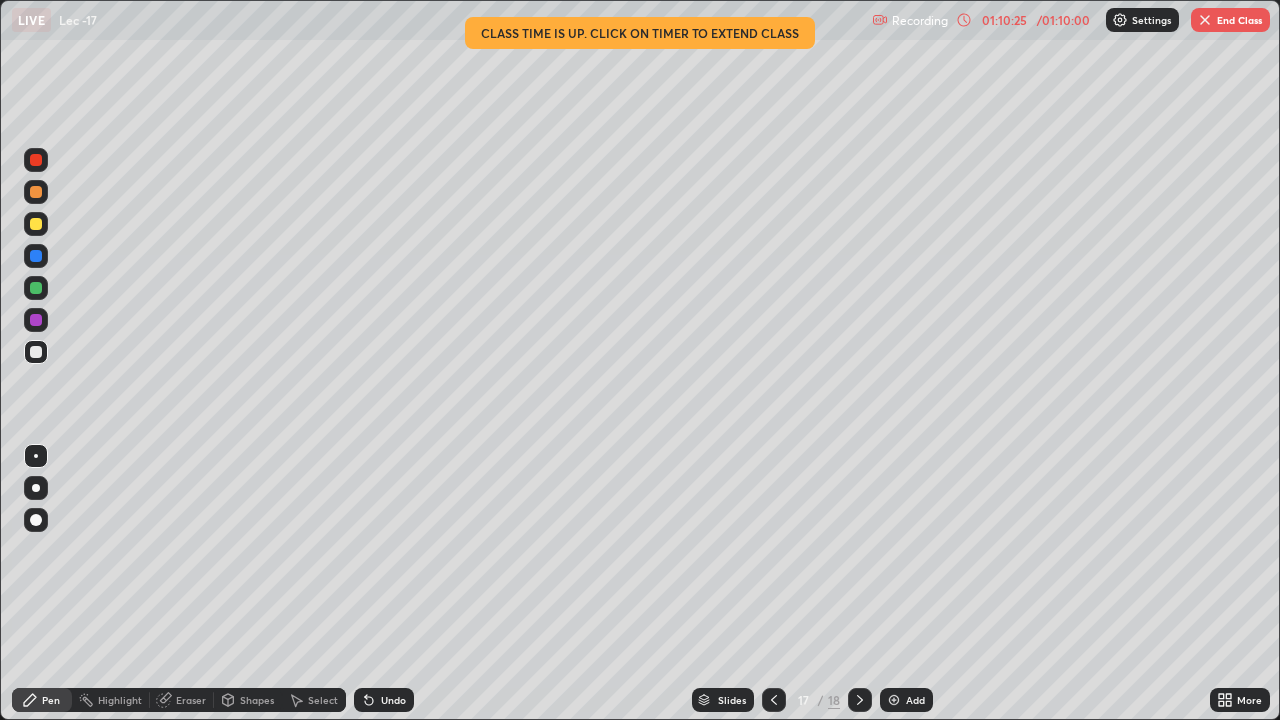 click 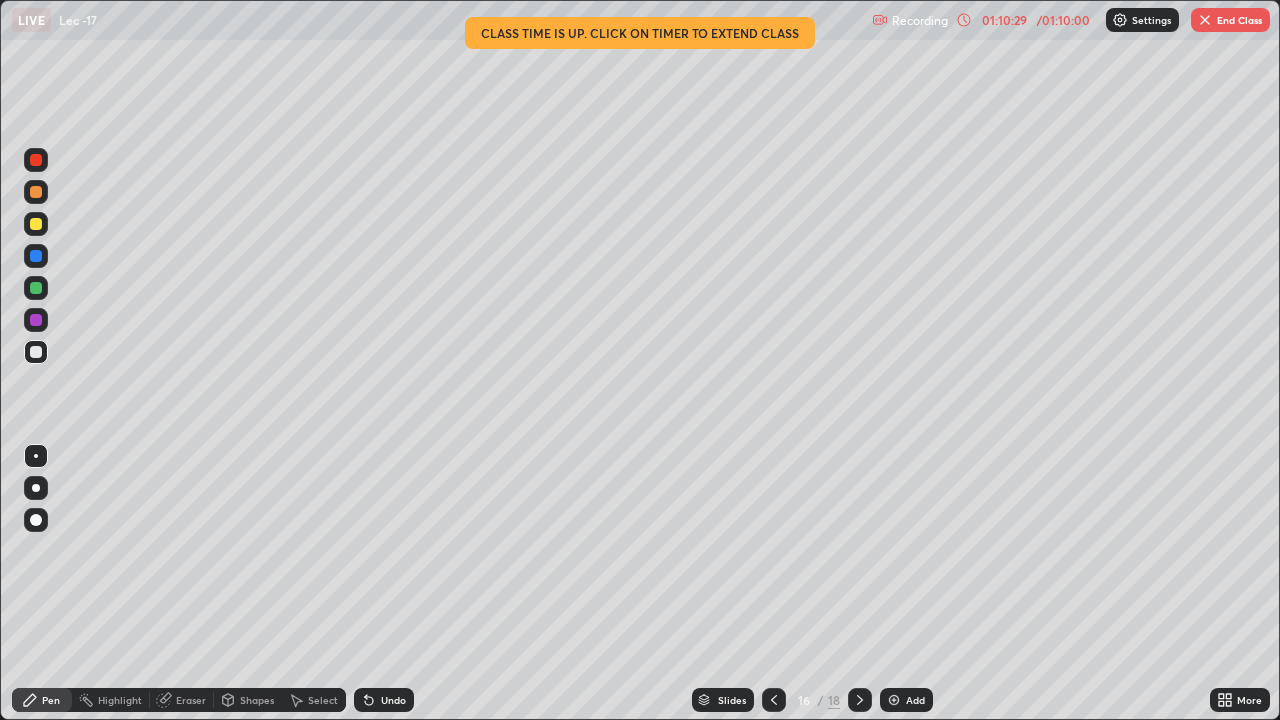 click 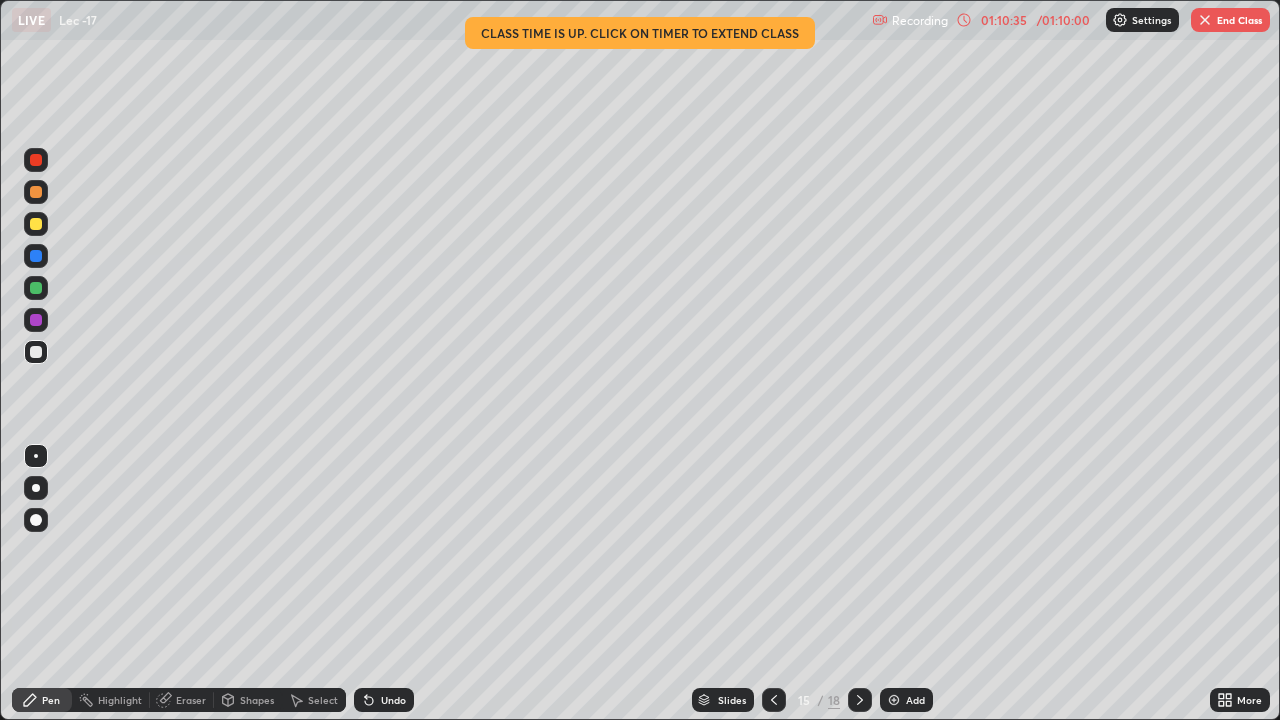 click 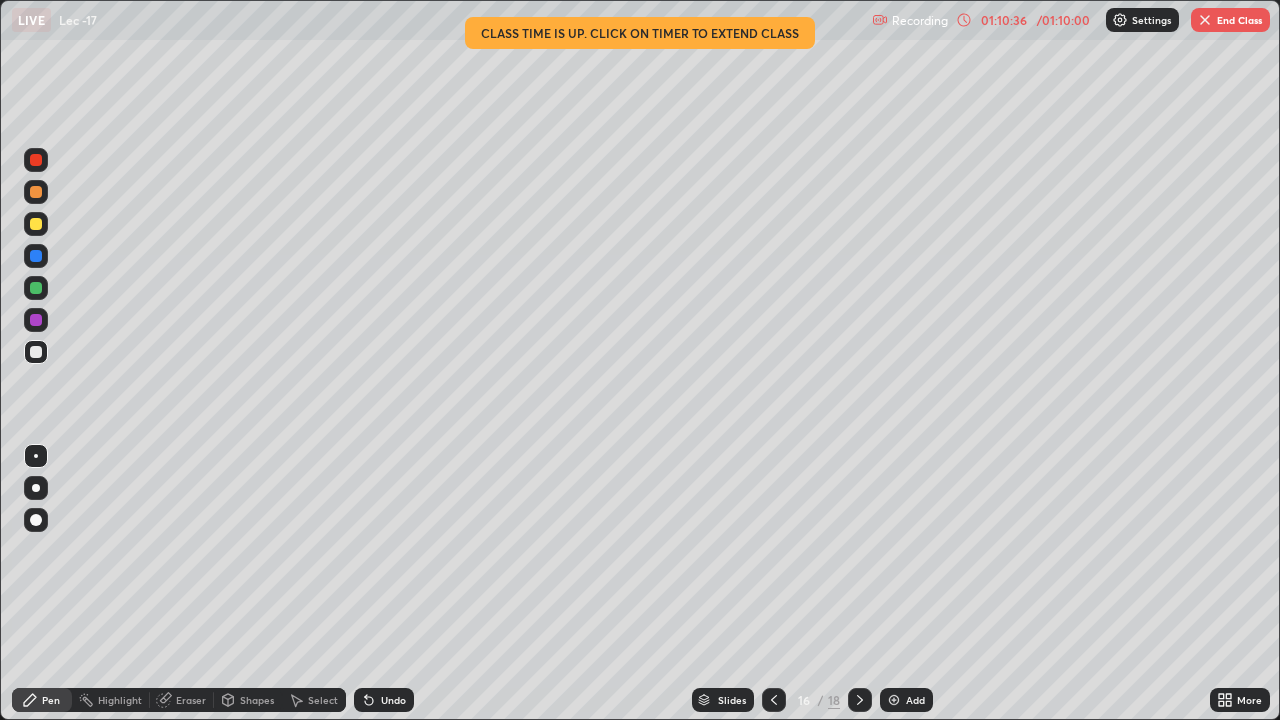 click 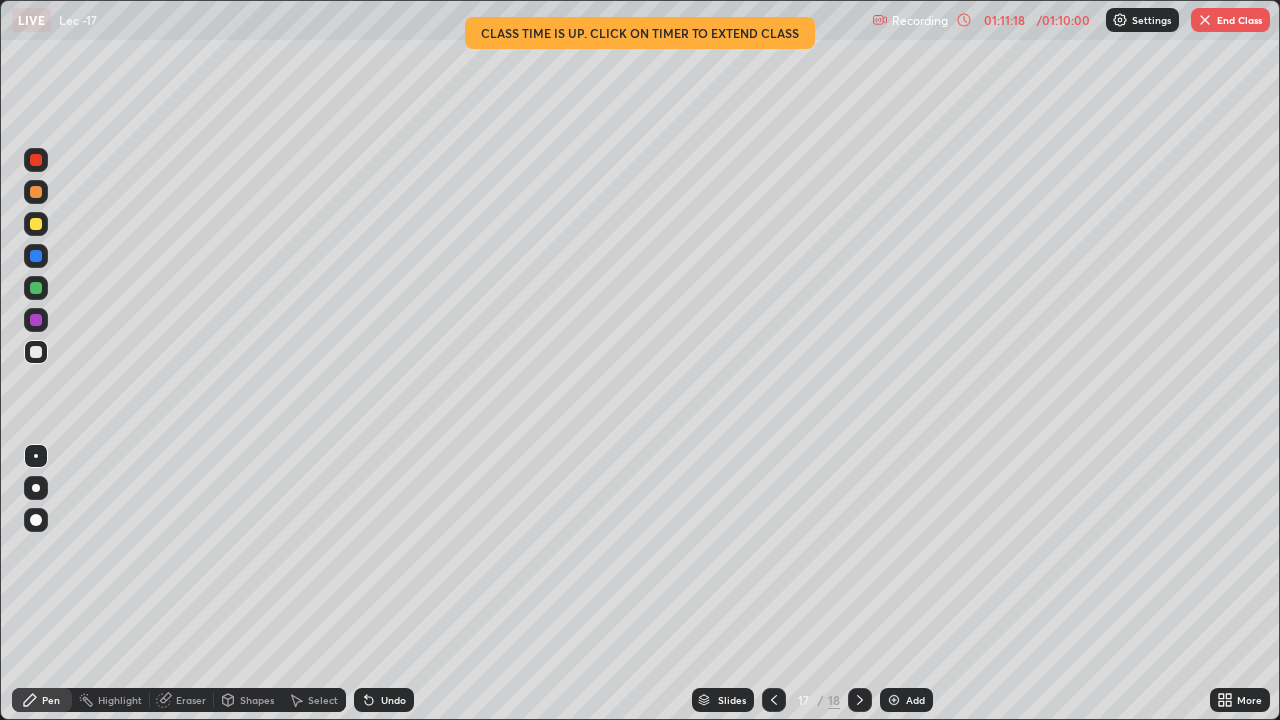 click on "End Class" at bounding box center (1230, 20) 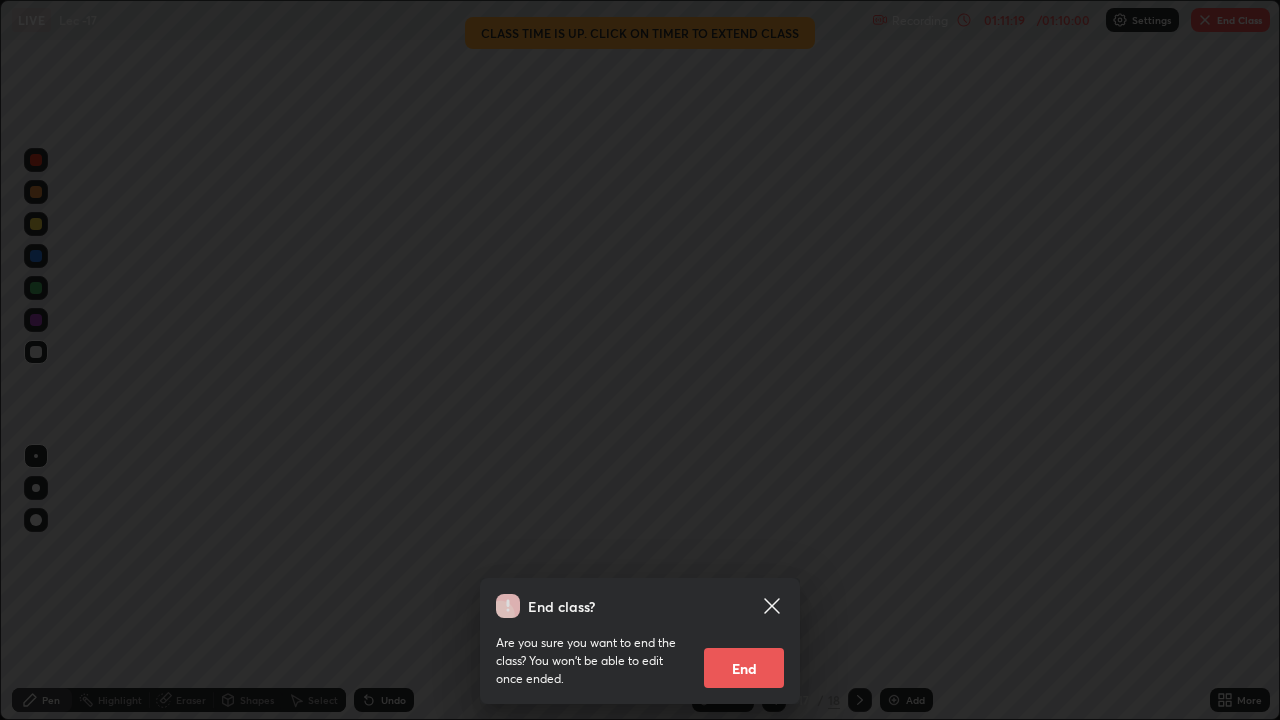 click on "End" at bounding box center [744, 668] 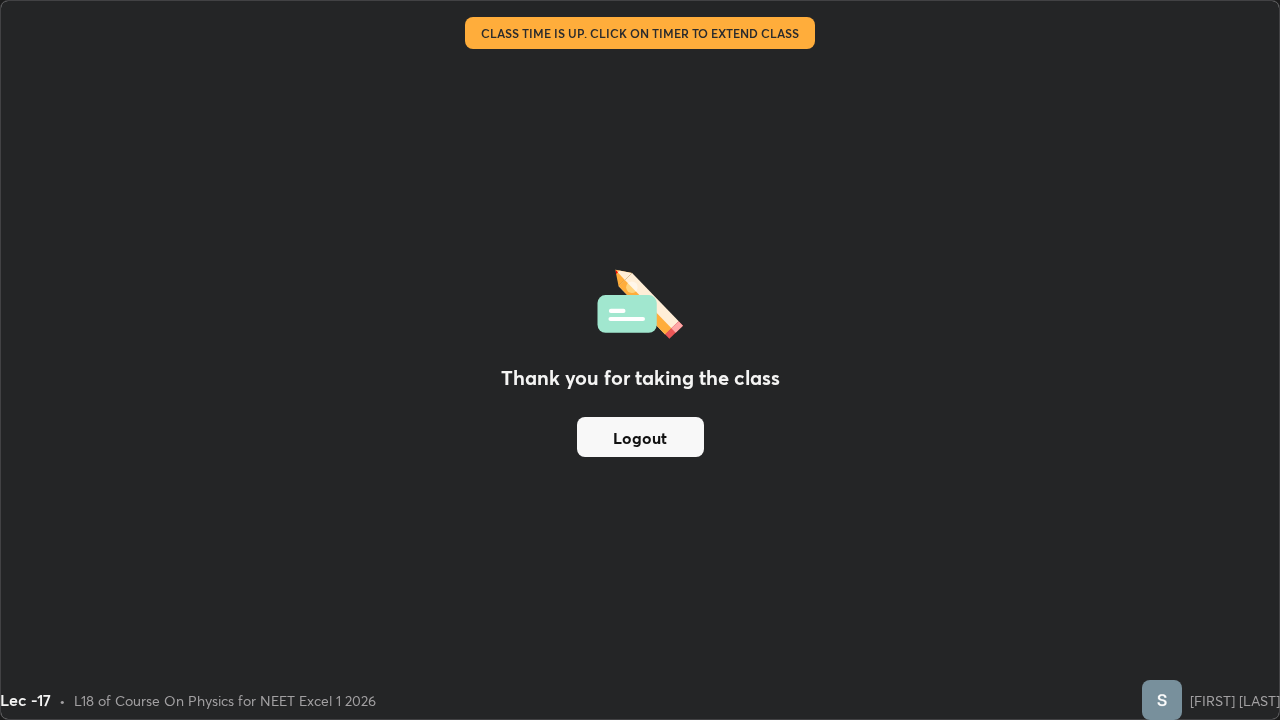 click on "Logout" at bounding box center (640, 437) 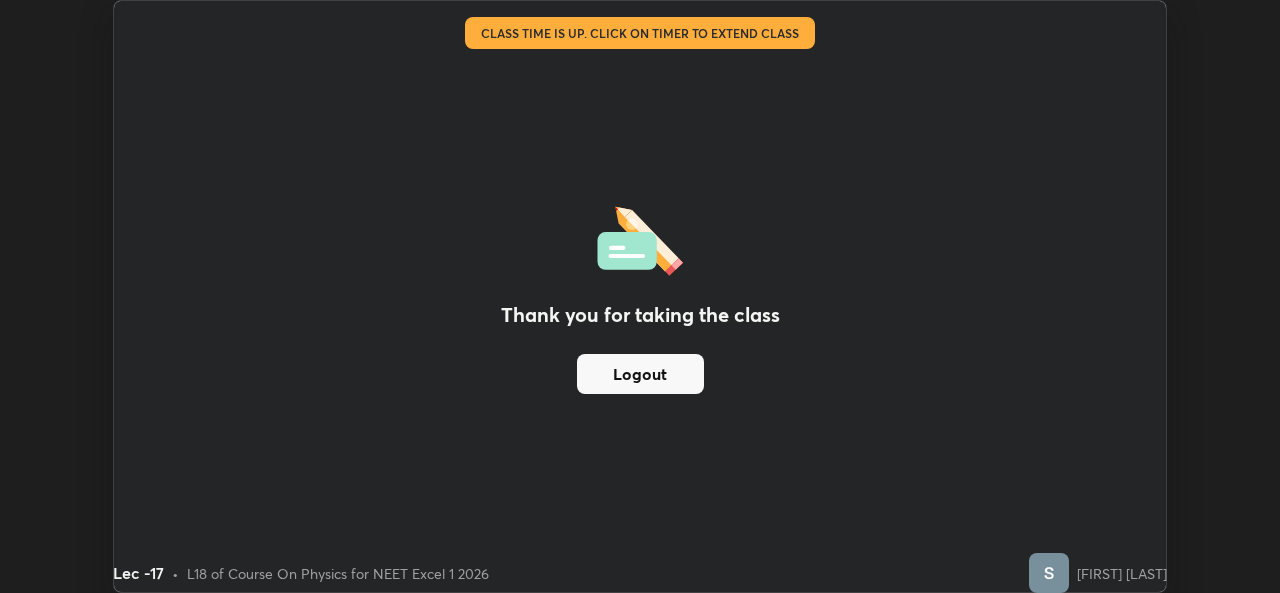 scroll, scrollTop: 593, scrollLeft: 1280, axis: both 